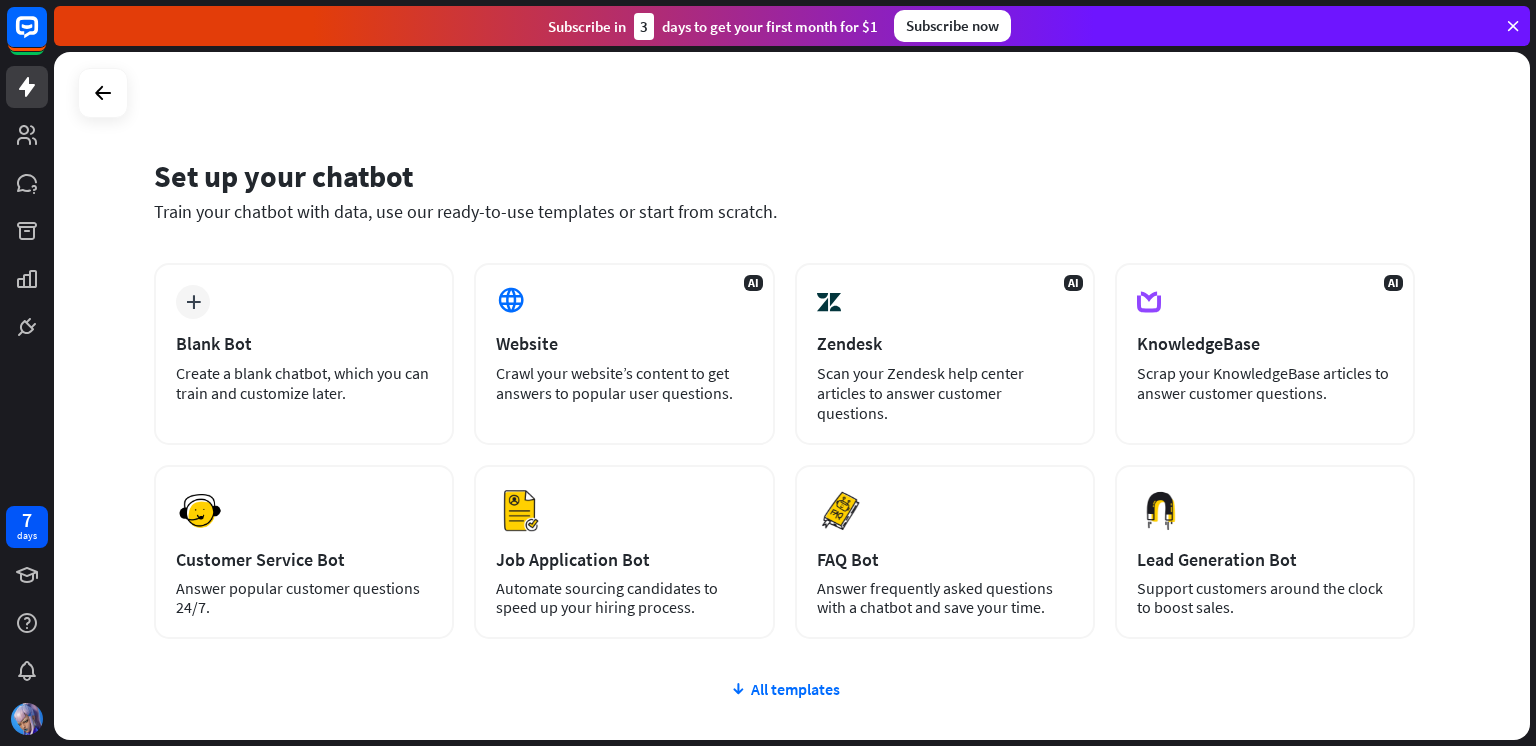 scroll, scrollTop: 0, scrollLeft: 0, axis: both 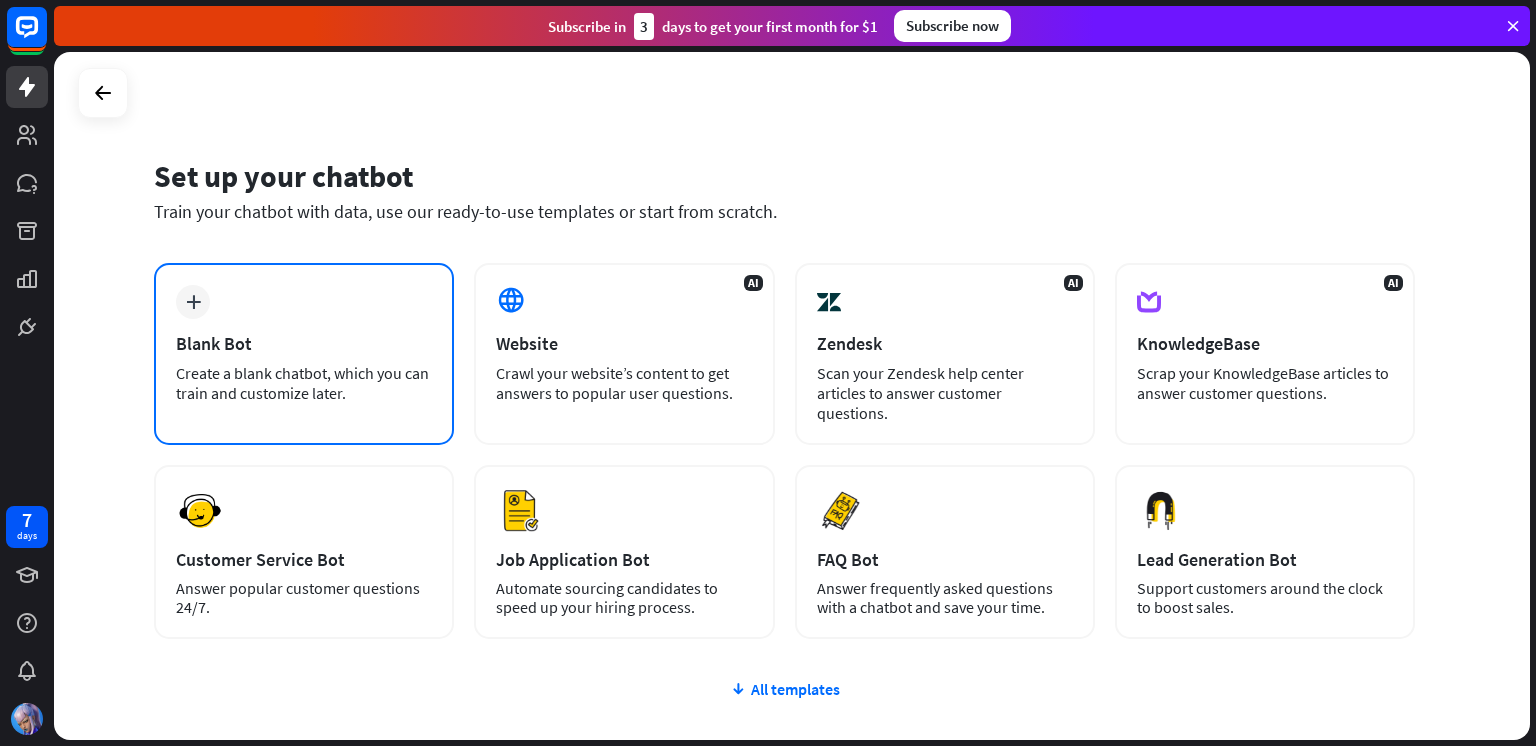 click on "Blank Bot" at bounding box center [304, 343] 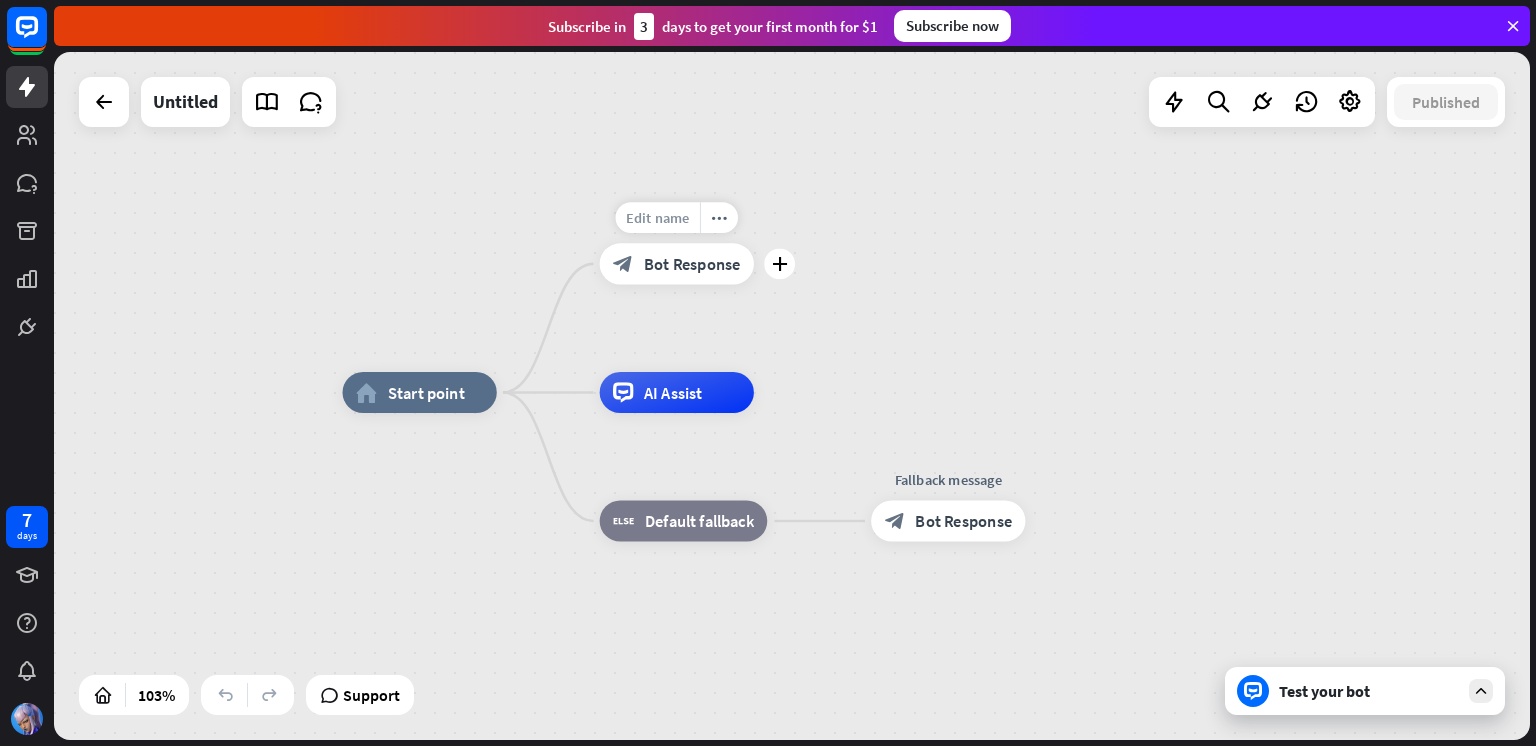 click on "Edit name" at bounding box center (658, 217) 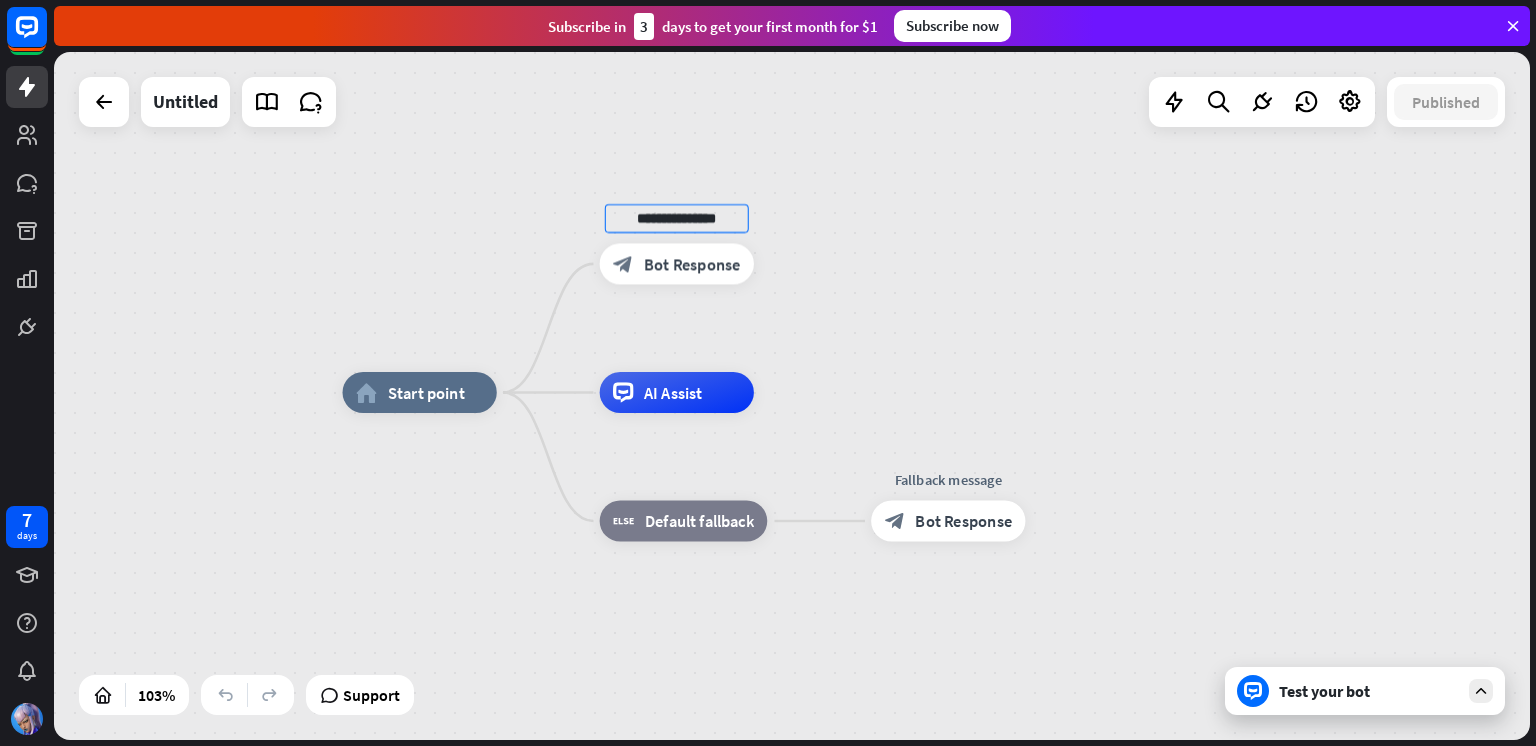 click on "**********" at bounding box center (792, 396) 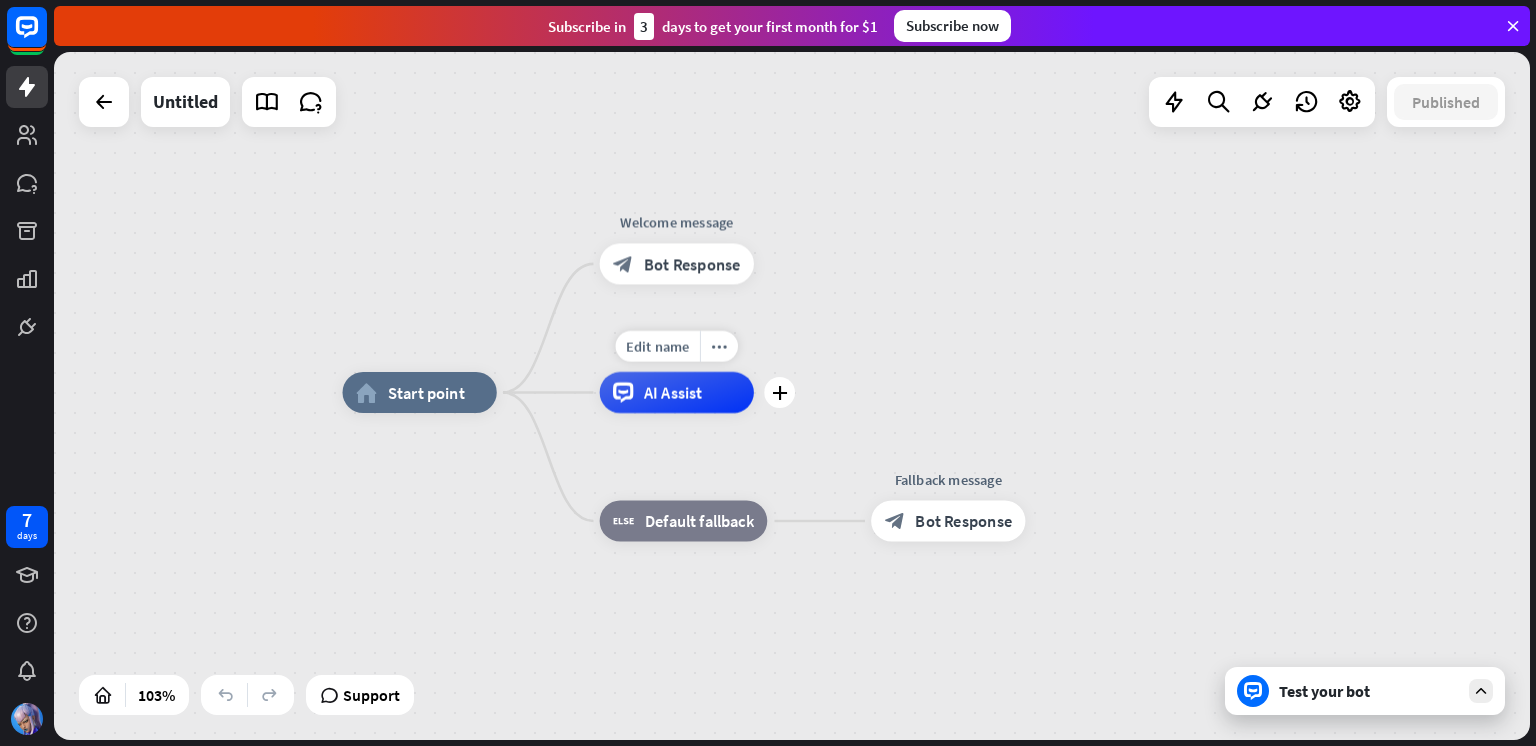 click on "AI Assist" at bounding box center (677, 392) 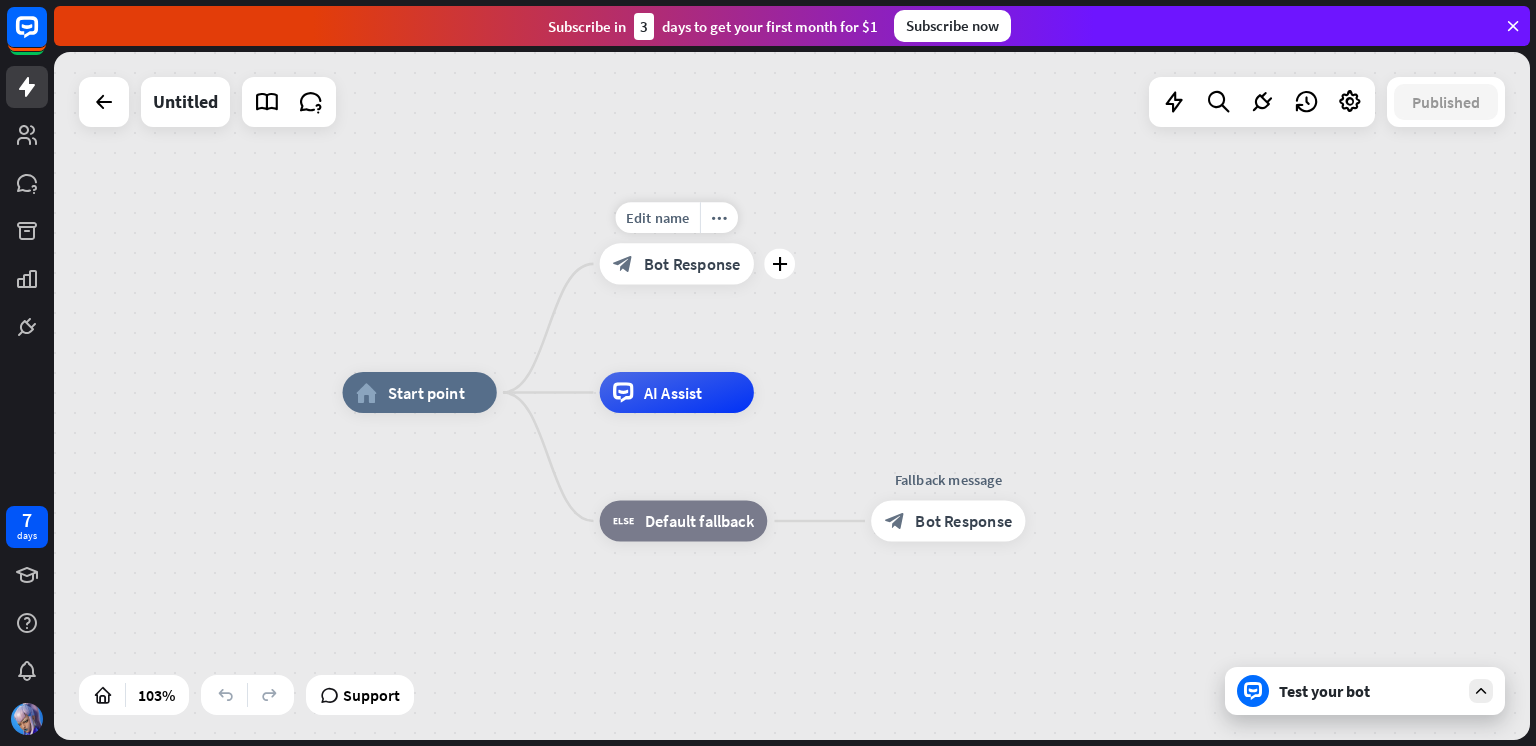 click on "Edit name   more_horiz         plus     block_bot_response   Bot Response" at bounding box center (677, 263) 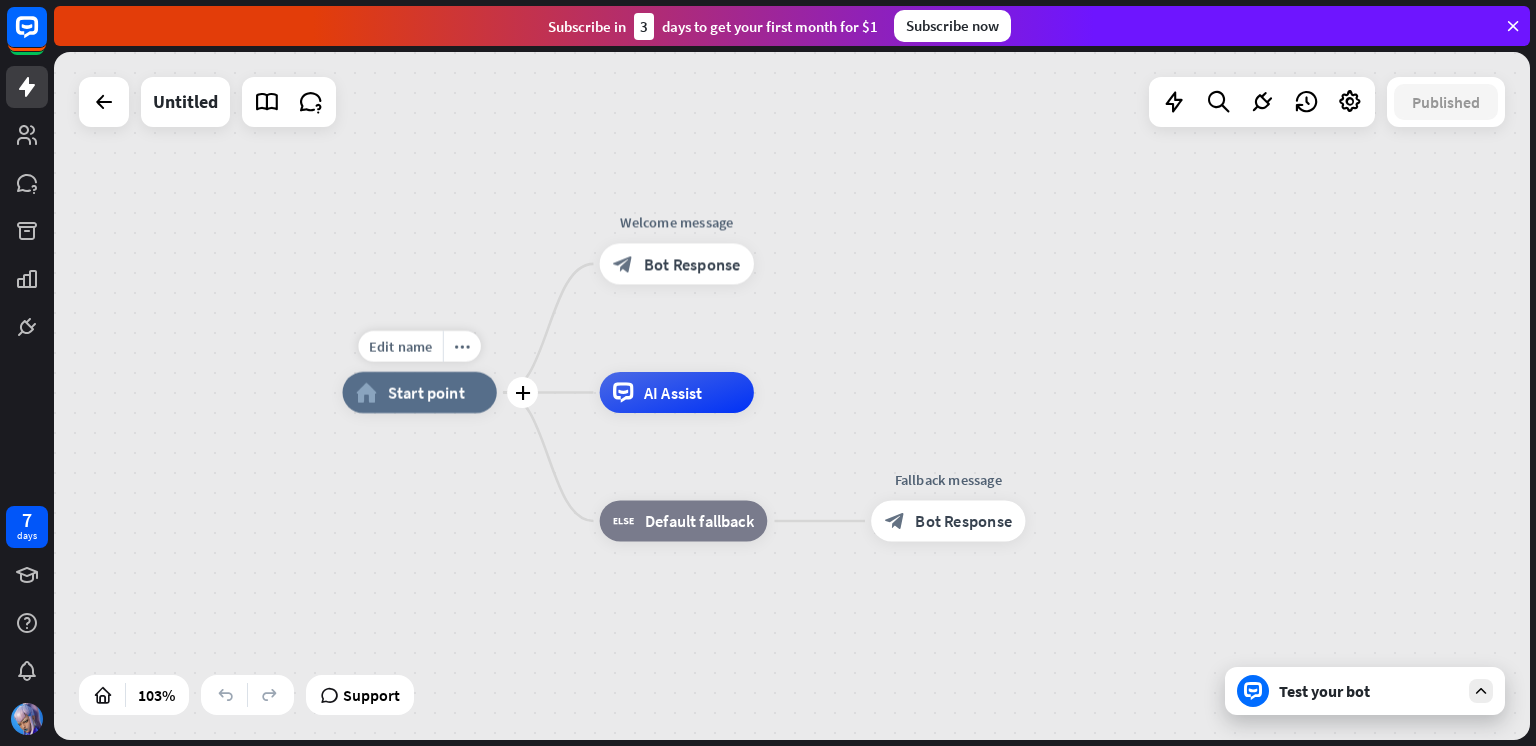click on "Edit name   more_horiz         plus     home_2   Start point" at bounding box center (420, 392) 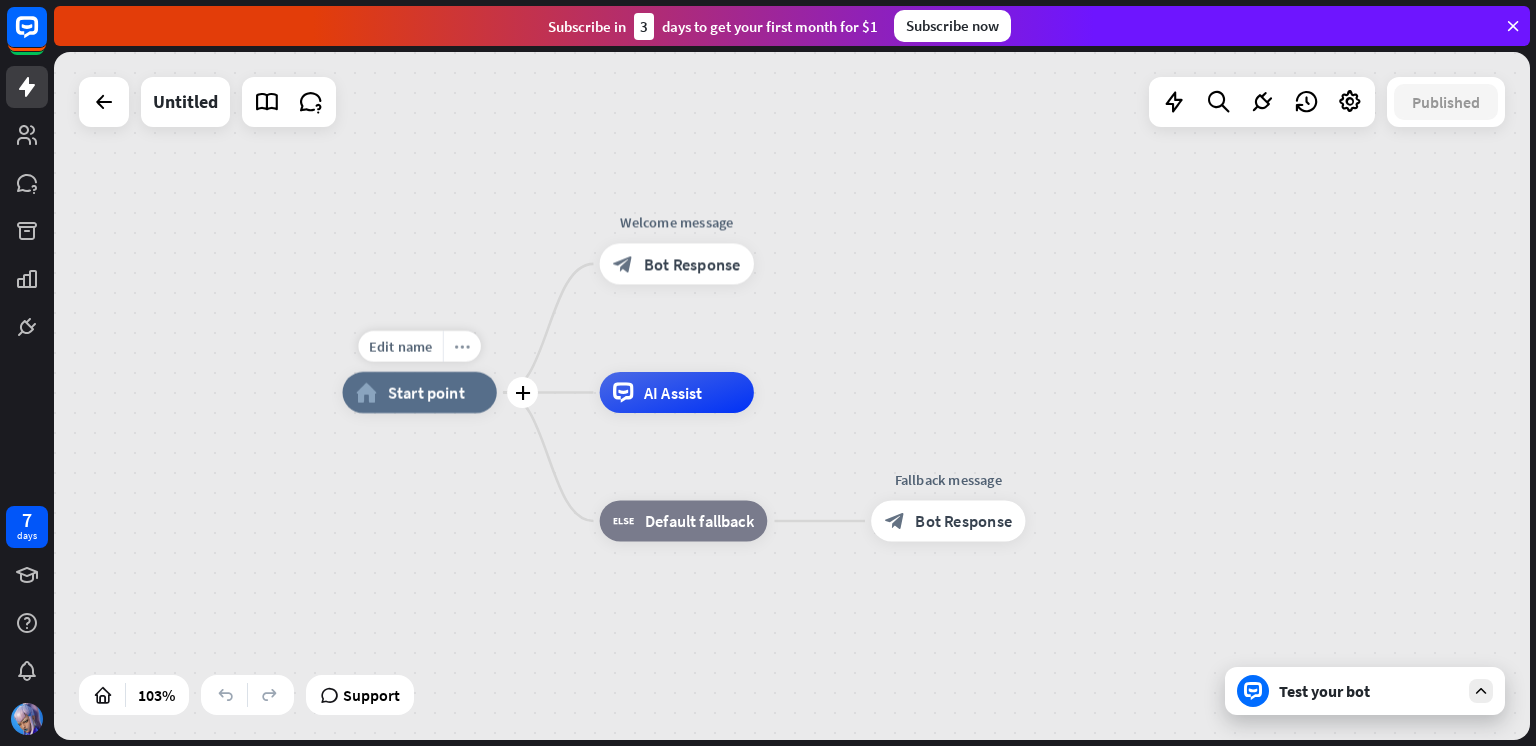 click on "more_horiz" at bounding box center (462, 345) 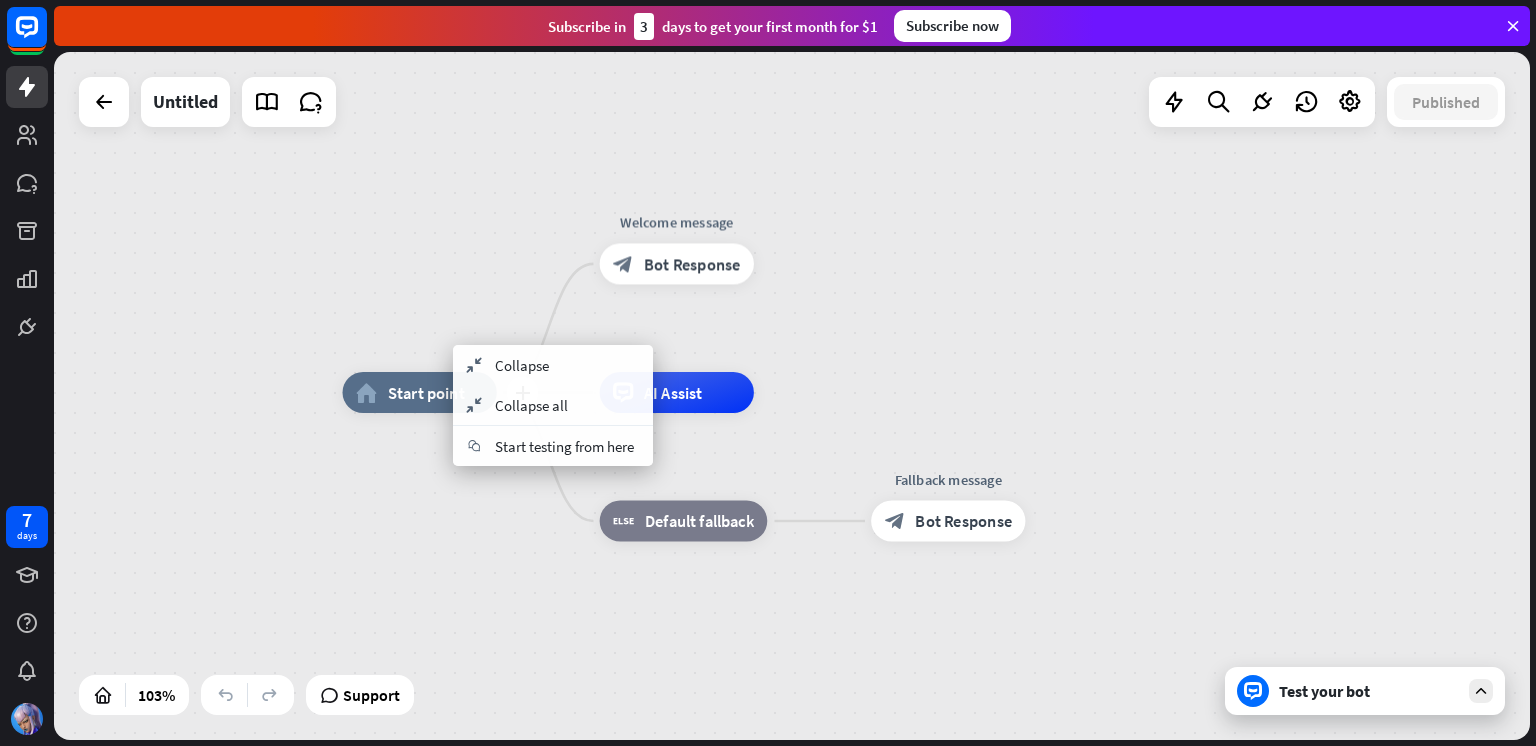 click on "plus     home_2   Start point                 Welcome message   block_bot_response   Bot Response                     AI Assist                   block_fallback   Default fallback                 Fallback message   block_bot_response   Bot Response" at bounding box center (792, 396) 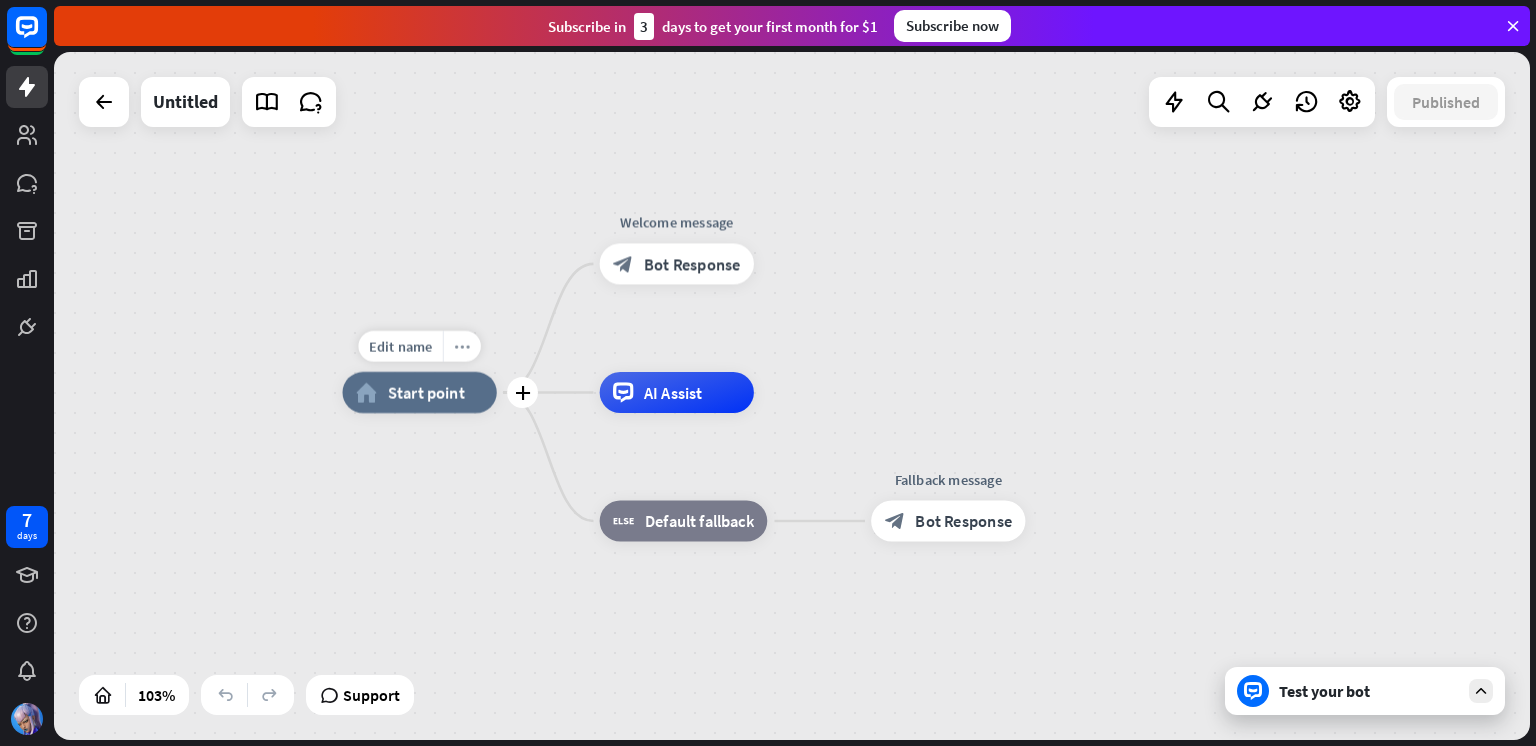 click on "more_horiz" at bounding box center [462, 346] 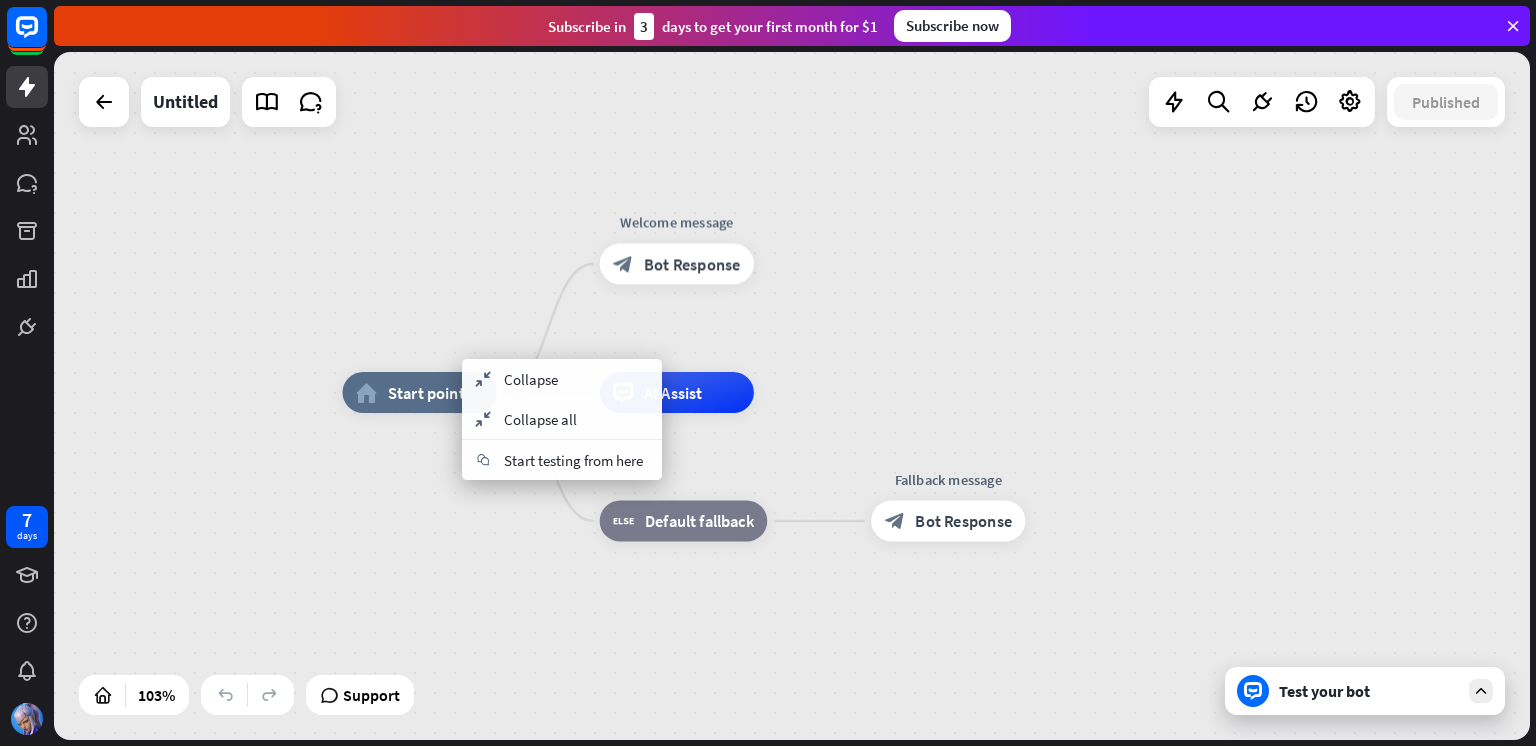 click on "home_2   Start point                 Welcome message   block_bot_response   Bot Response                     AI Assist                   block_fallback   Default fallback                 Fallback message   block_bot_response   Bot Response" at bounding box center [1102, 746] 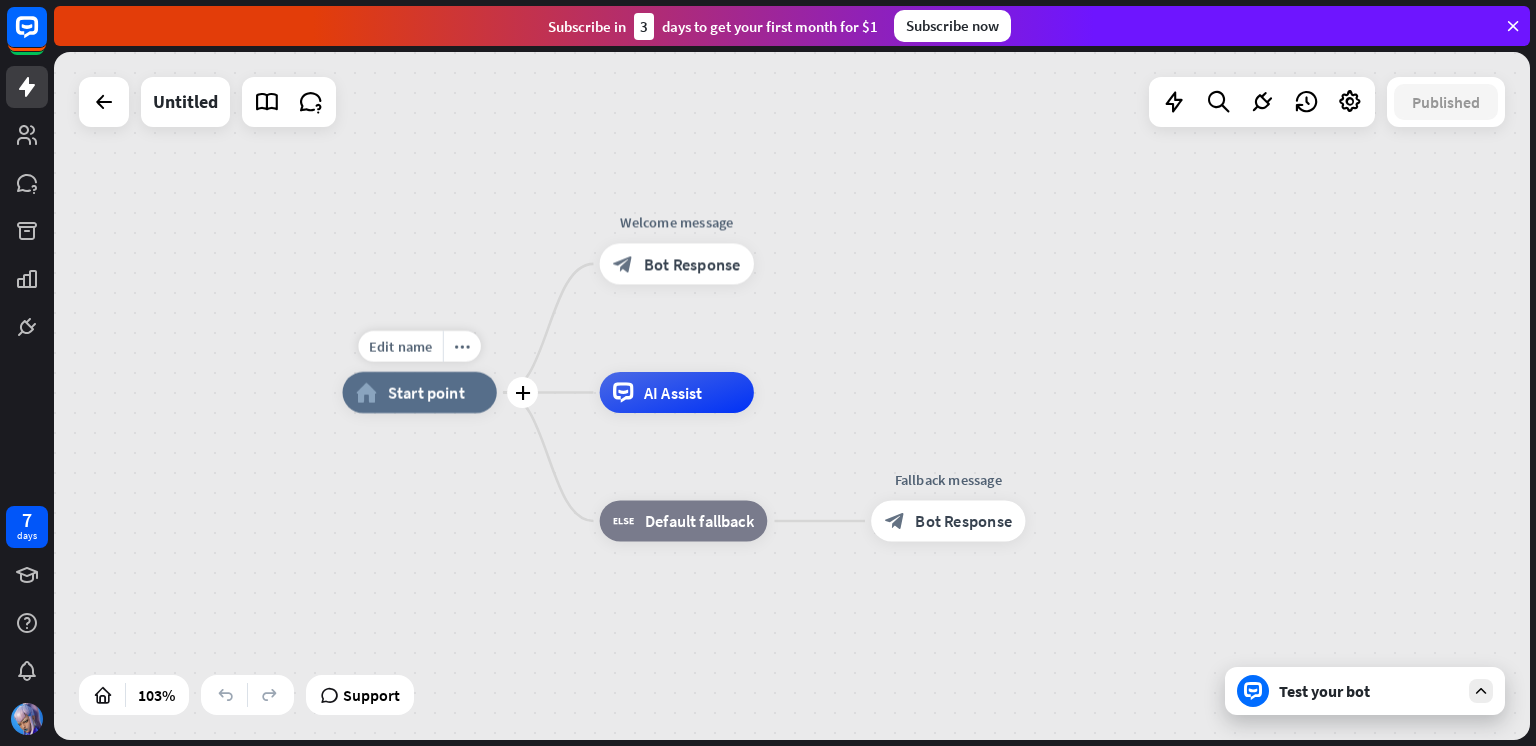 click on "Start point" at bounding box center [426, 392] 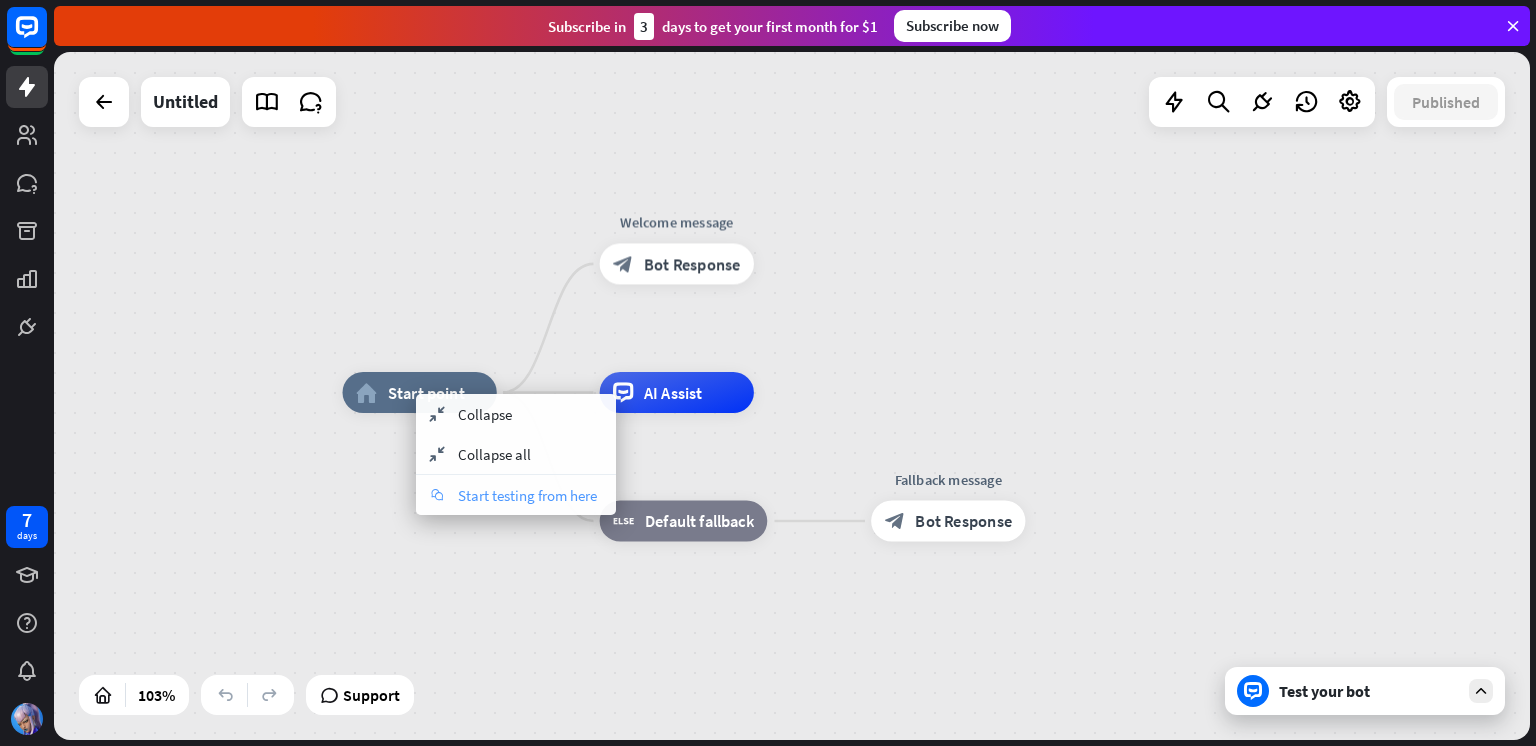 click on "Start testing from here" at bounding box center [527, 495] 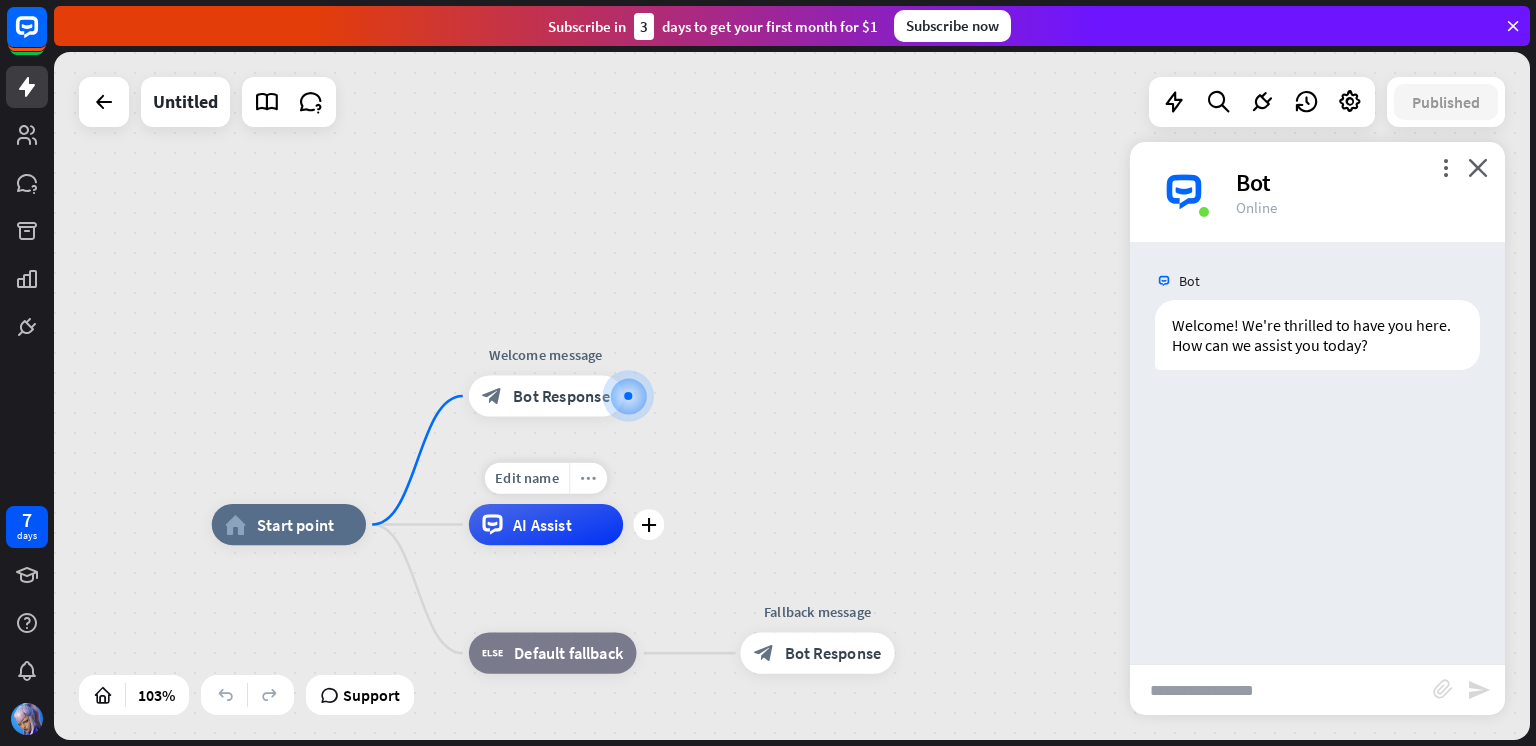 click on "more_horiz" at bounding box center (588, 478) 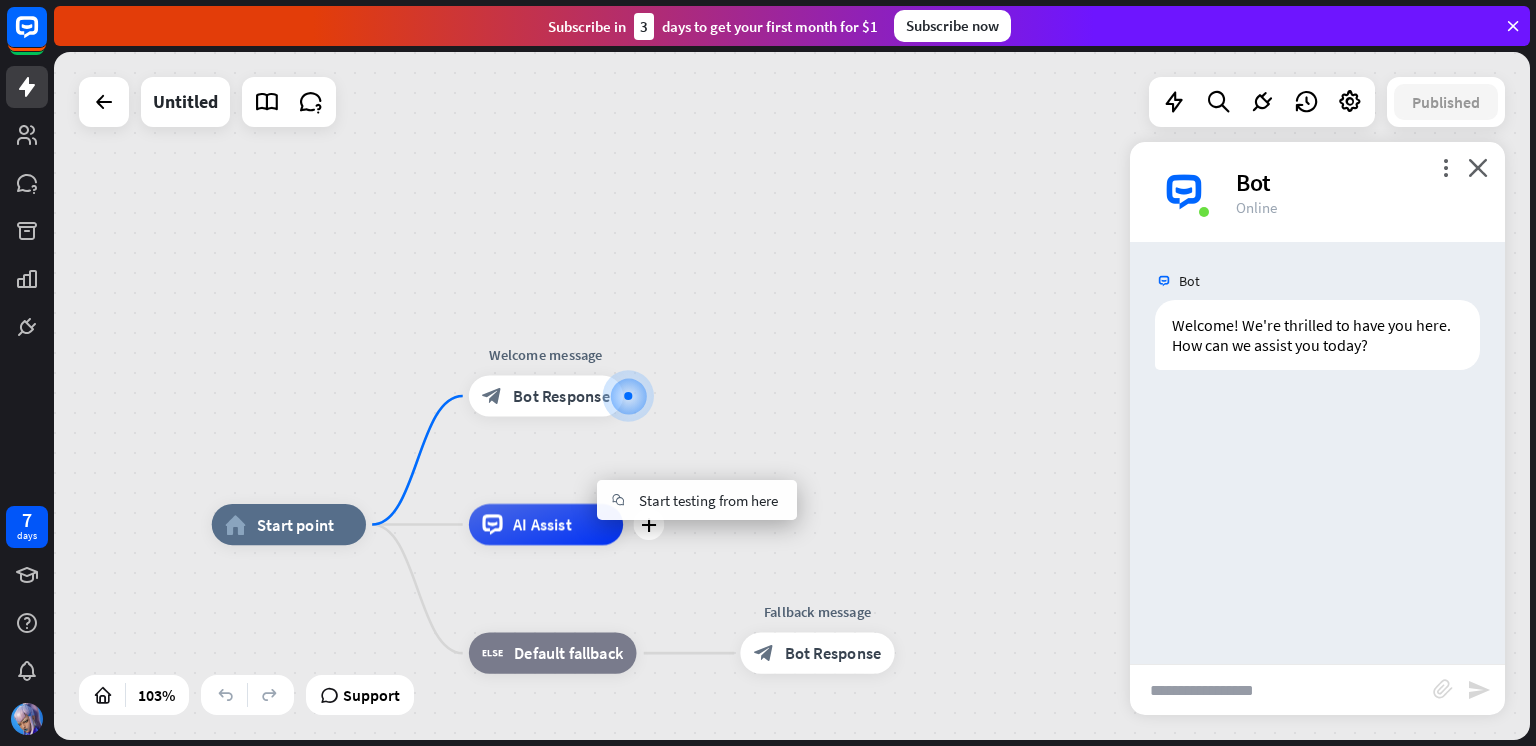 click on "AI Assist" at bounding box center (542, 524) 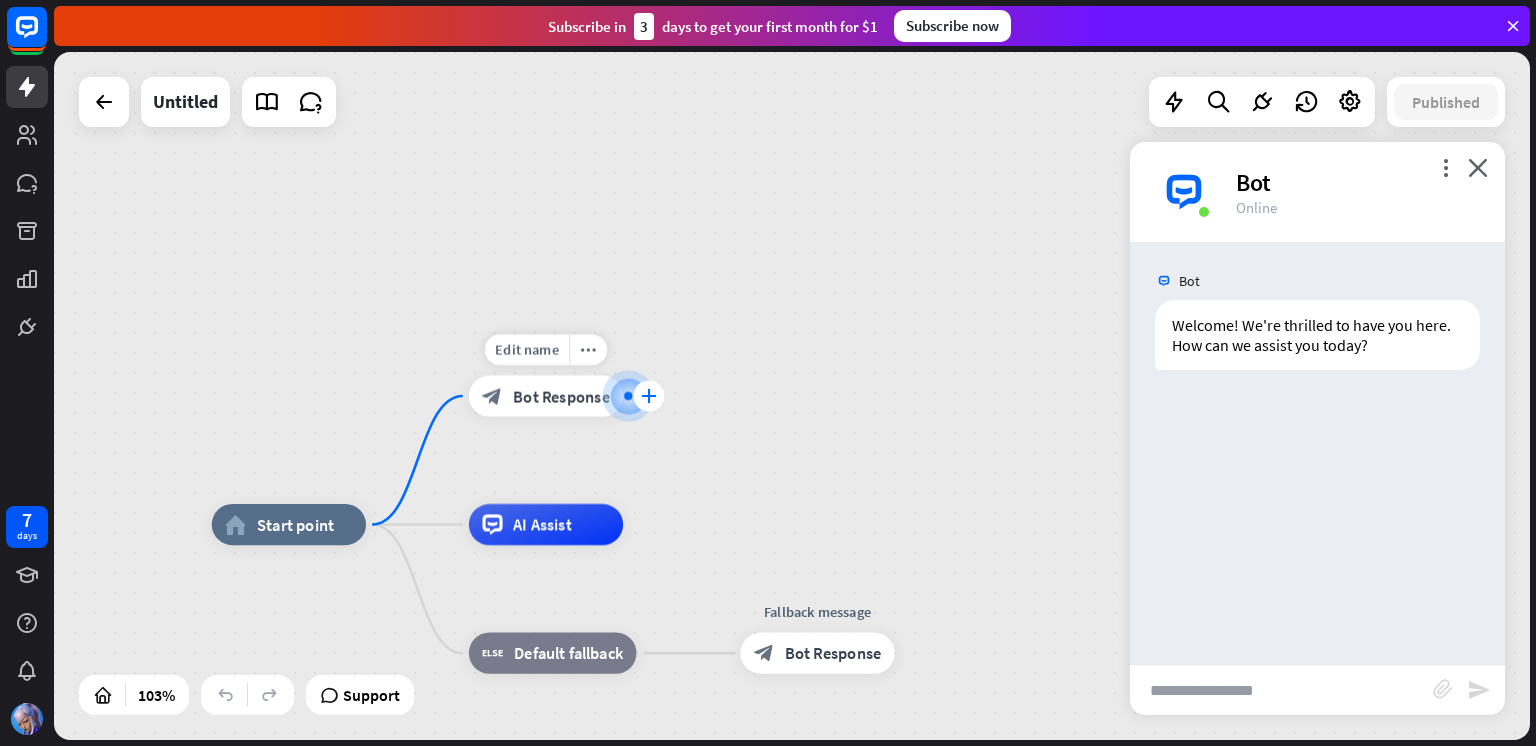 click on "plus" at bounding box center (648, 396) 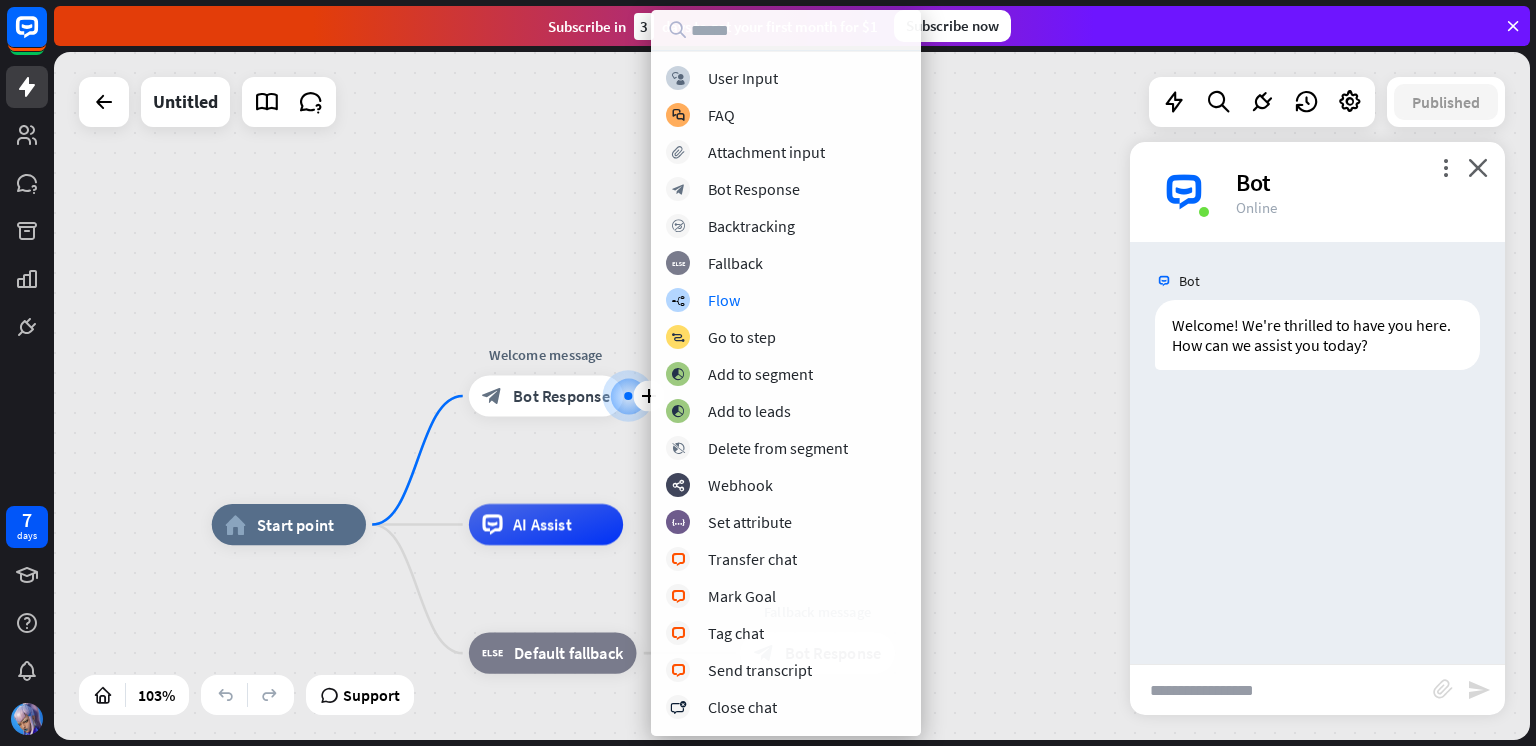 drag, startPoint x: 651, startPoint y: 405, endPoint x: 1253, endPoint y: 709, distance: 674.40344 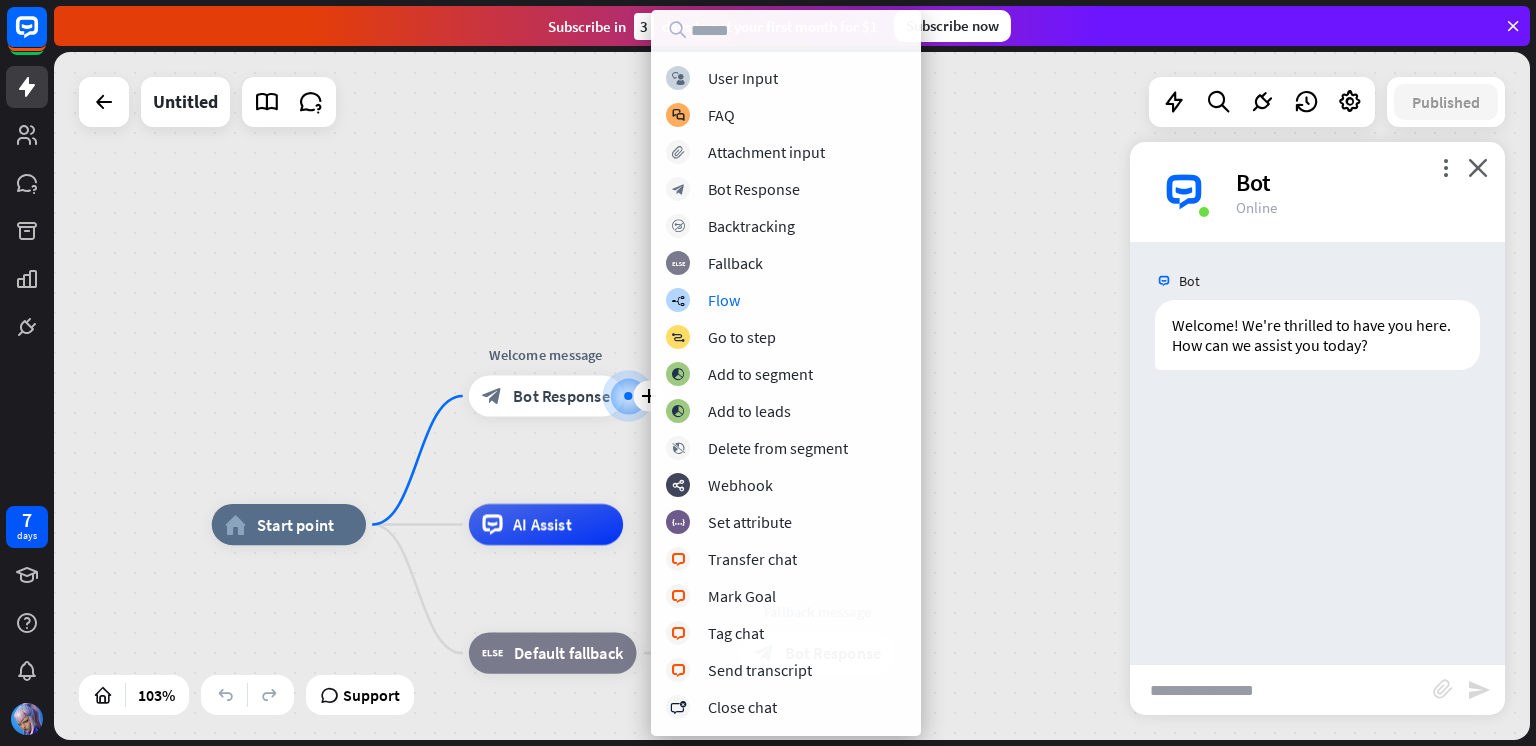 click on "Untitled
Published
103%           Support                         block_user_input
User Input
block_faq
FAQ
block_attachment
Attachment input
block_bot_response
Bot Response
block_backtracking
Backtracking
block_fallback
Fallback
builder_tree
Flow
block_goto
Go to step
block_add_to_segment
Add to segment
block_add_to_segment
Add to leads
block_delete_from_segment
Delete from segment
webhooks
Webhook
block_set_attribute
Set attribute
block_livechat
Transfer chat
block_livechat
Mark Goal
block_livechat
Tag chat
block_livechat   block_close_chat   filter" at bounding box center [792, 396] 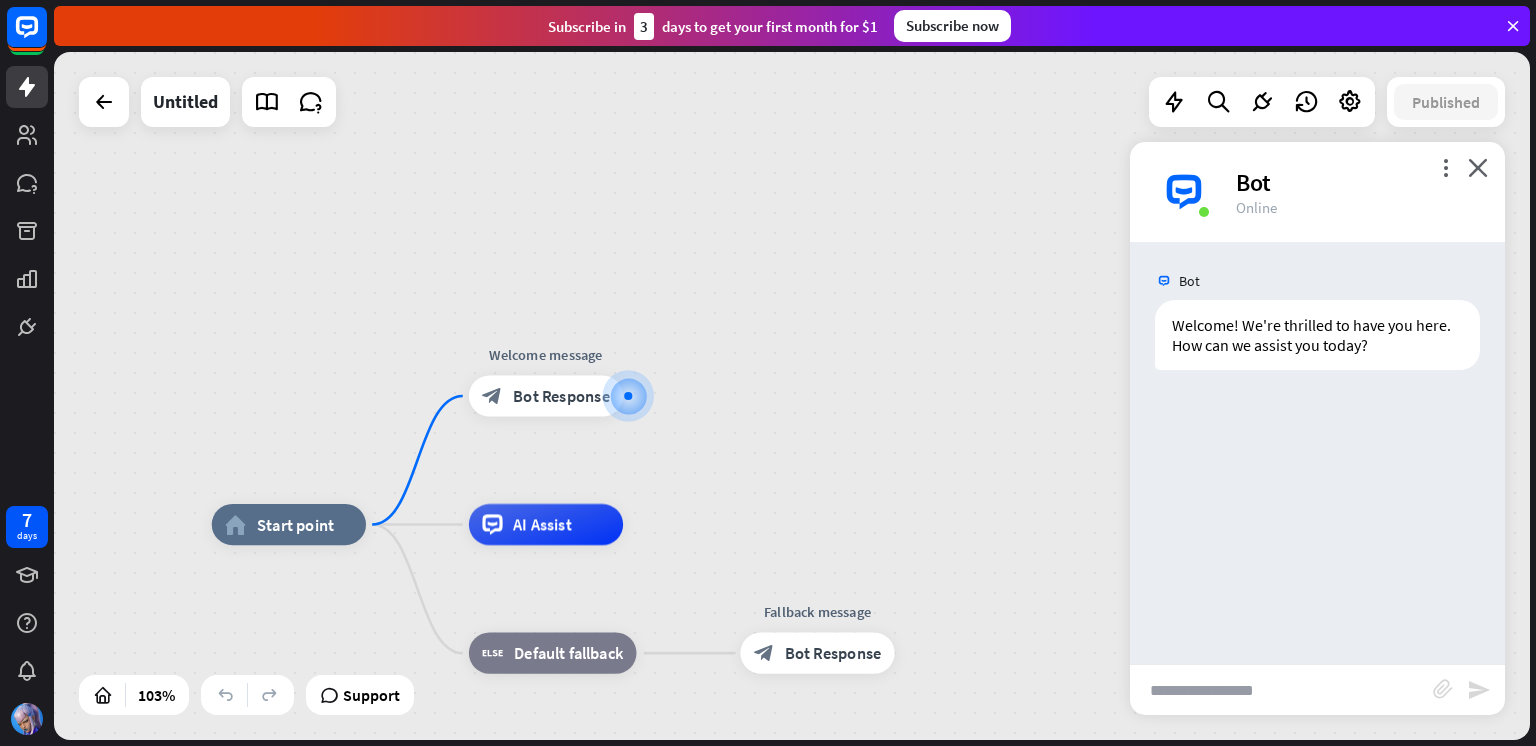click at bounding box center [1281, 690] 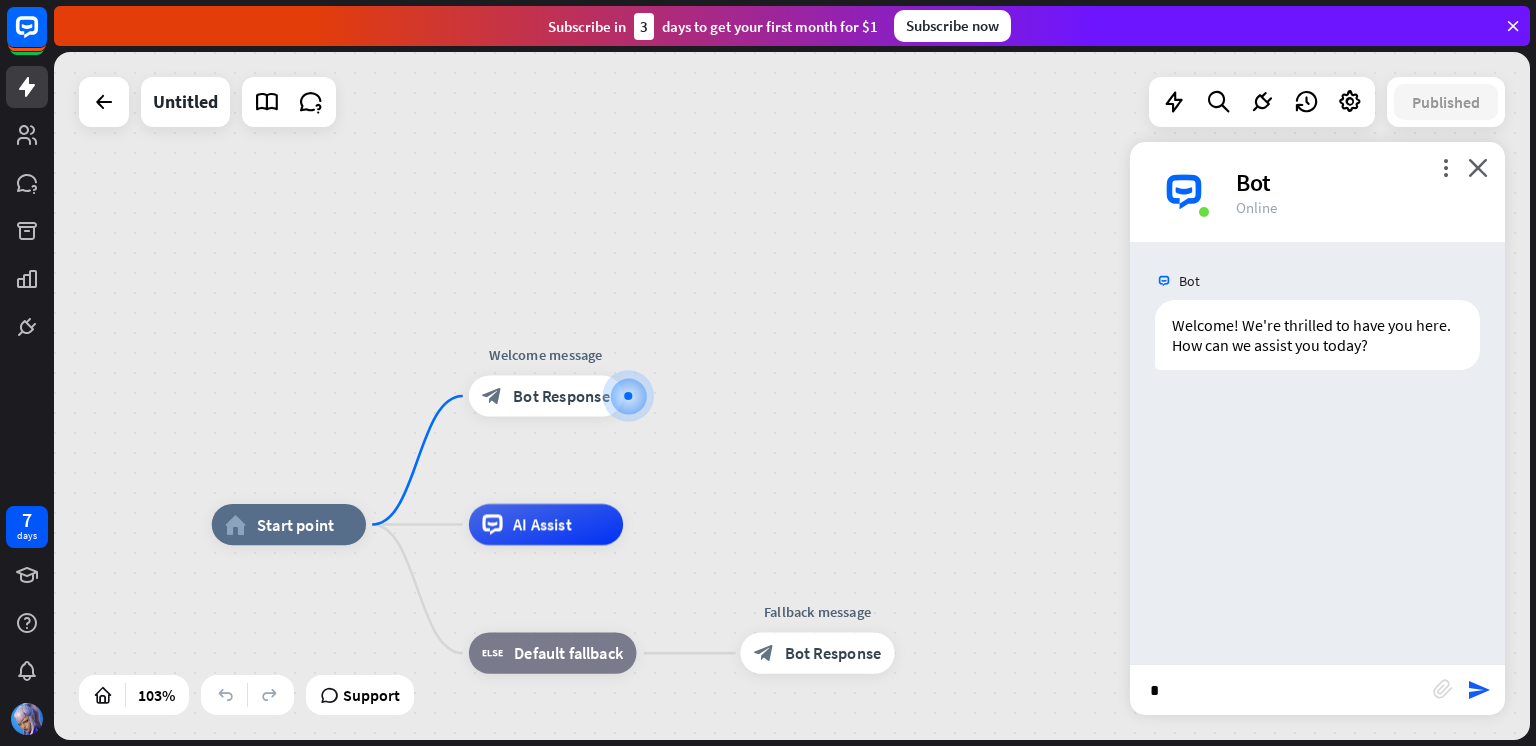 type on "**" 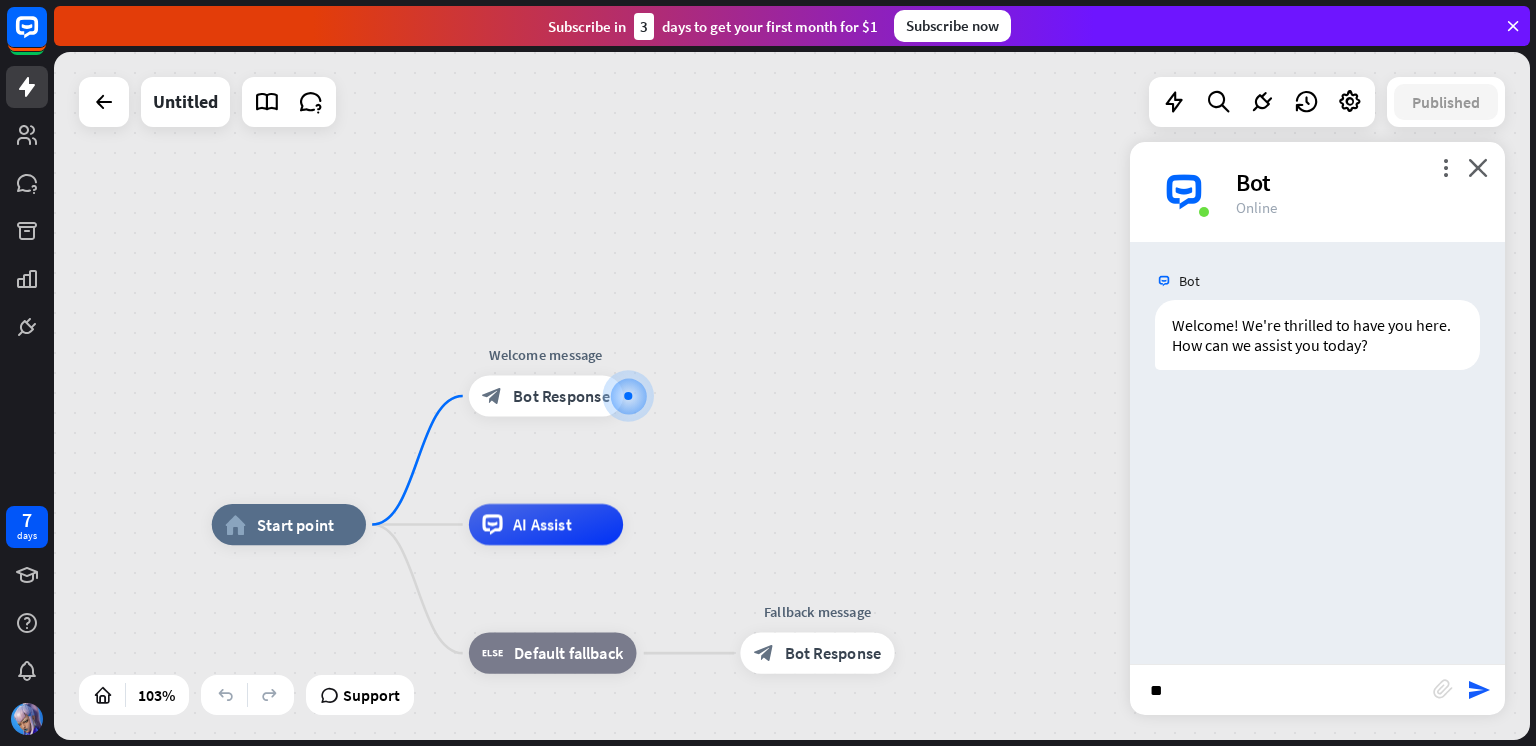 type 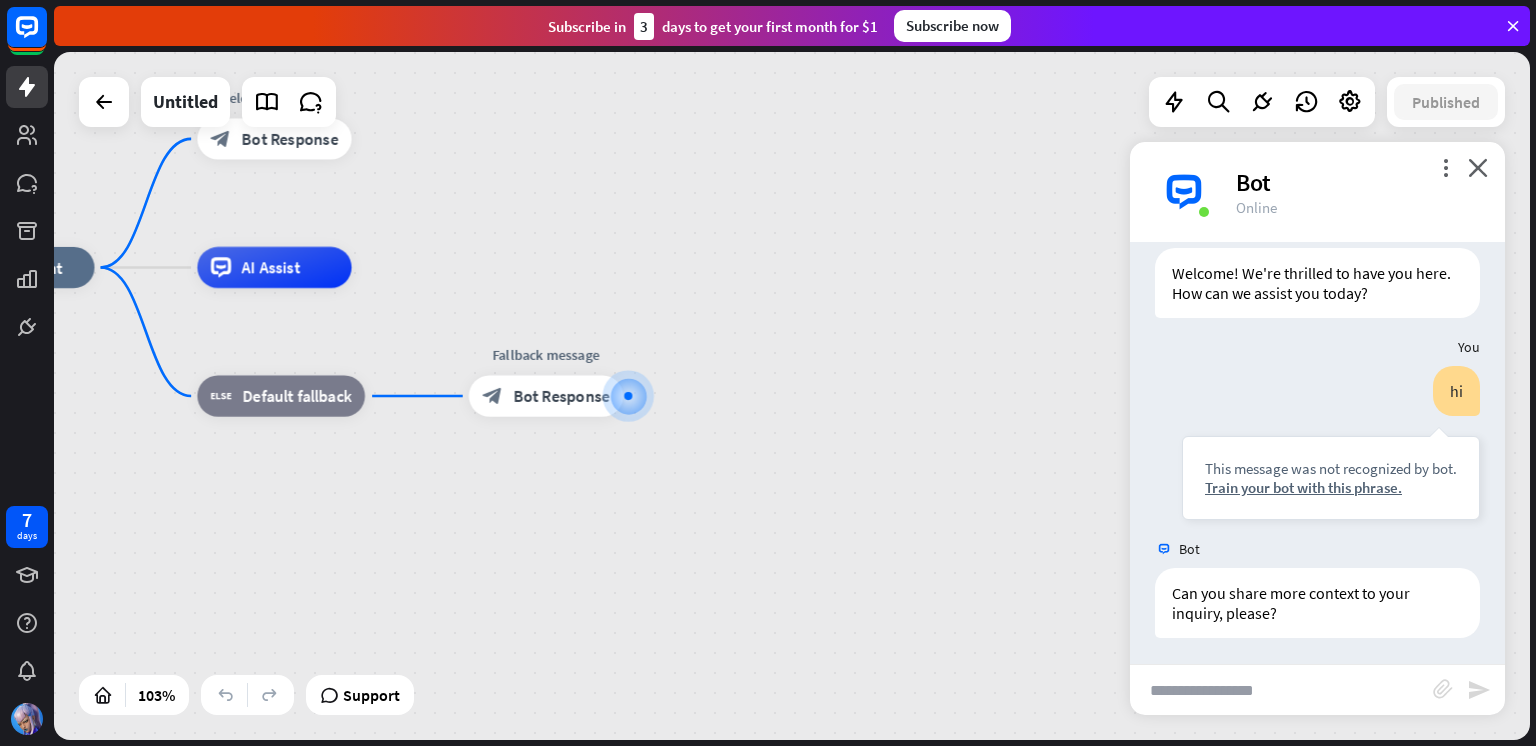 scroll, scrollTop: 55, scrollLeft: 0, axis: vertical 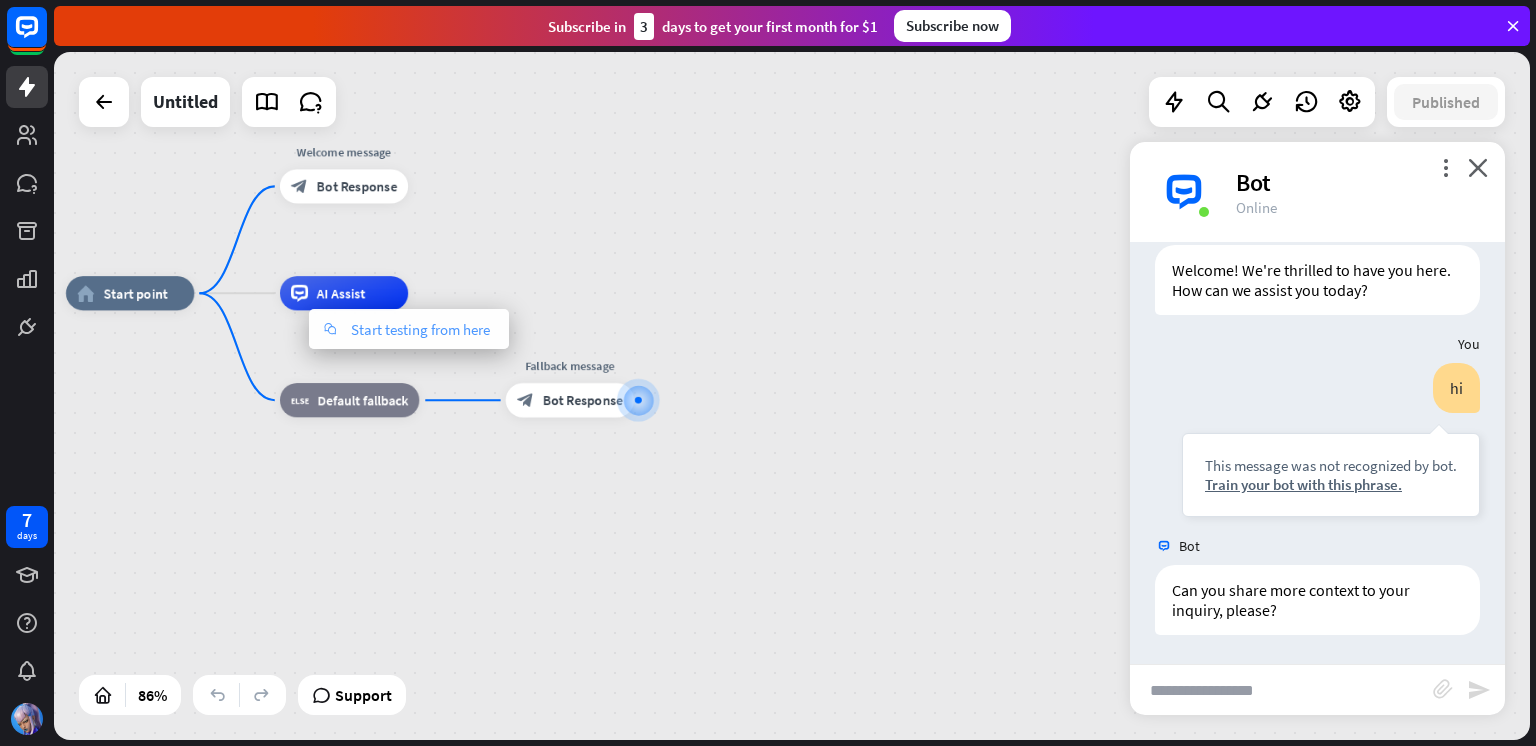 click on "chat   Start testing from here" at bounding box center [409, 329] 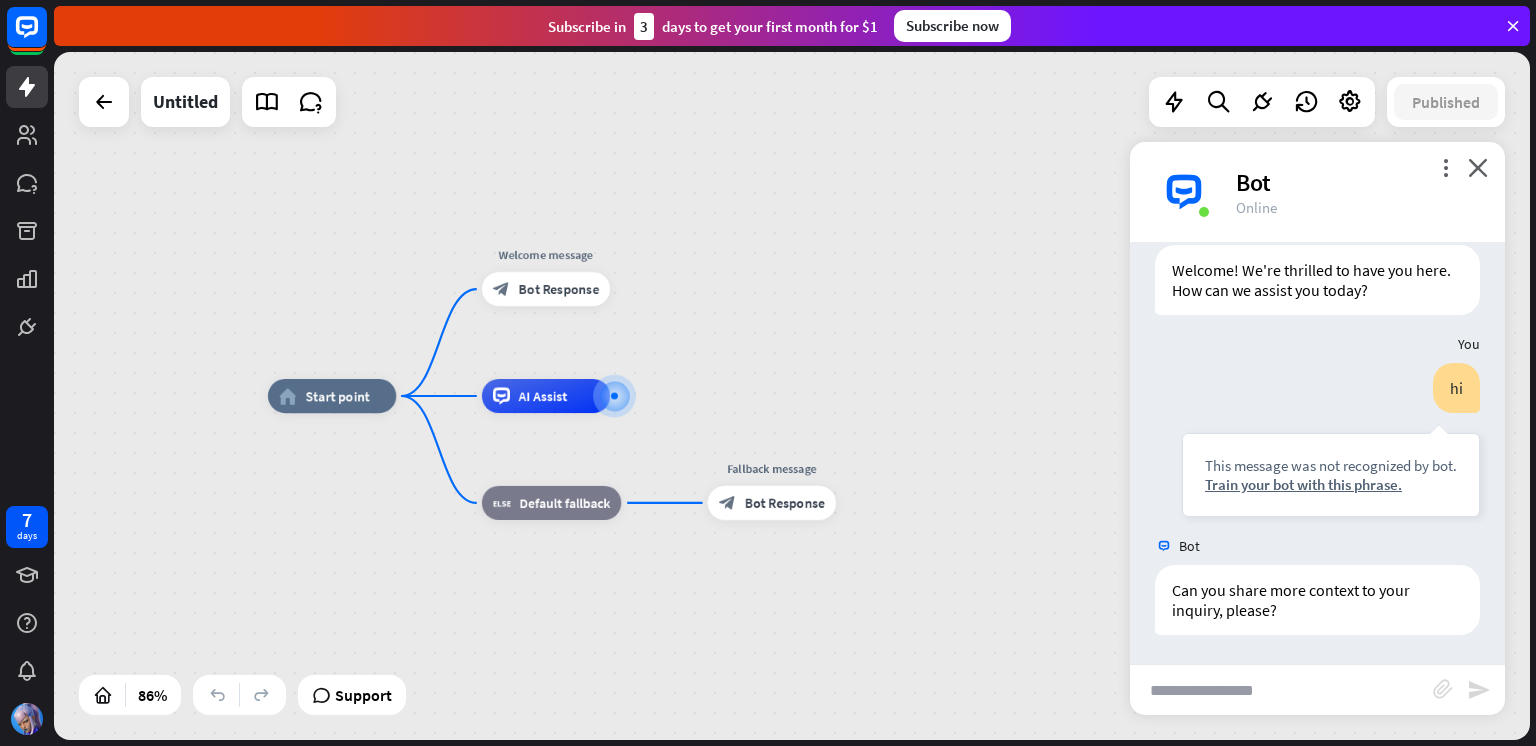 click on "home_2   Start point                 Welcome message   block_bot_response   Bot Response                     AI Assist                       block_fallback   Default fallback                 Fallback message   block_bot_response   Bot Response" at bounding box center (899, 690) 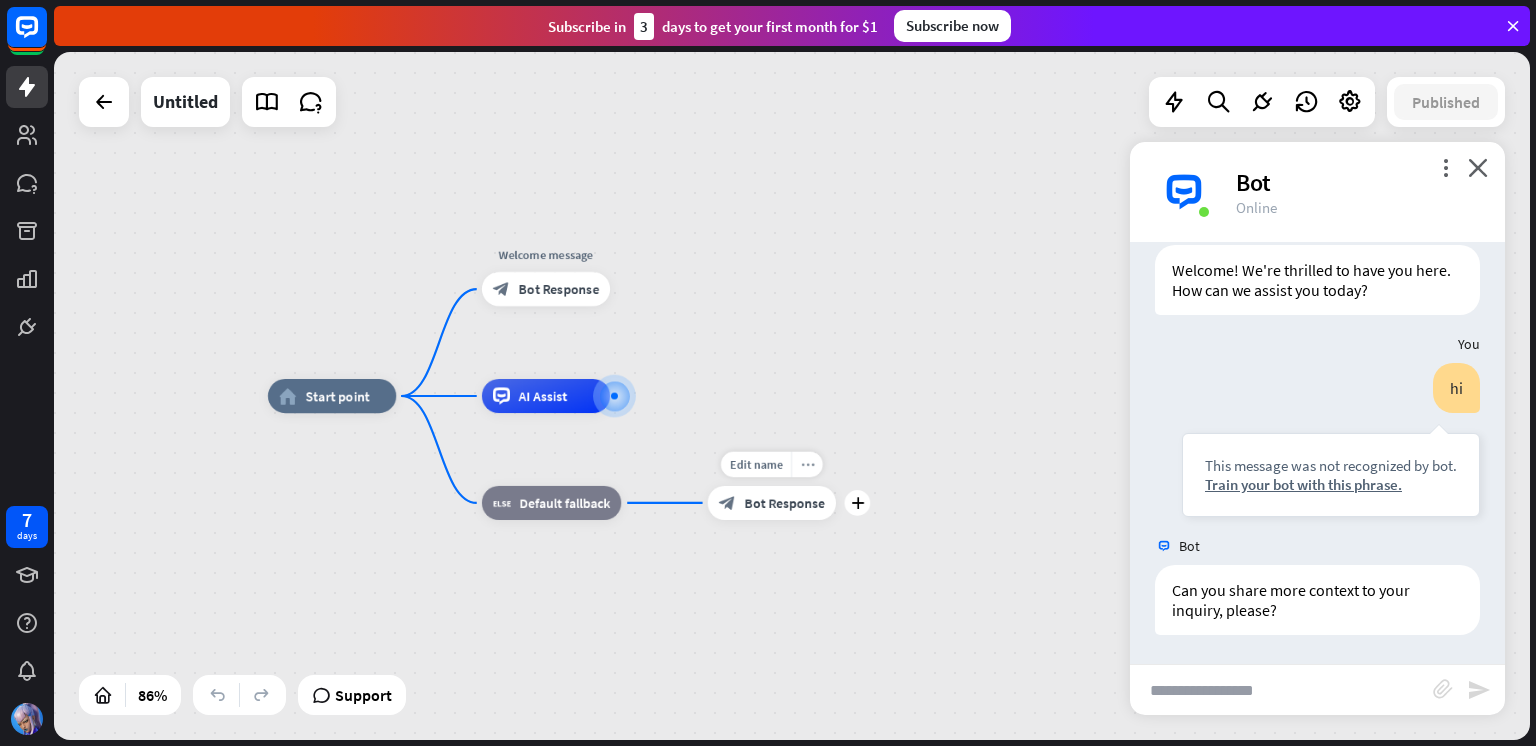click on "more_horiz" at bounding box center [808, 464] 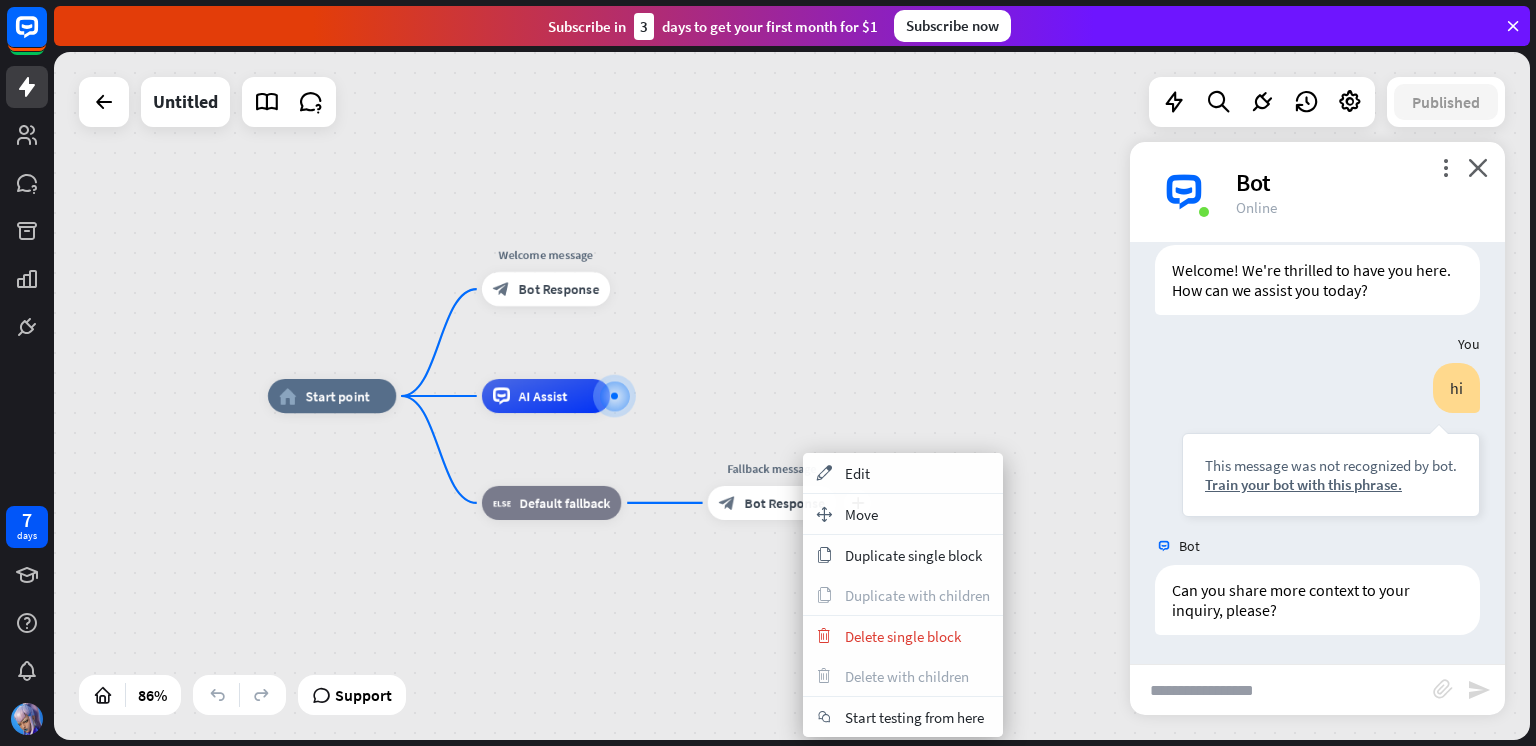click on "plus   Fallback message   block_bot_response   Bot Response" at bounding box center [772, 503] 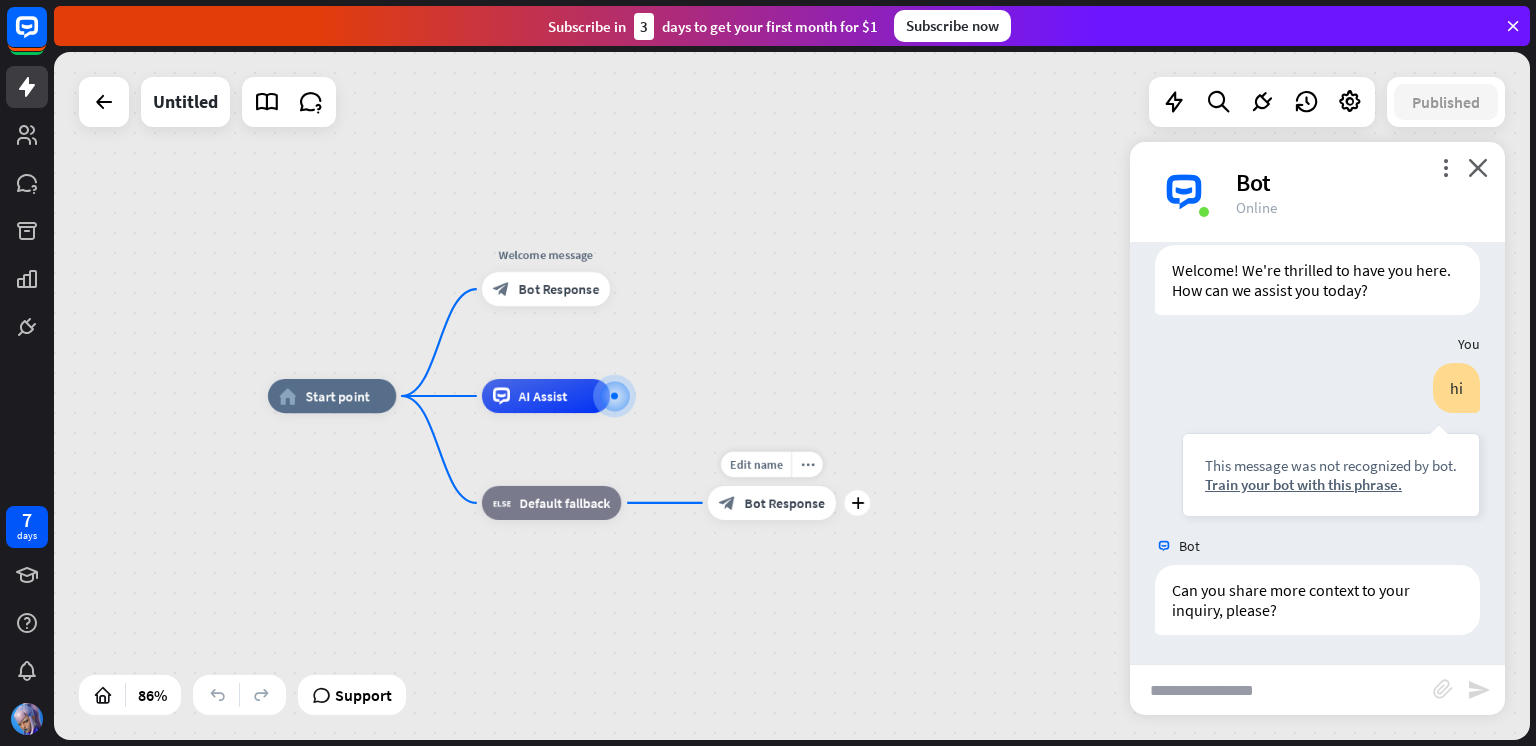 click on "Bot Response" at bounding box center [784, 502] 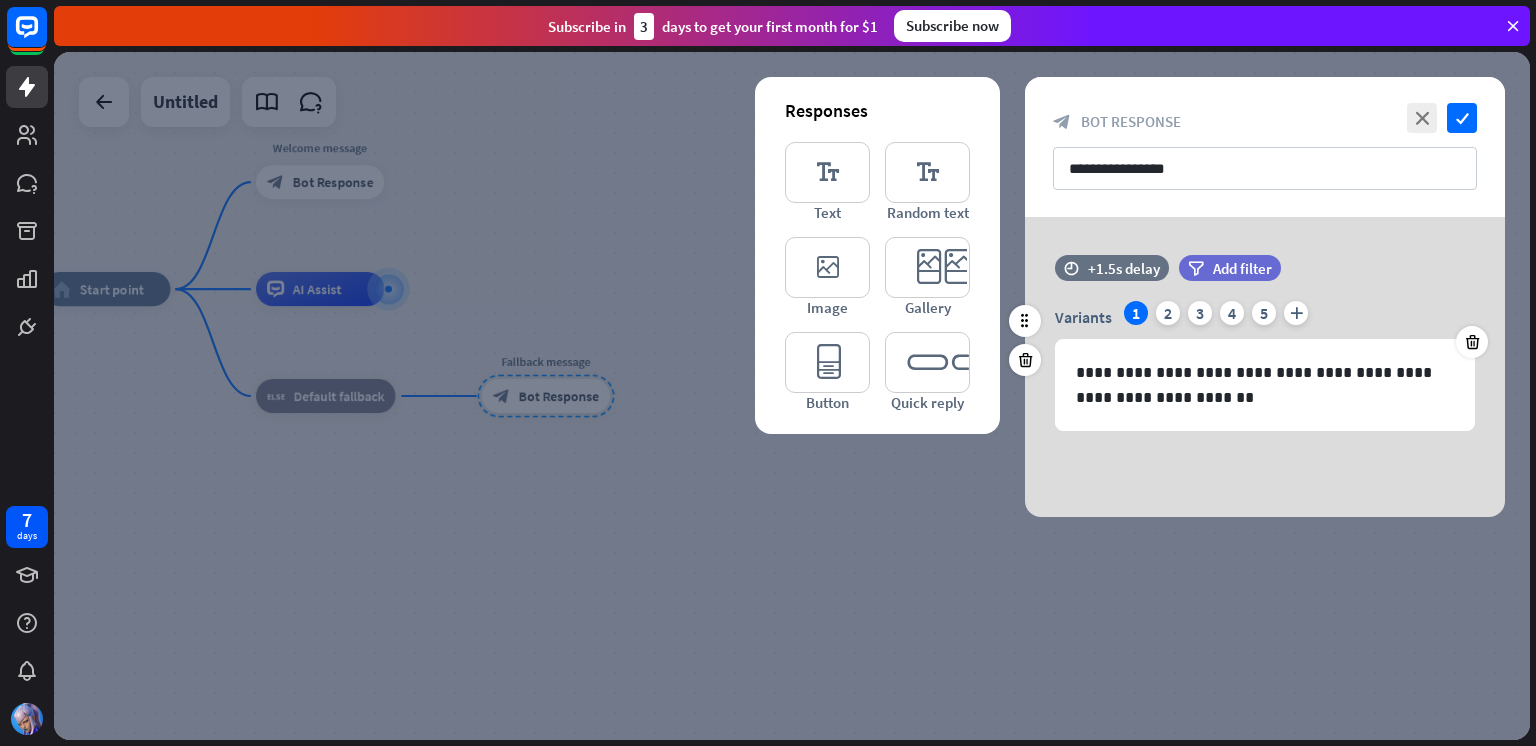 click on "Variants
1
2
3
4
5
plus" at bounding box center [1265, 317] 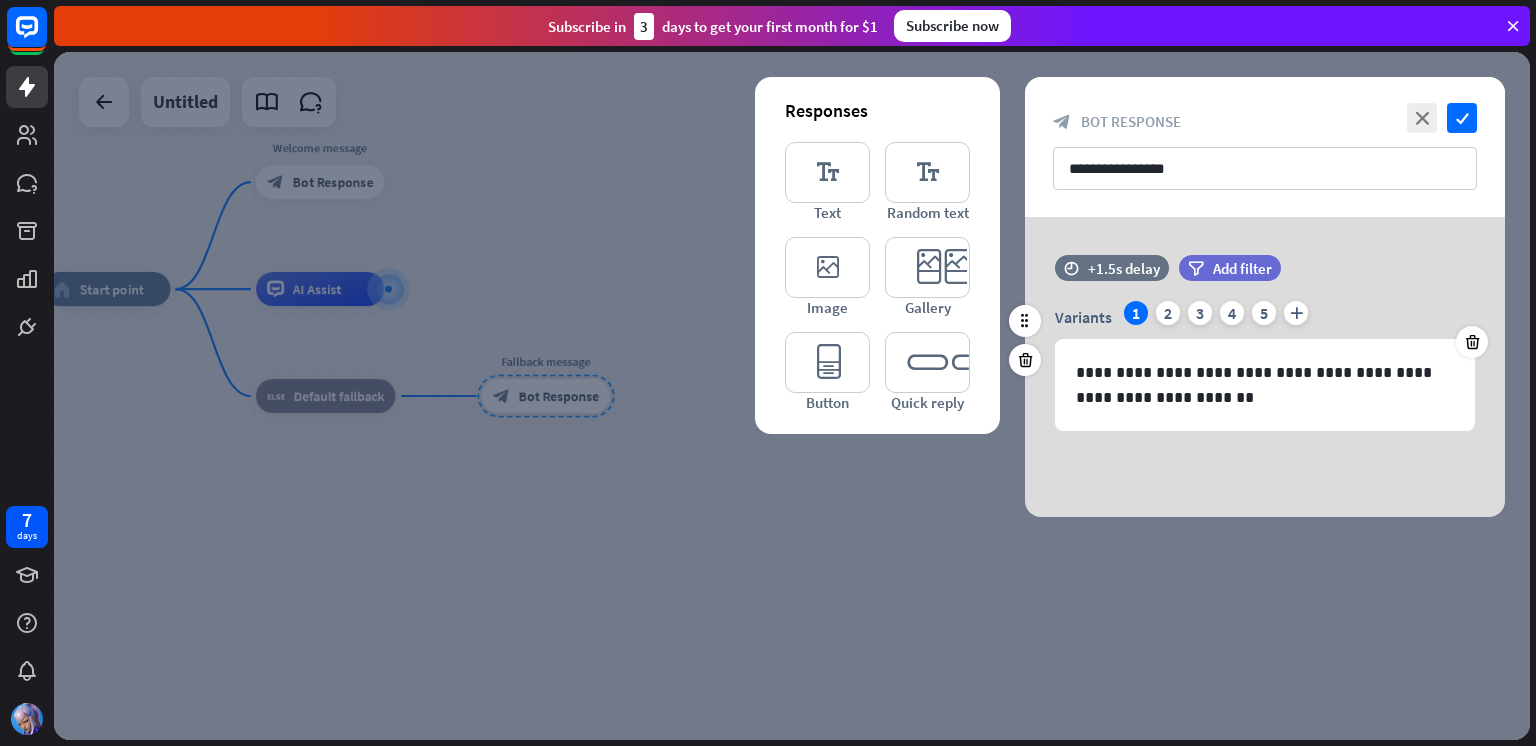 click on "Variants
1
2
3
4
5
plus" at bounding box center (1265, 317) 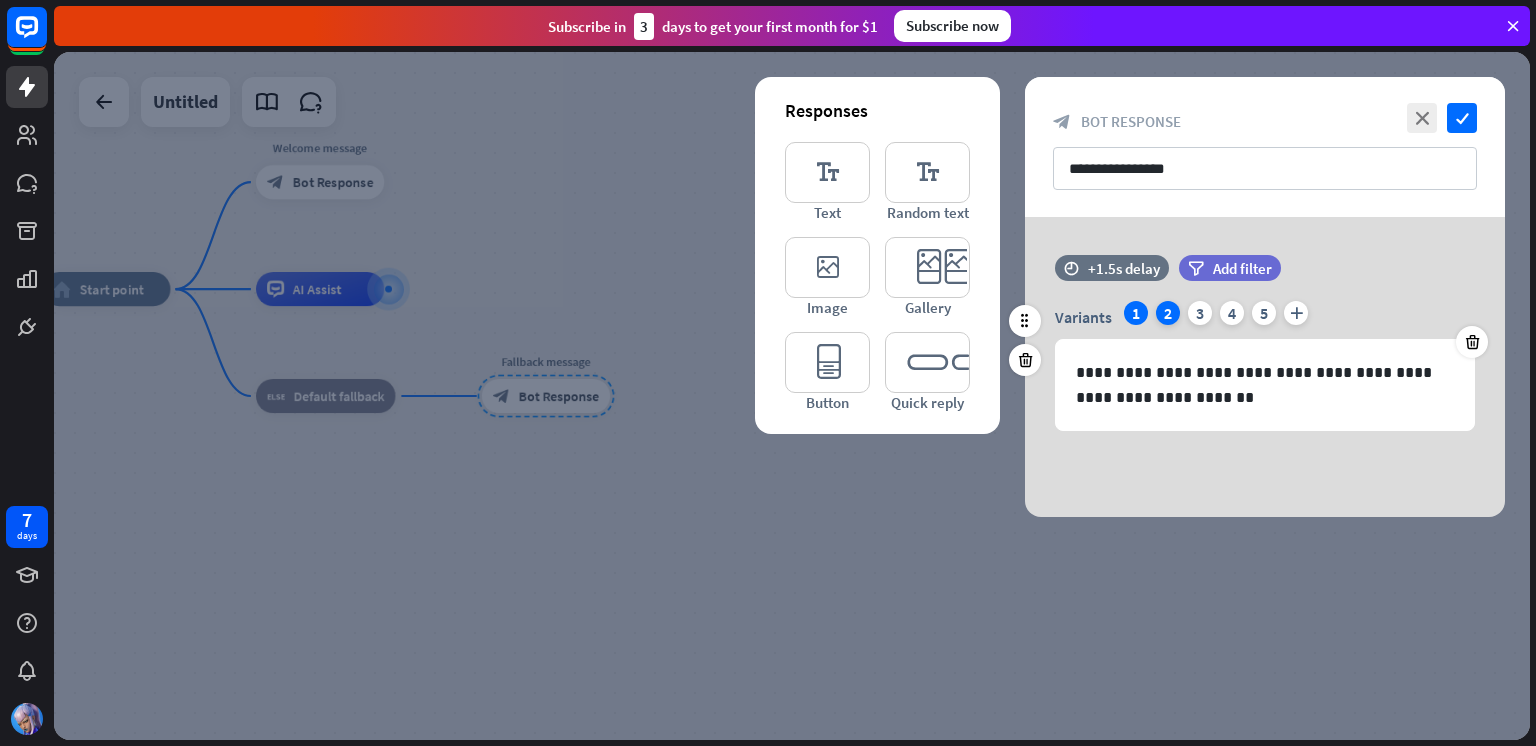 click on "2" at bounding box center [1168, 313] 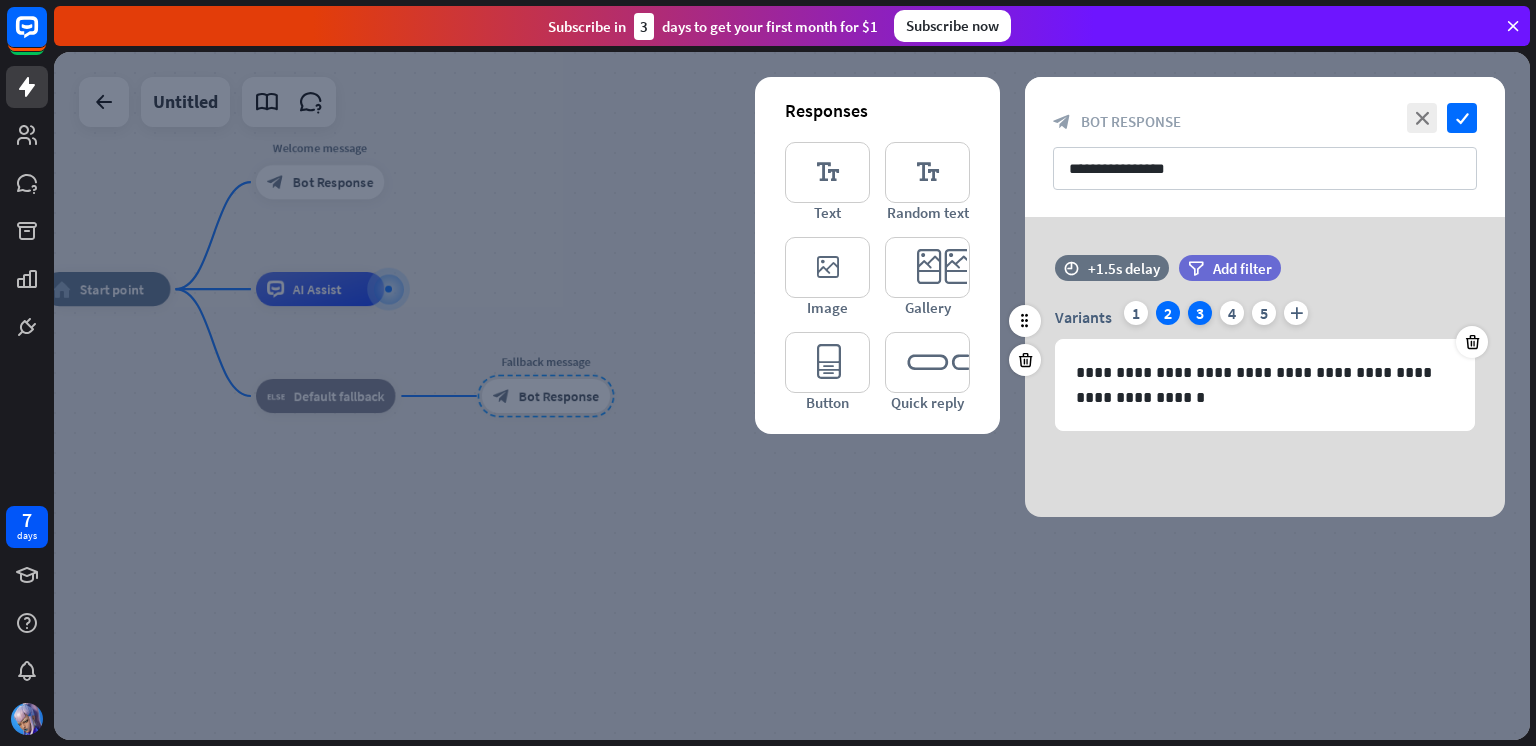 click on "3" at bounding box center [1200, 313] 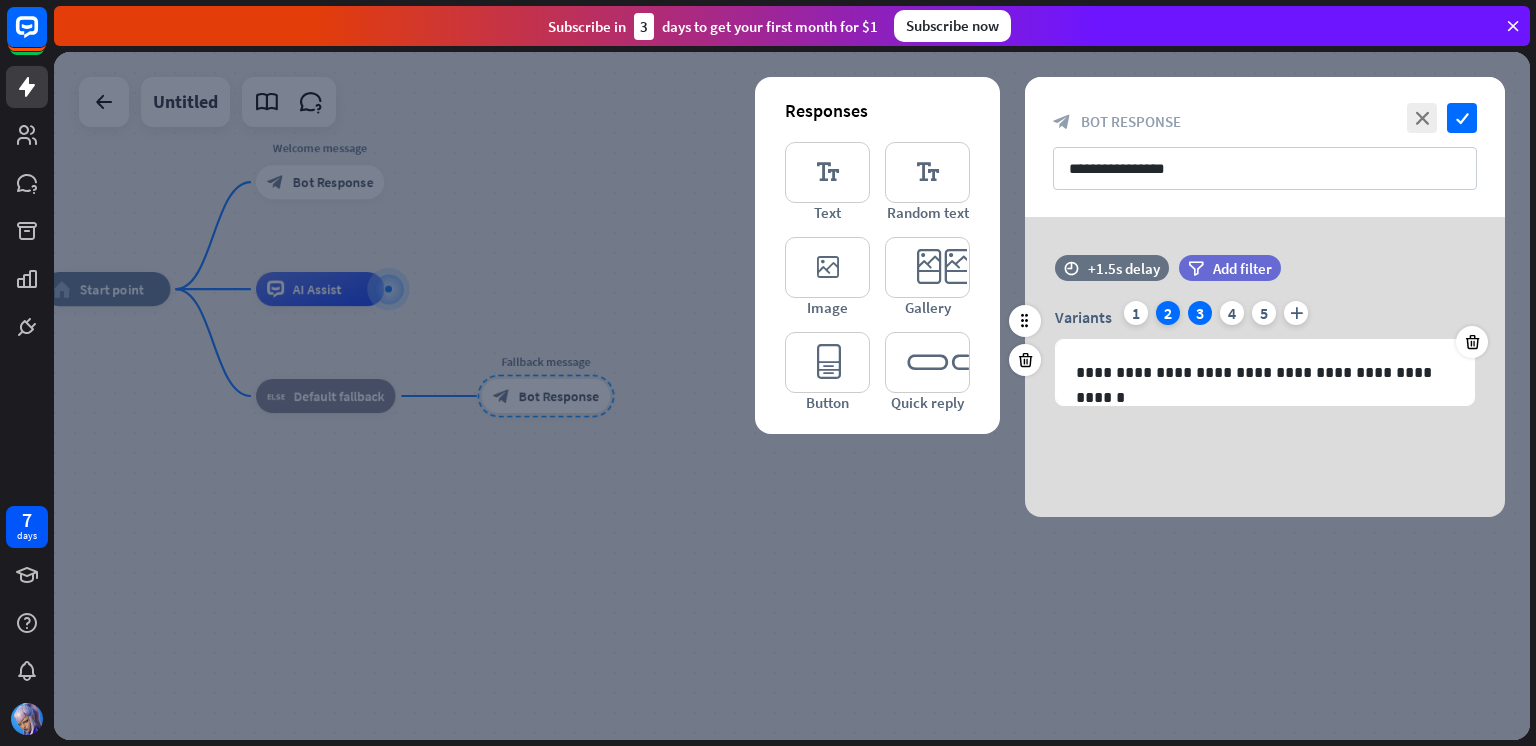 click on "2" at bounding box center [1168, 313] 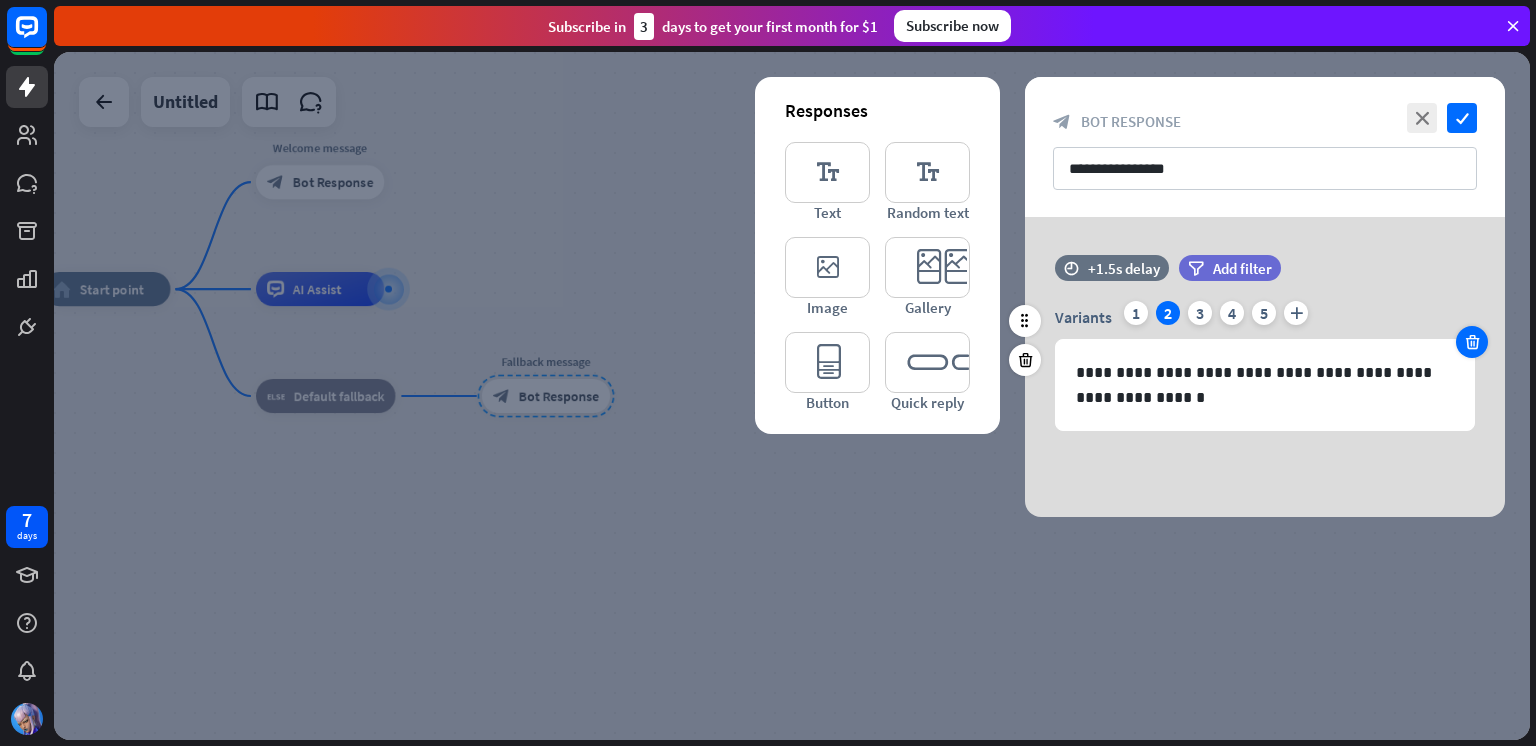 click at bounding box center (1472, 342) 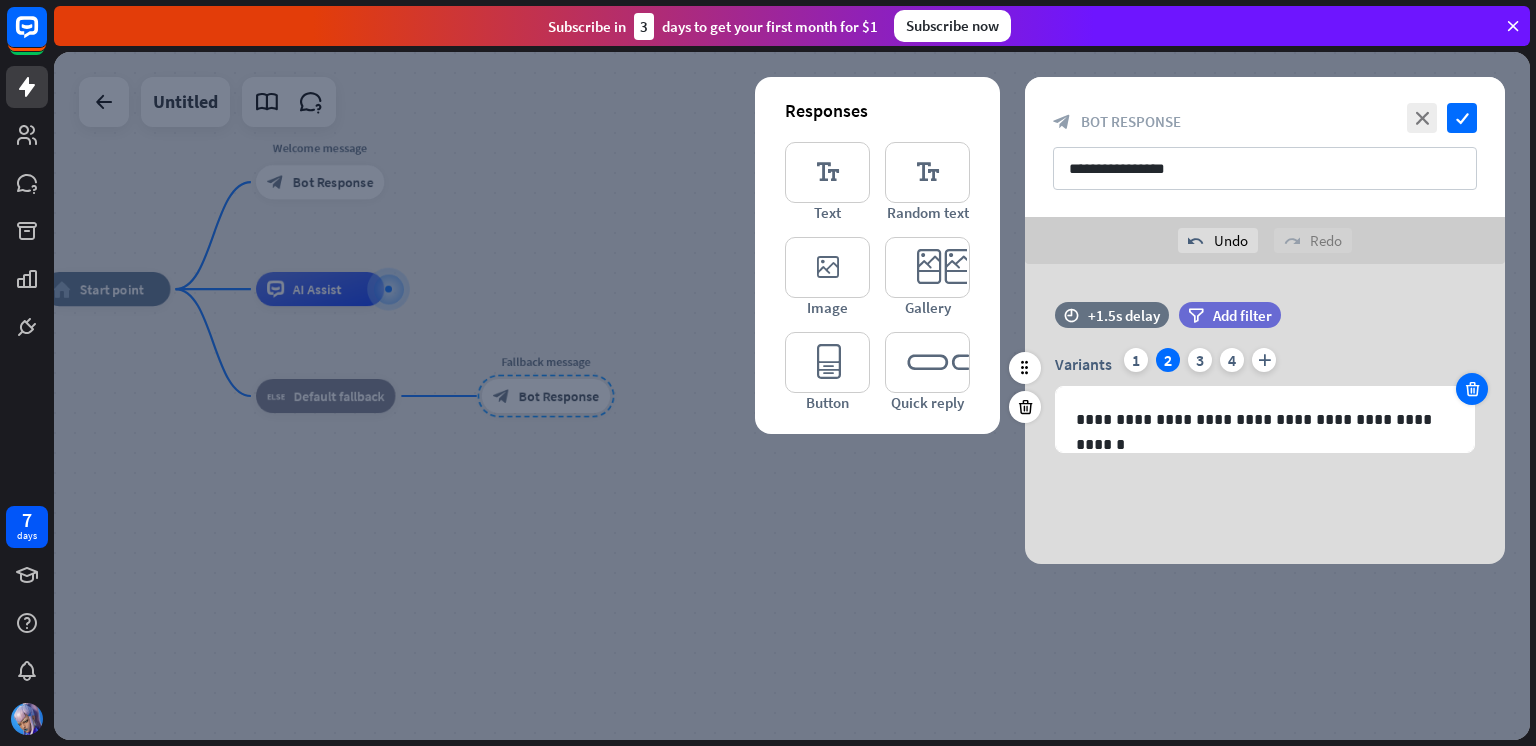click at bounding box center [1472, 389] 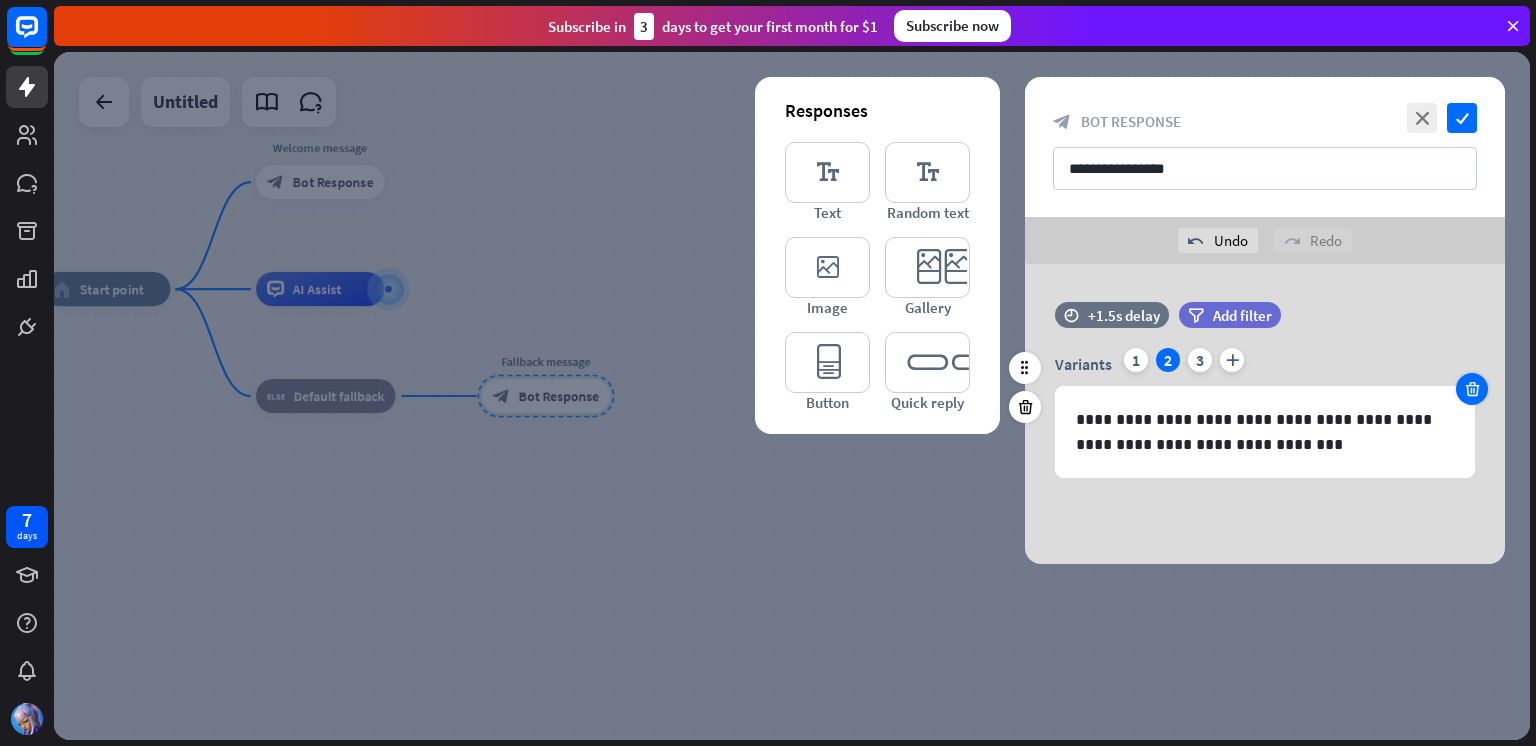click at bounding box center (1472, 389) 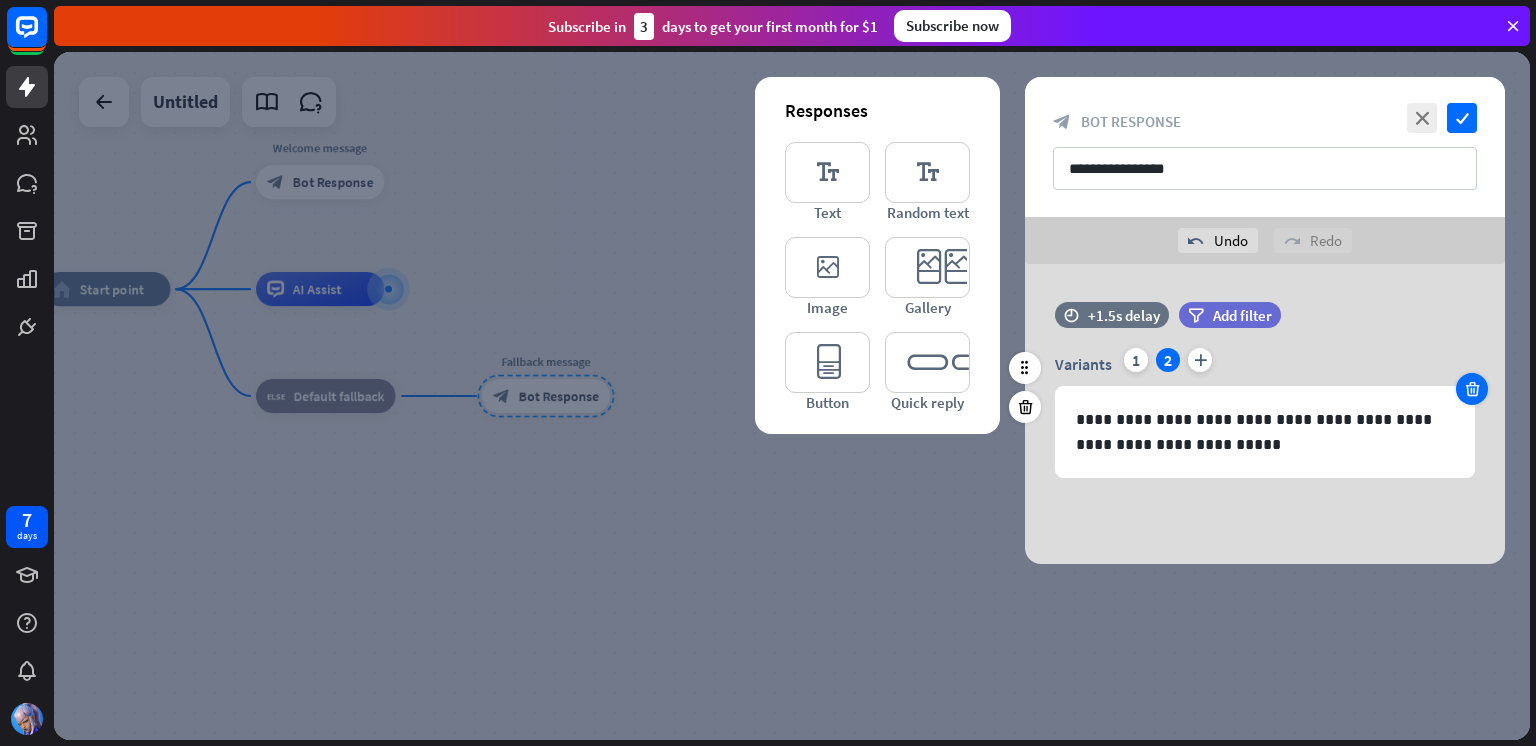 click at bounding box center (1472, 389) 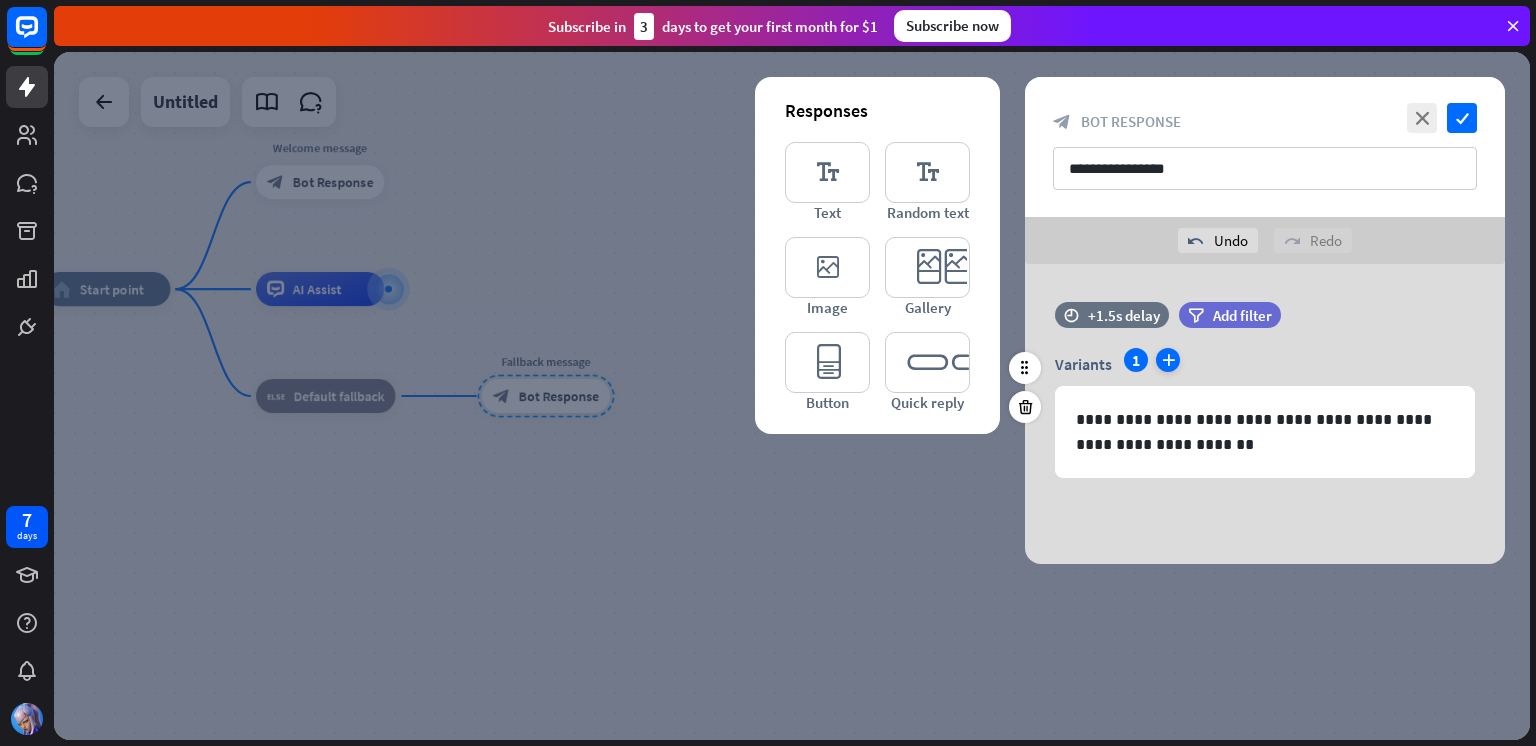 click on "plus" at bounding box center (1168, 360) 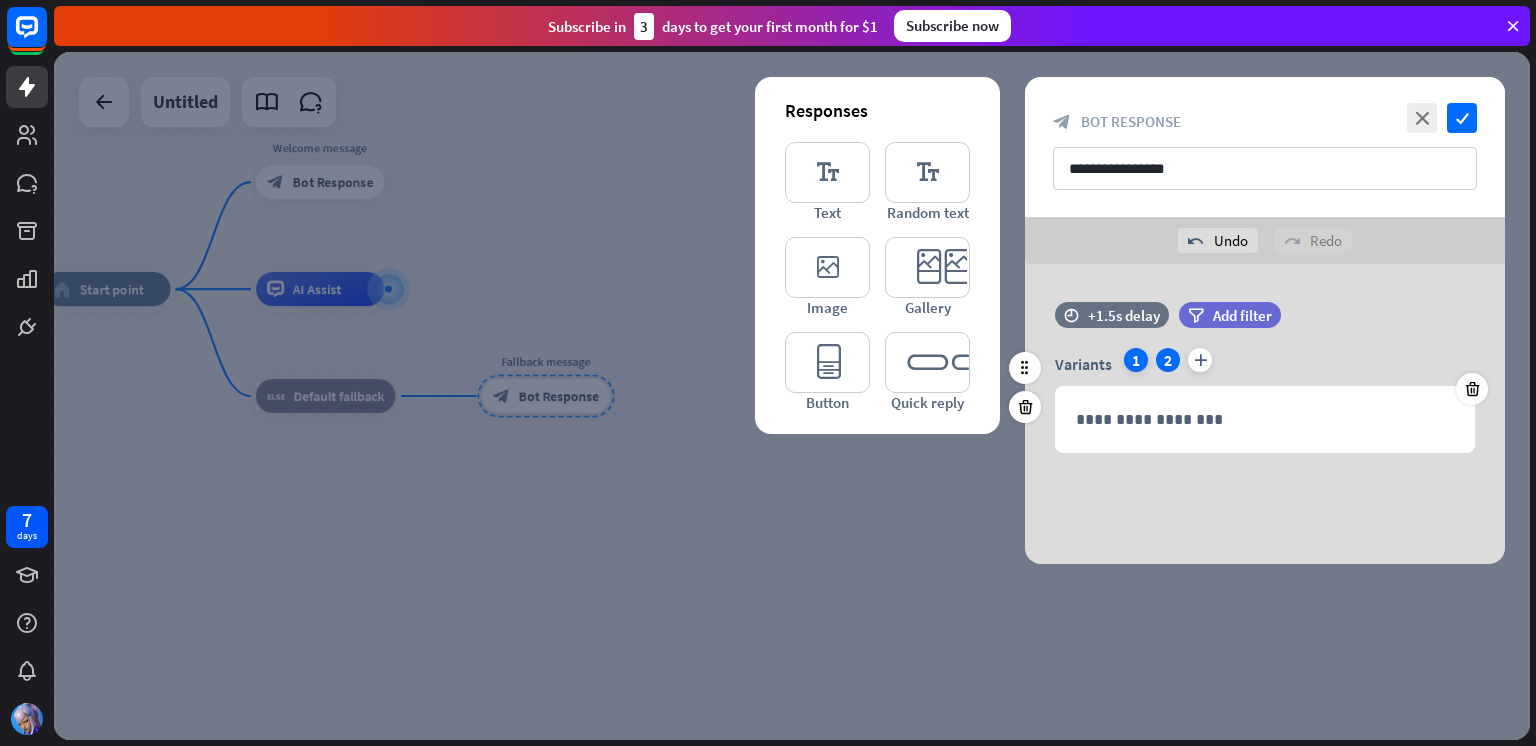 click on "1" at bounding box center [1136, 360] 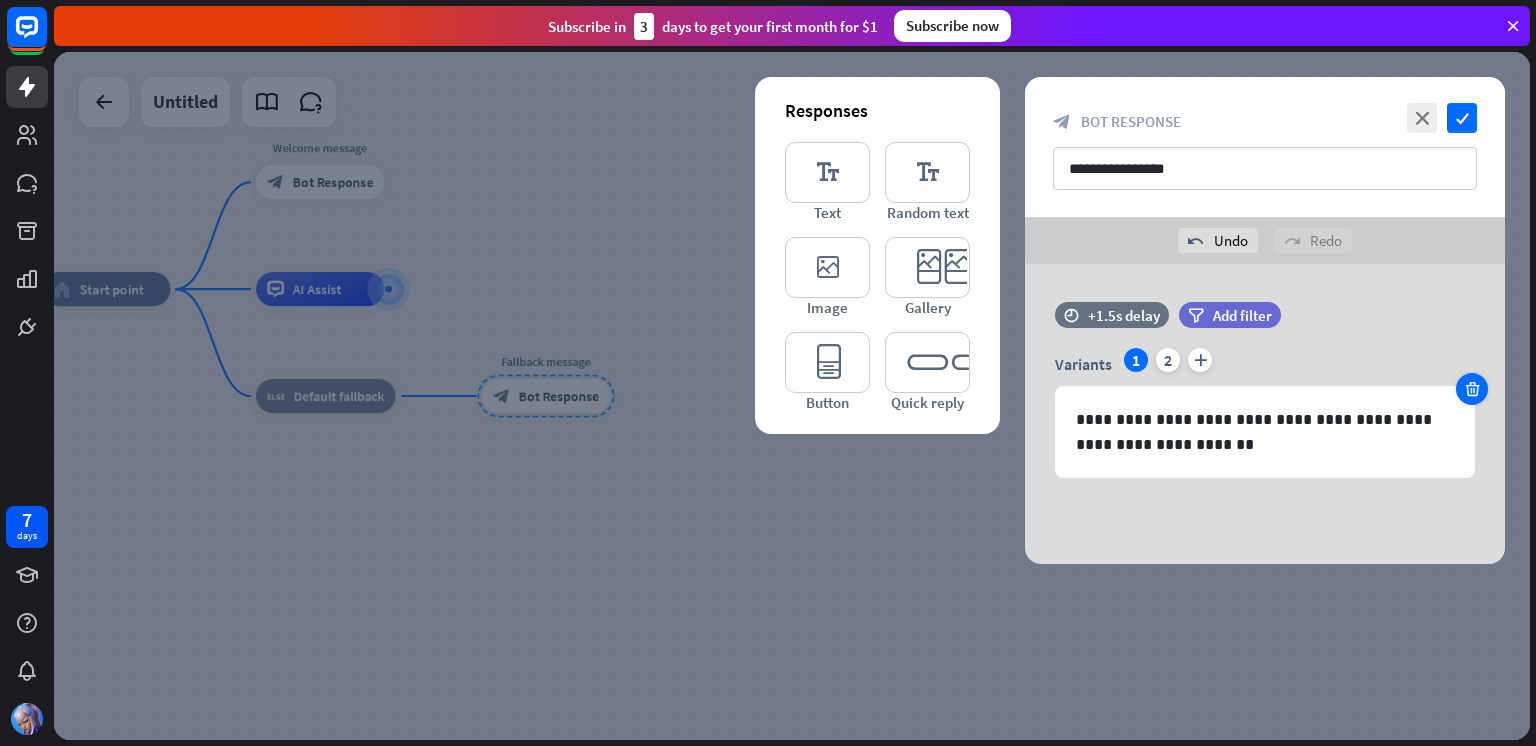 click at bounding box center [1472, 389] 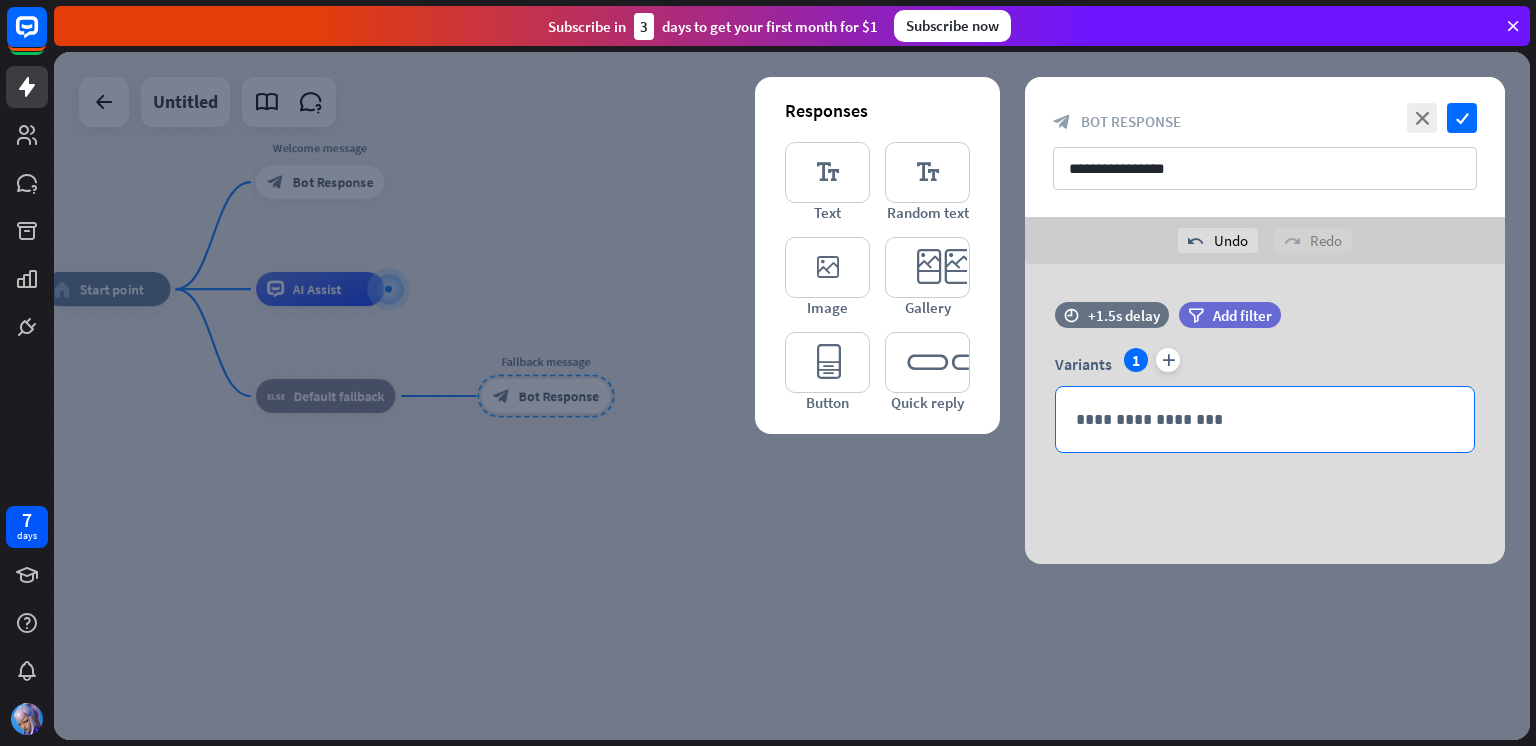 click on "**********" at bounding box center (1265, 419) 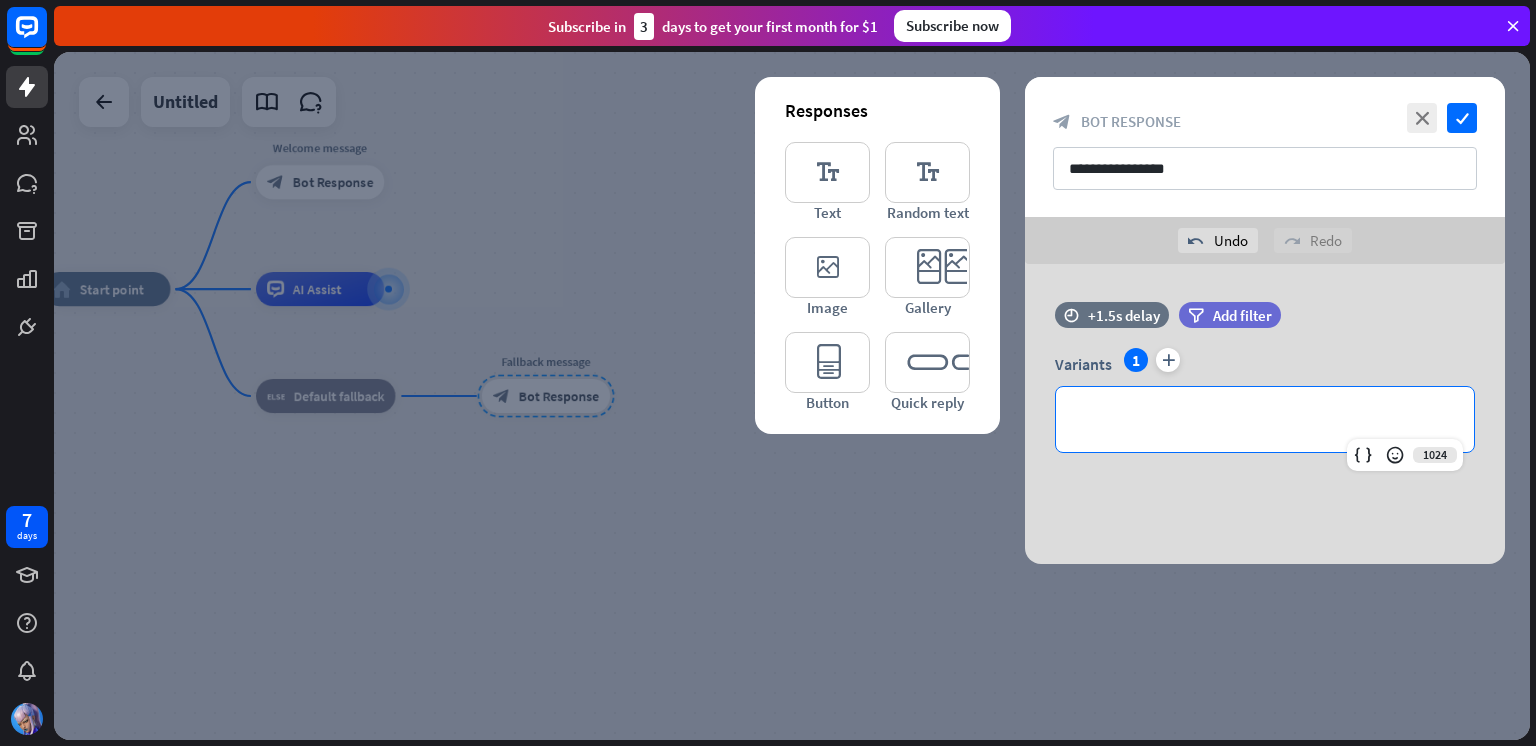 type 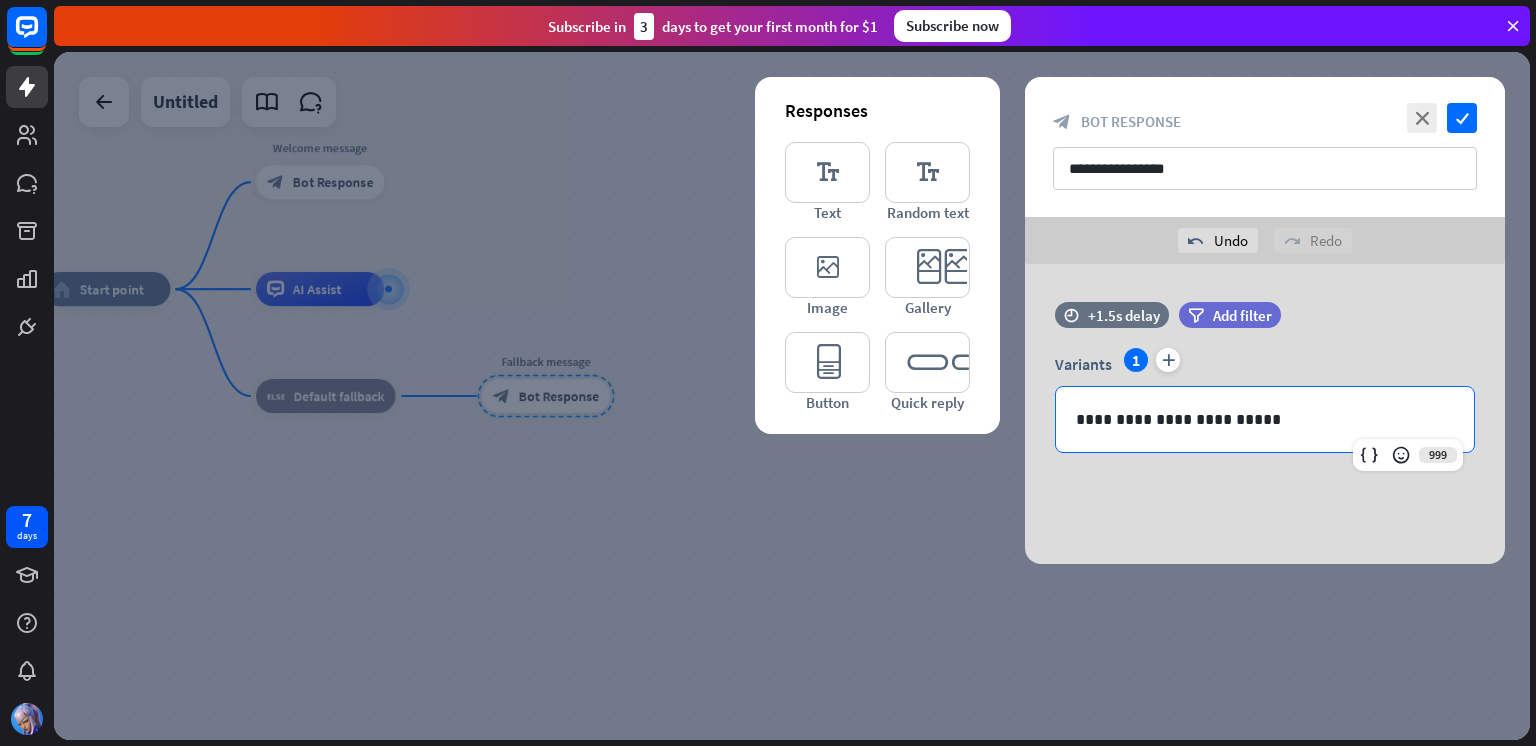 click at bounding box center [792, 396] 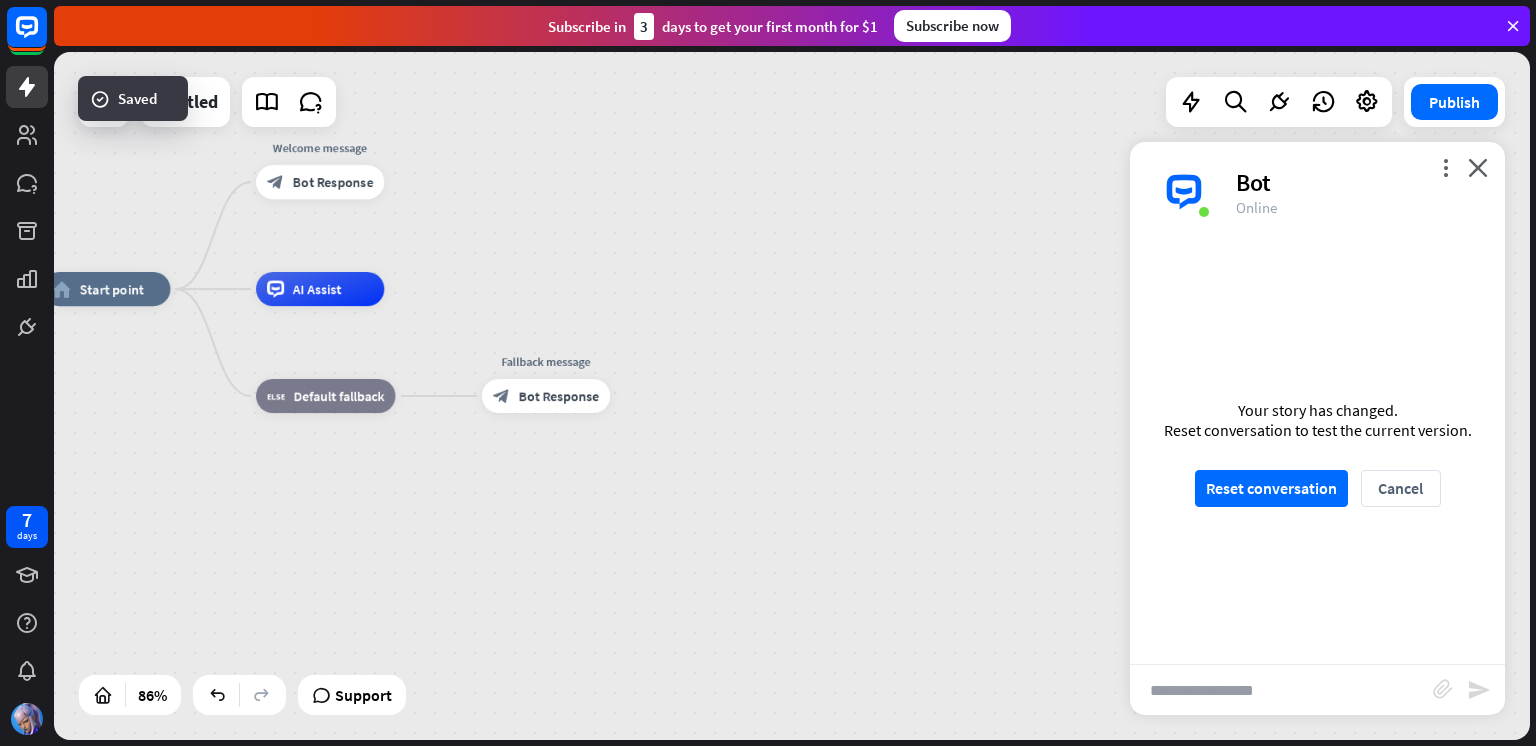 click at bounding box center [1281, 690] 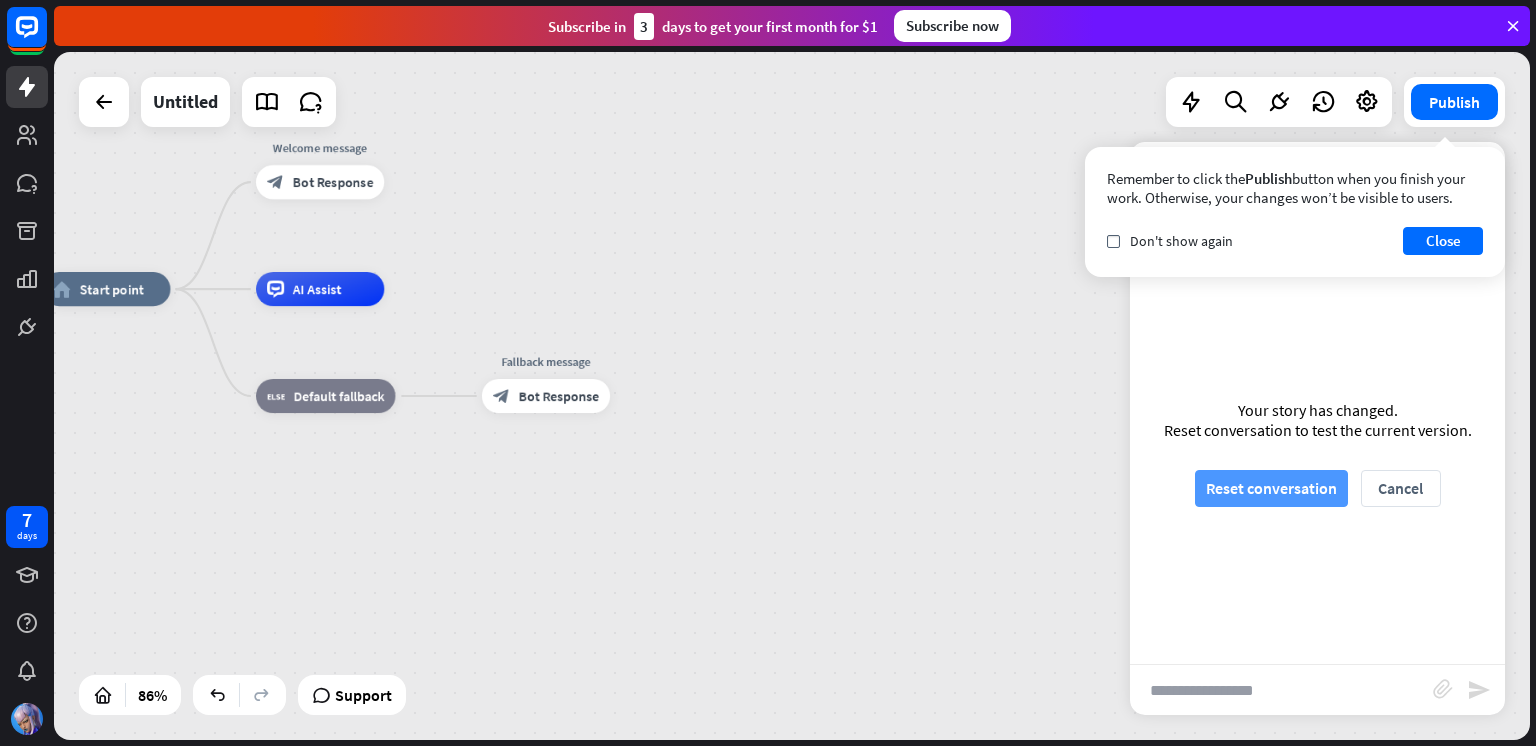 click on "Reset conversation" at bounding box center [1271, 488] 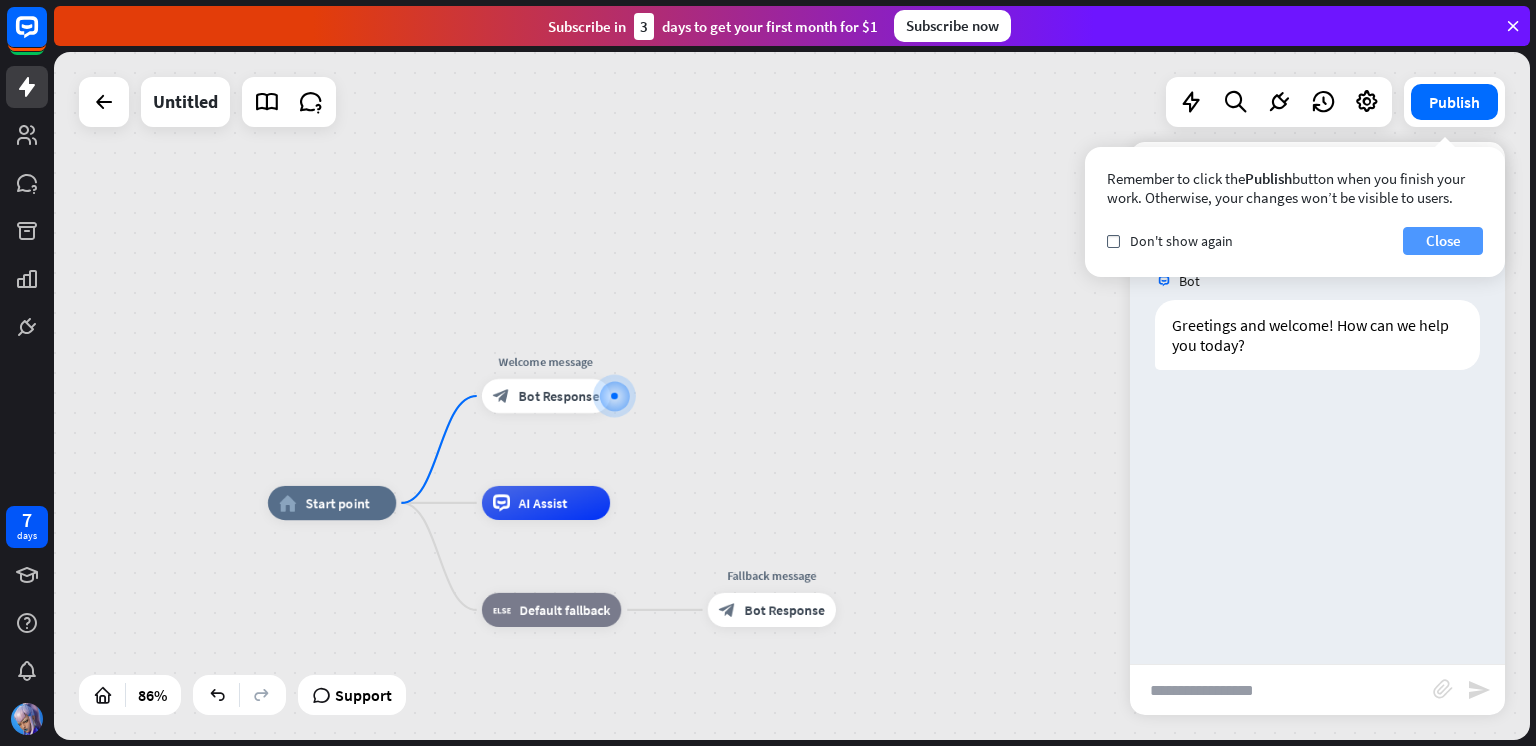 click on "Close" at bounding box center [1443, 241] 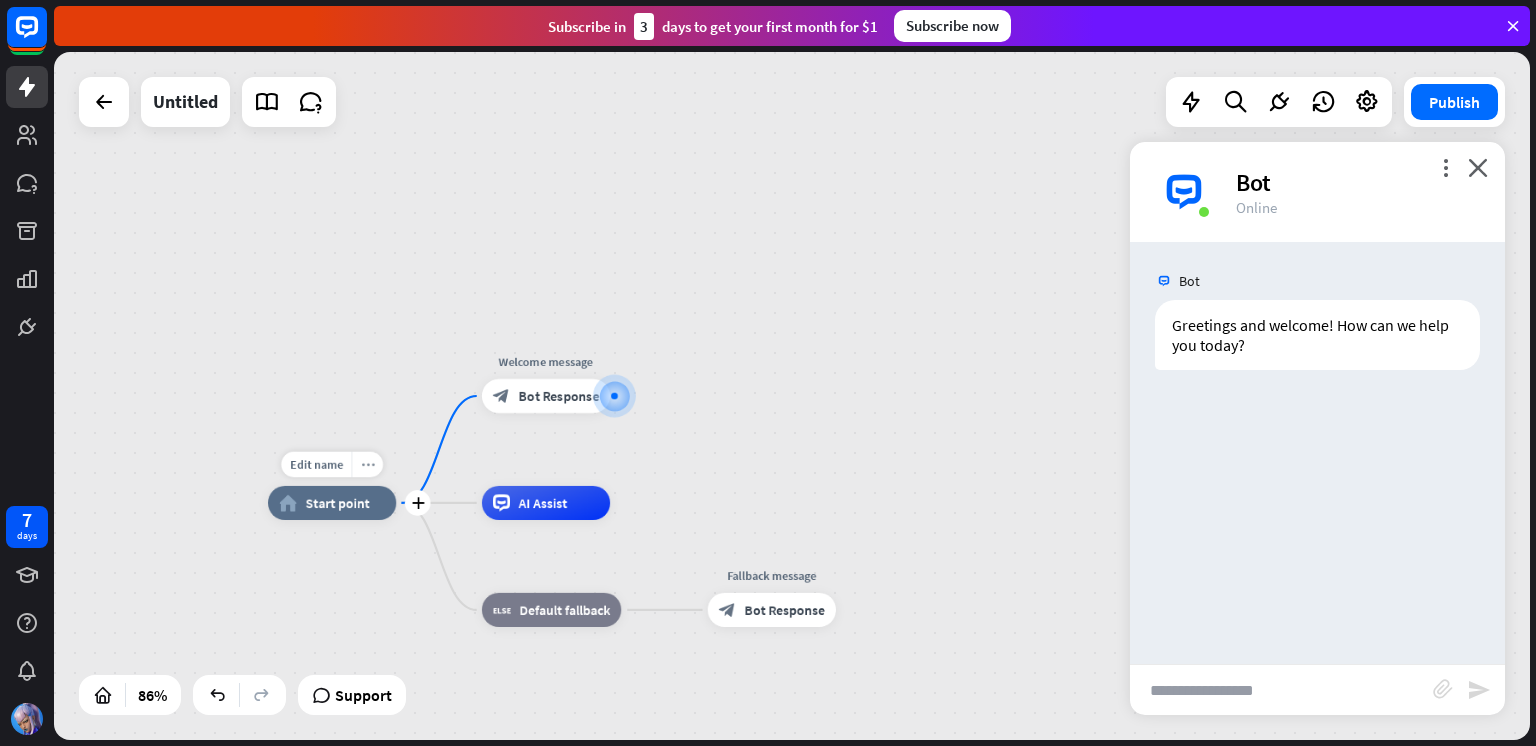 click on "more_horiz" at bounding box center (368, 464) 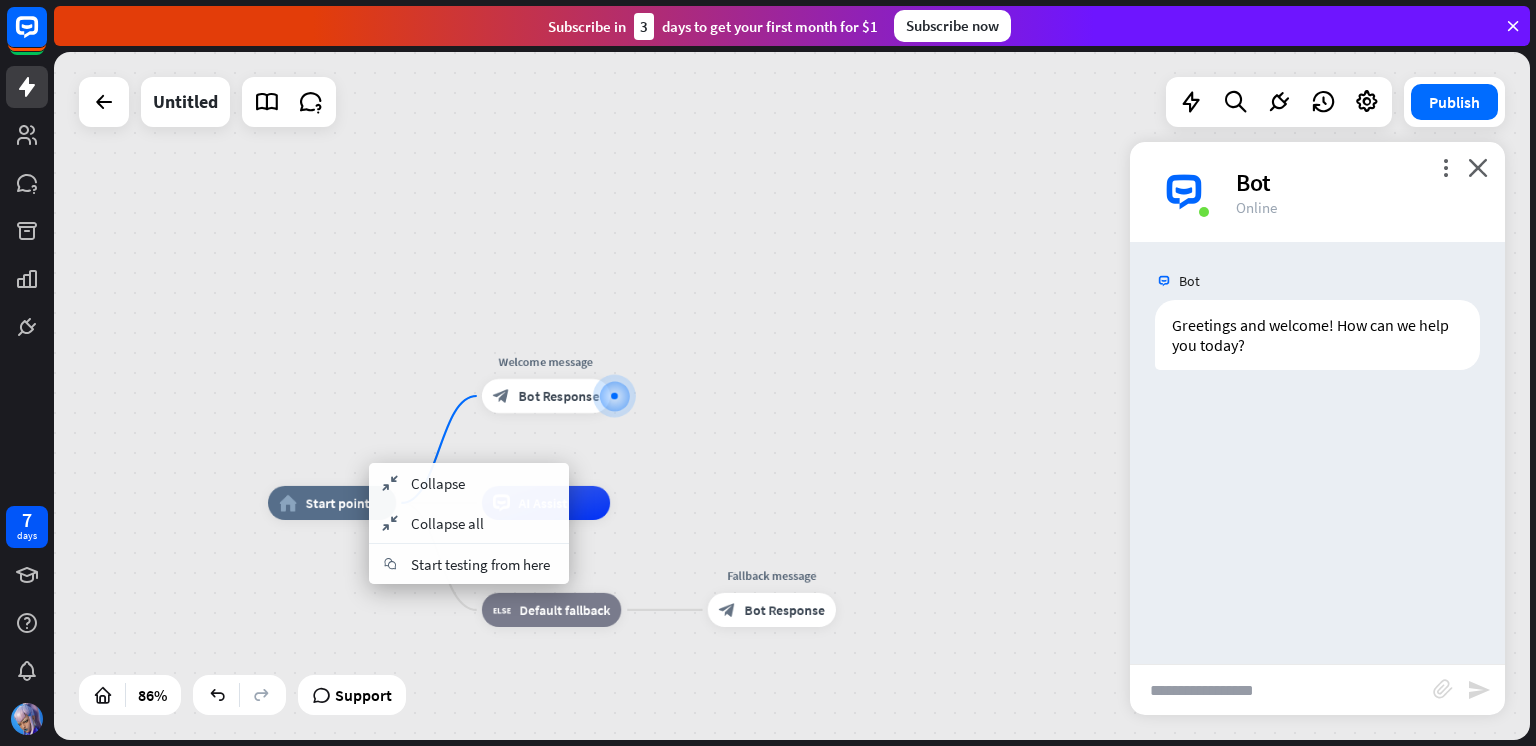click on "home_2   Start point                 Welcome message   block_bot_response   Bot Response                         AI Assist                   block_fallback   Default fallback                 Fallback message   block_bot_response   Bot Response" at bounding box center [792, 396] 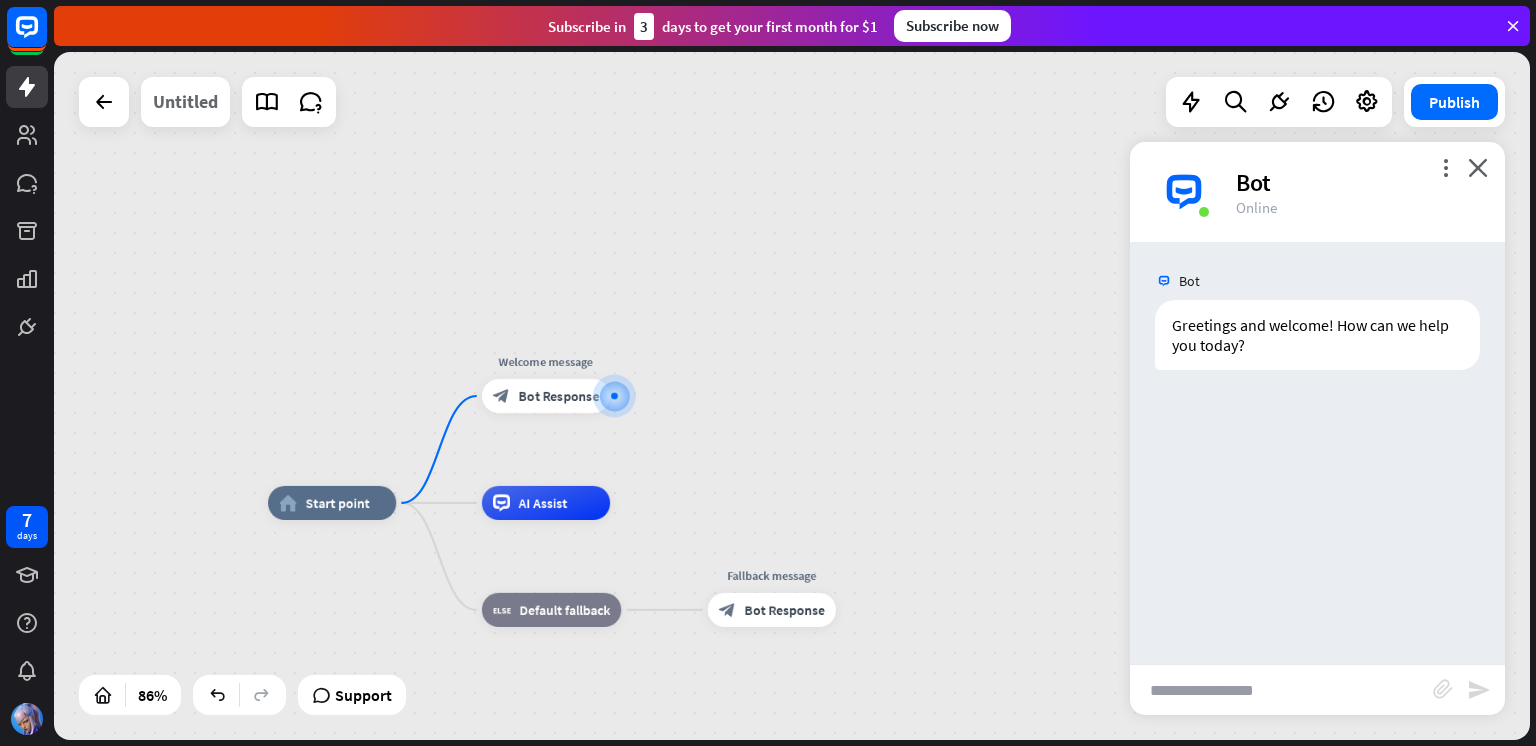 click on "Untitled" at bounding box center (185, 102) 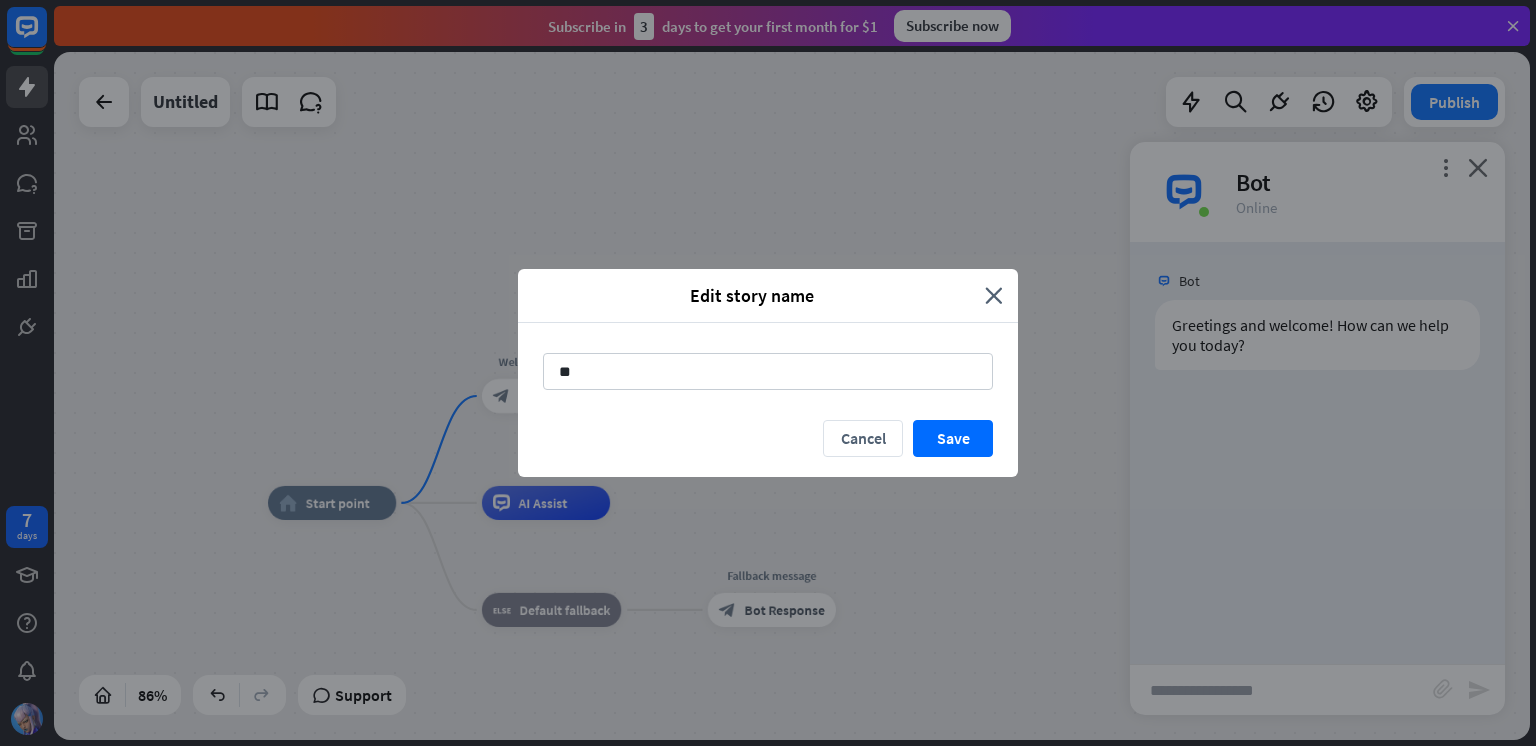 type on "*" 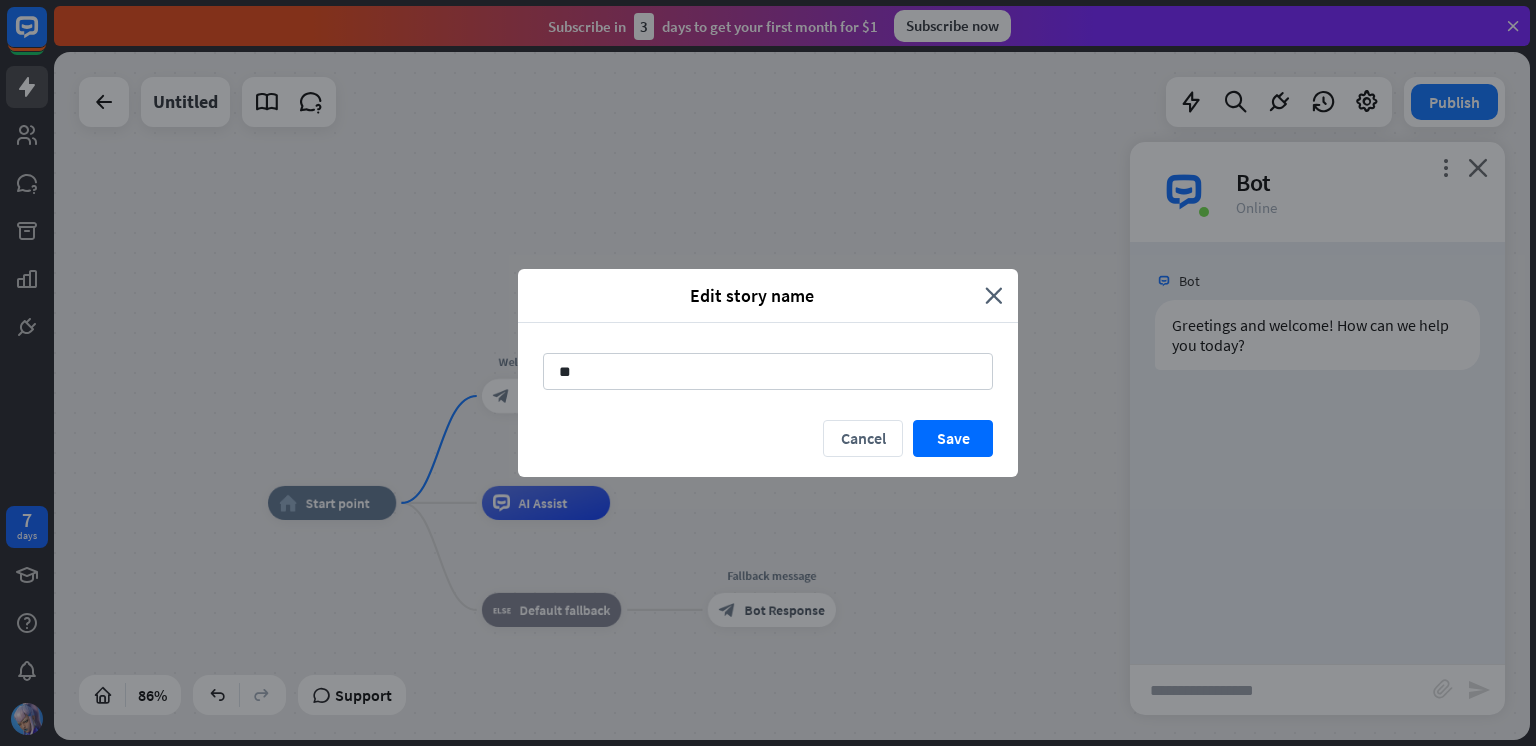 type on "*" 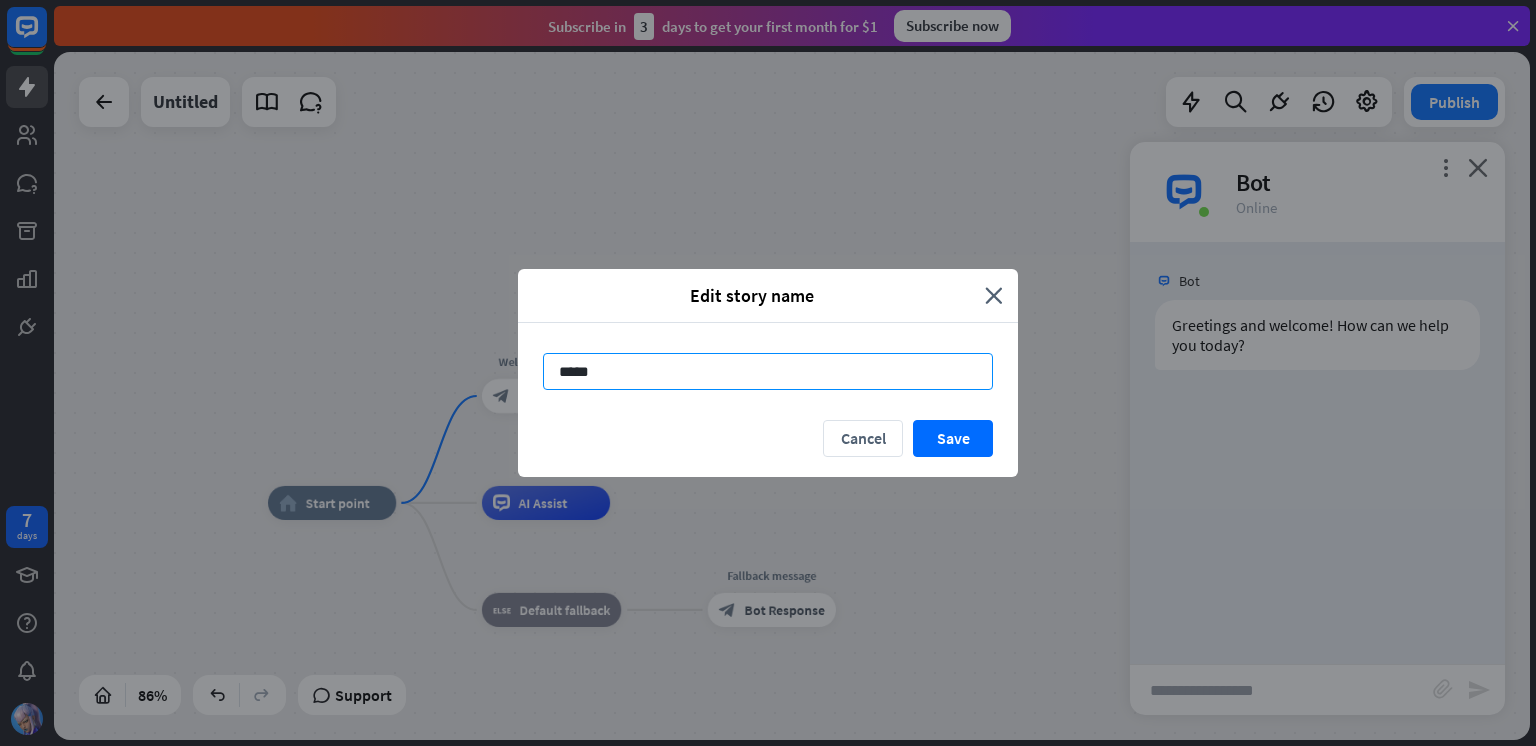 click on "*****" at bounding box center [768, 371] 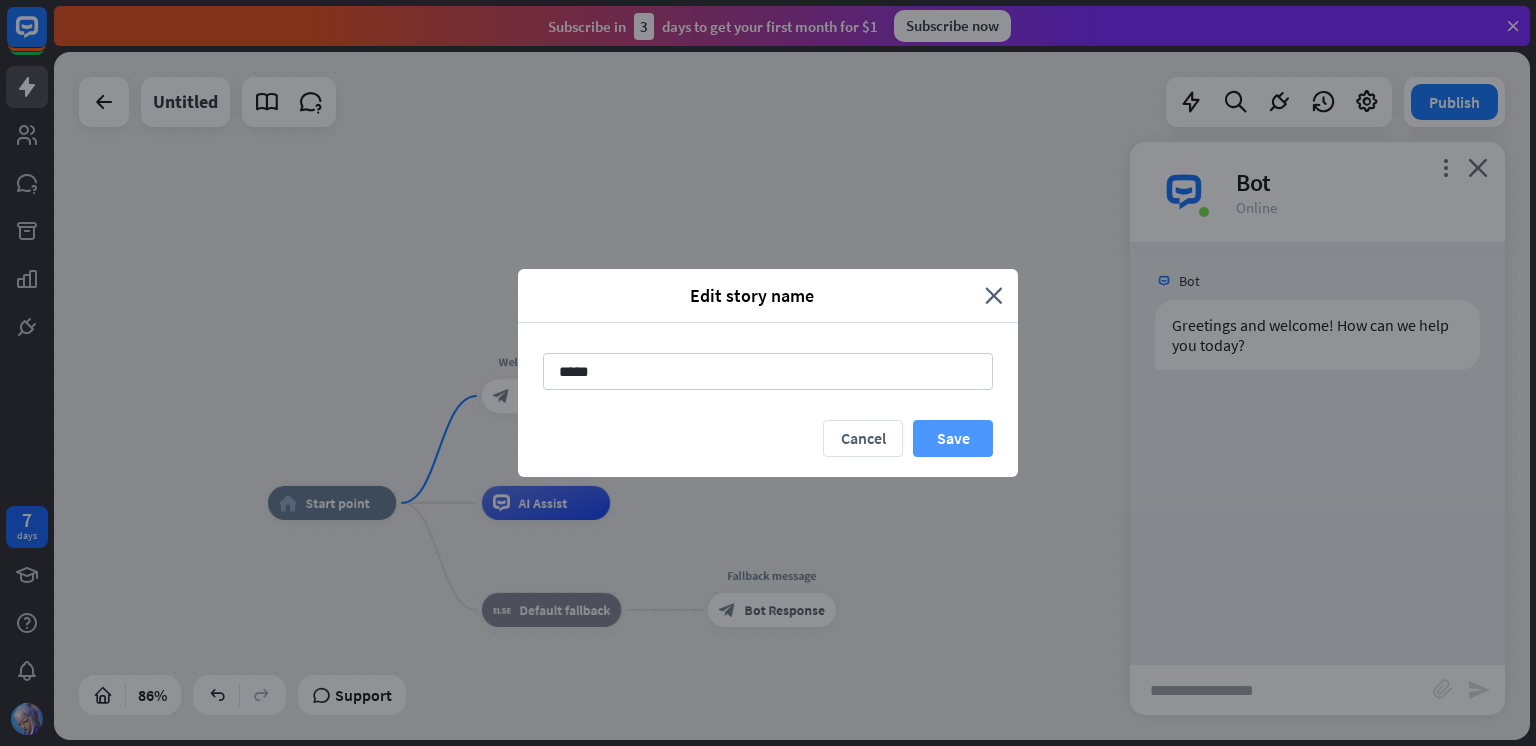 type on "*****" 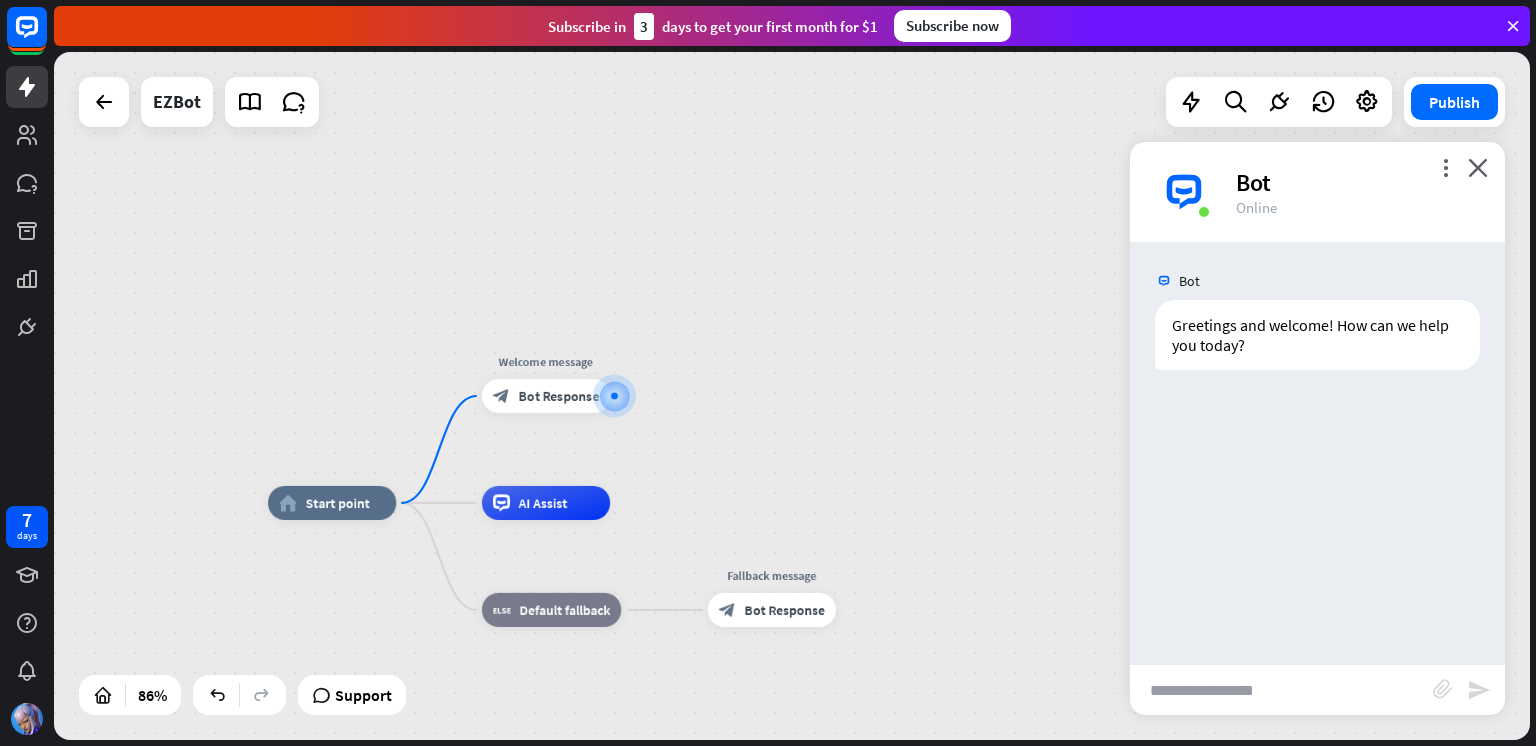 click on "more_vert
close
Bot
Online" at bounding box center (1317, 192) 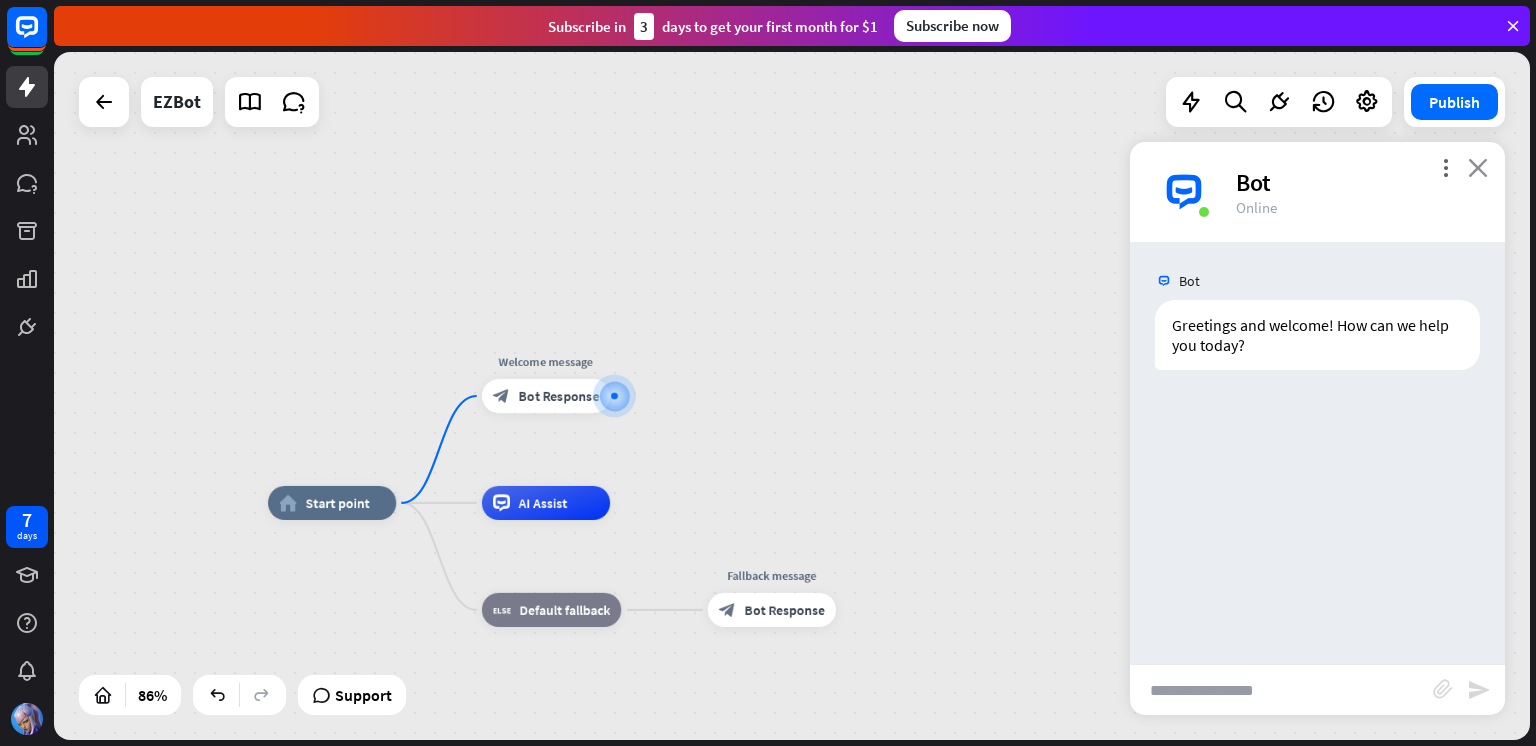 click on "close" at bounding box center (1478, 167) 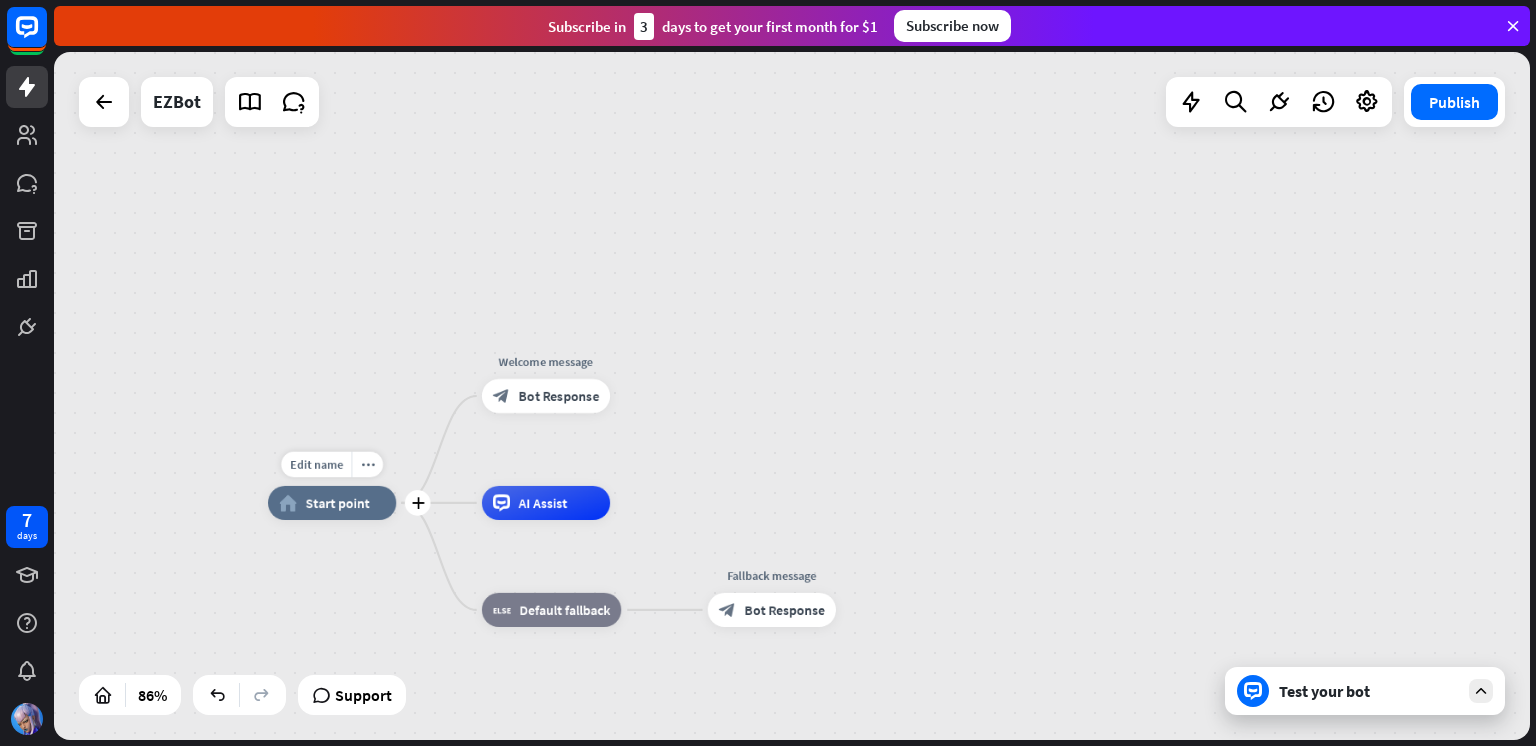 click on "Start point" at bounding box center (338, 502) 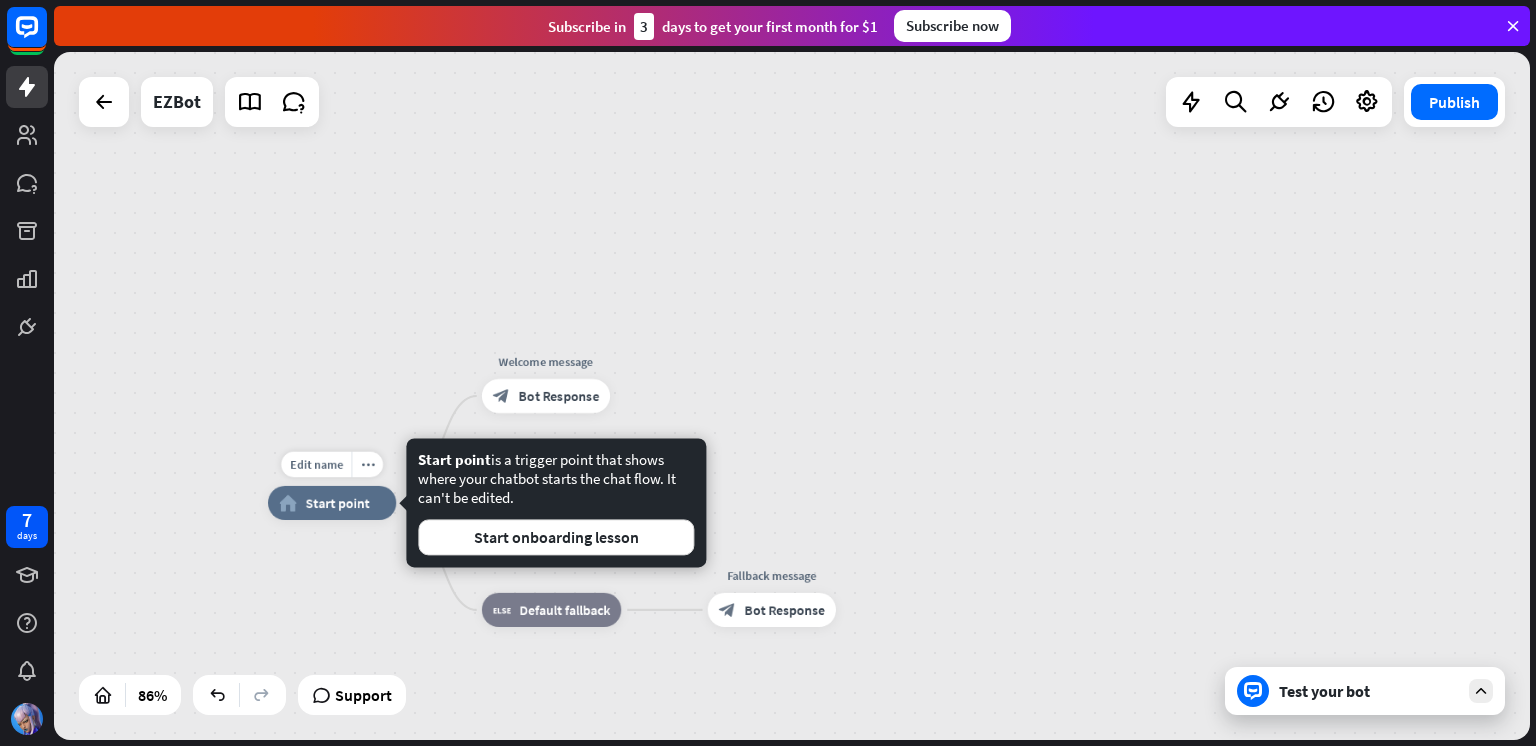 click on "home_2   Start point" at bounding box center (332, 503) 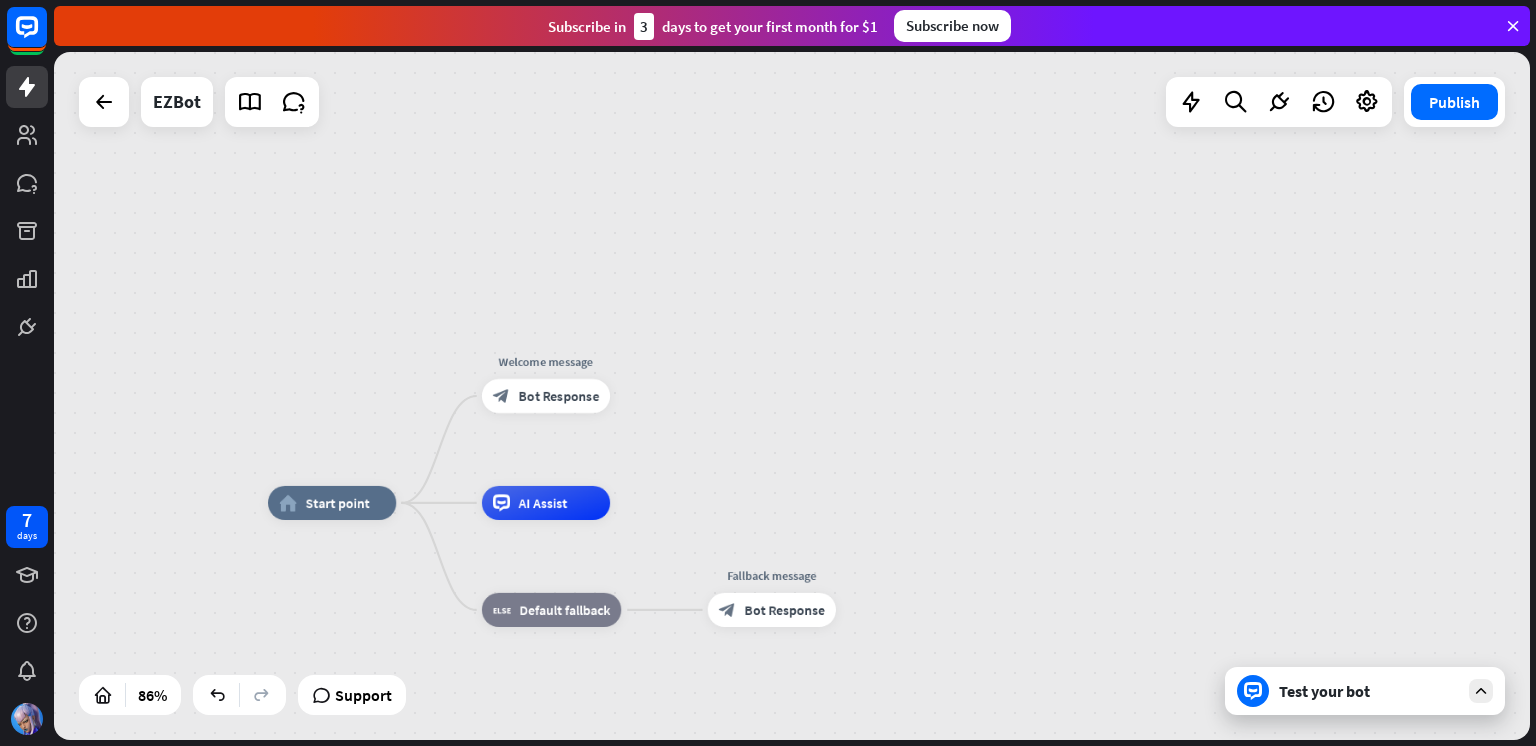 click at bounding box center [1481, 691] 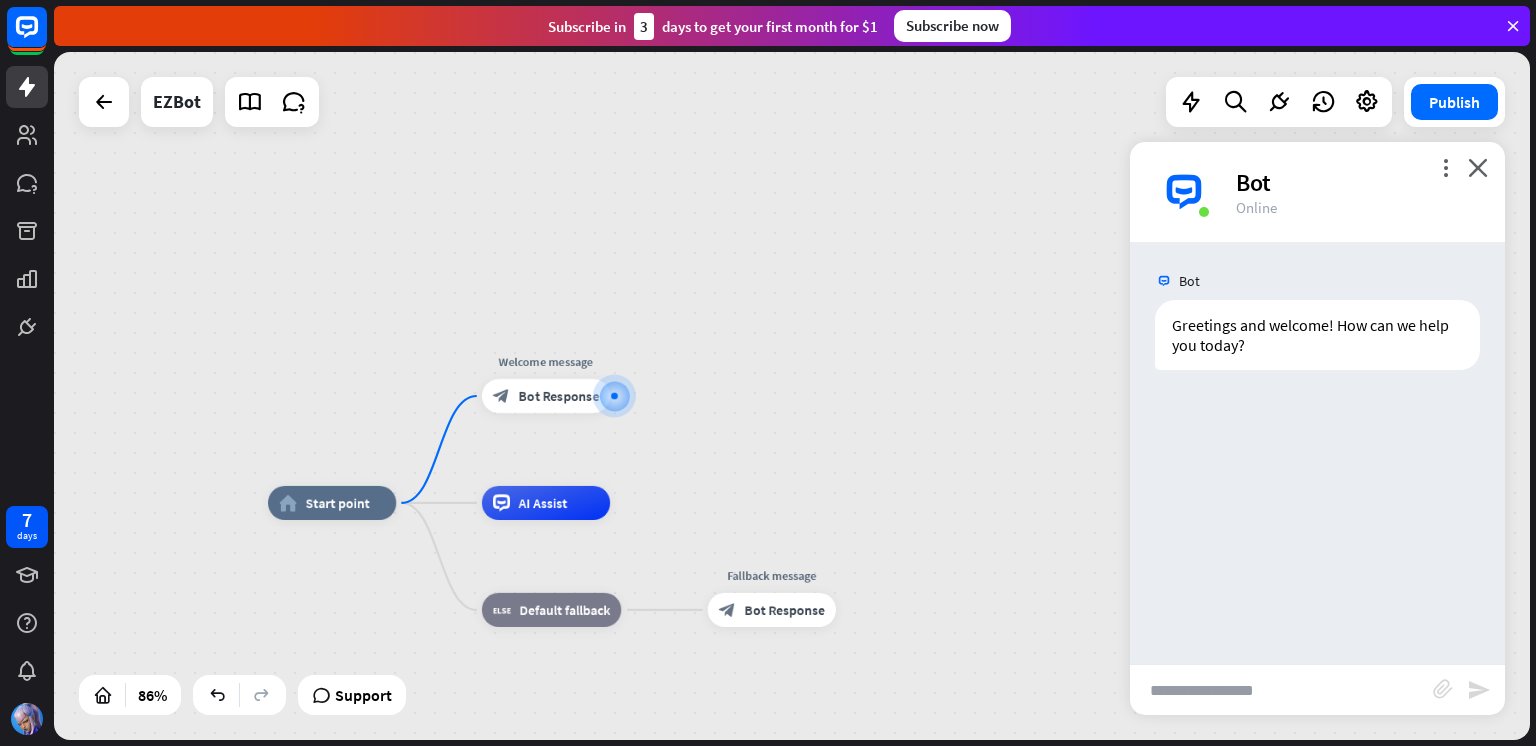 drag, startPoint x: 1253, startPoint y: 201, endPoint x: 1275, endPoint y: 180, distance: 30.413813 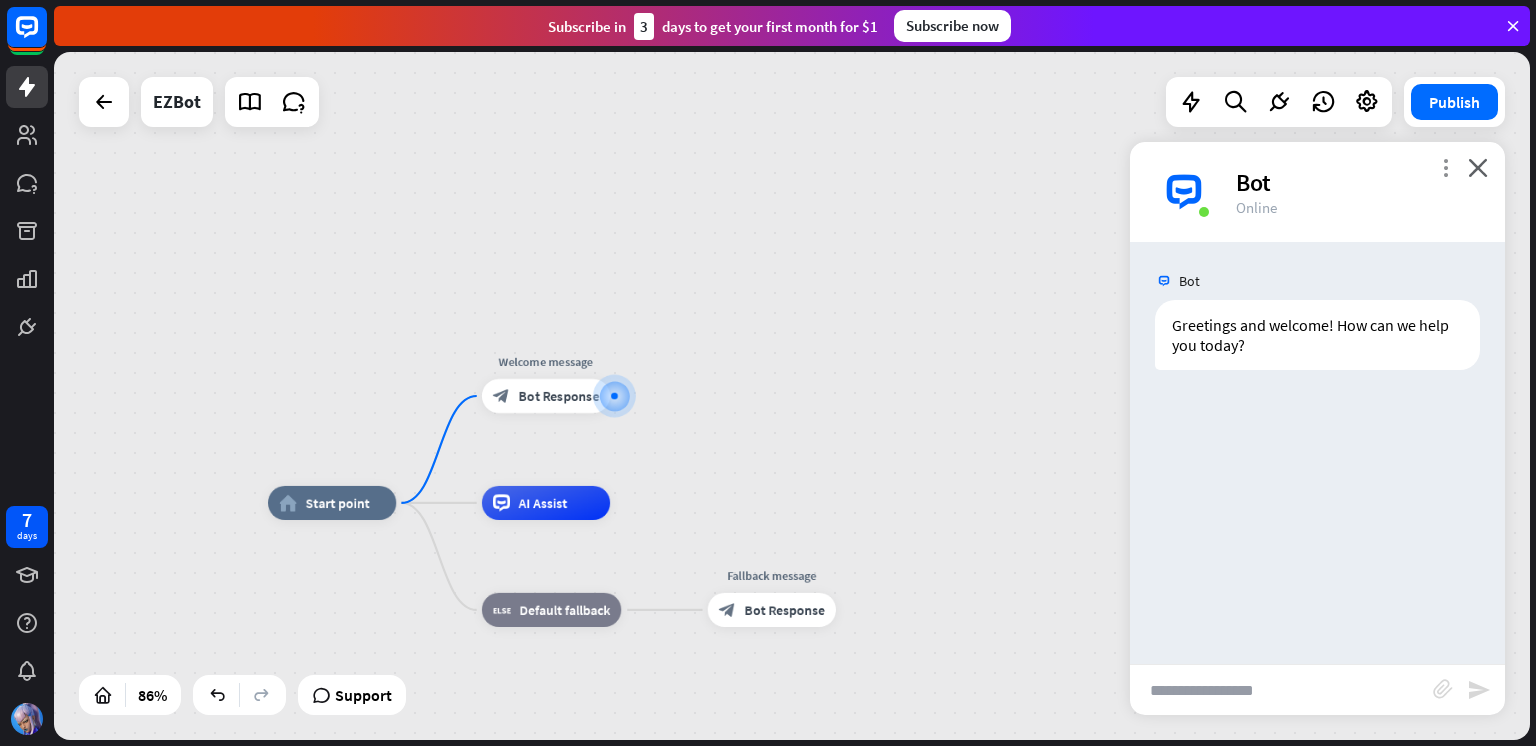 click on "more_vert" at bounding box center (1445, 167) 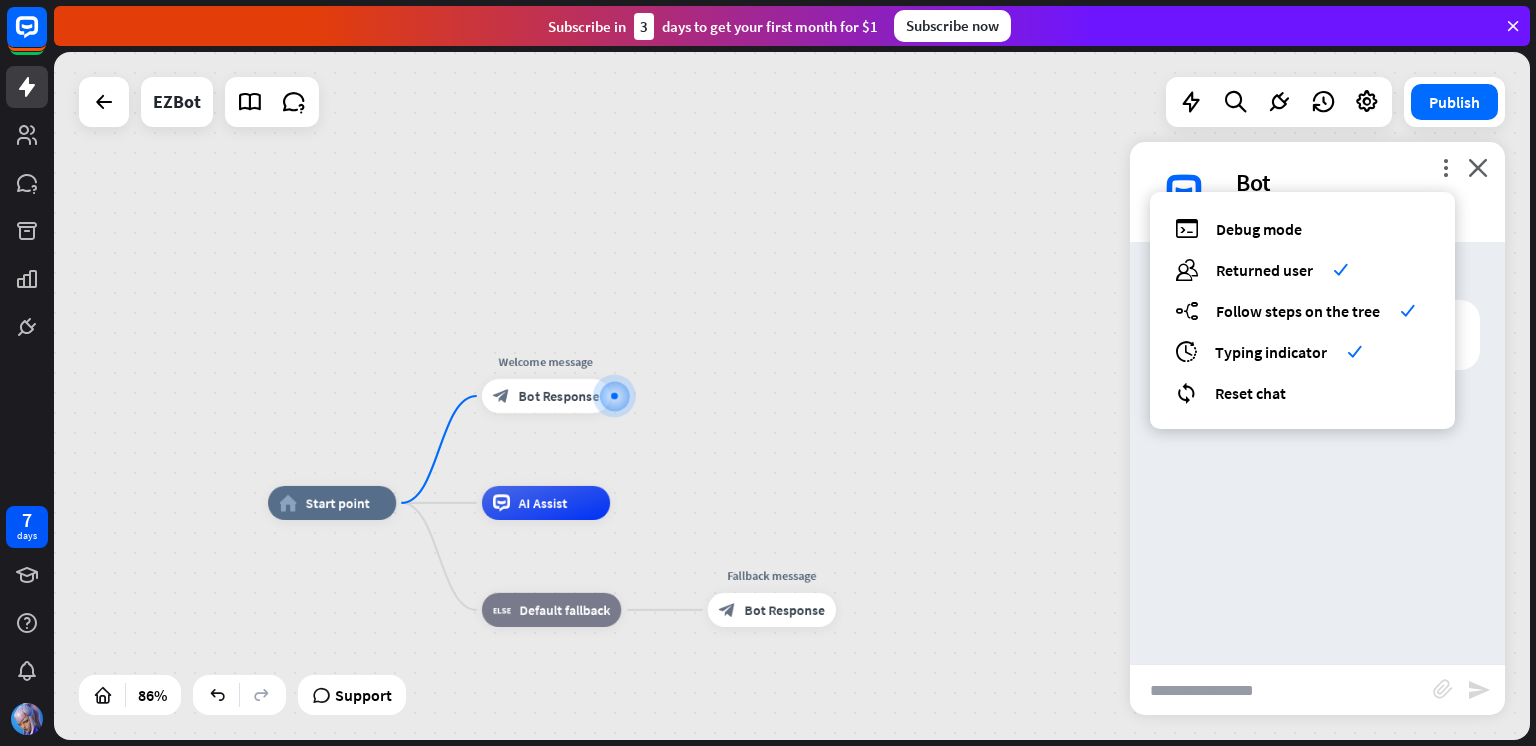 click on "Bot
Greetings and welcome! How can we help you today?
Today 10:25 AM
Show JSON" at bounding box center (1317, 453) 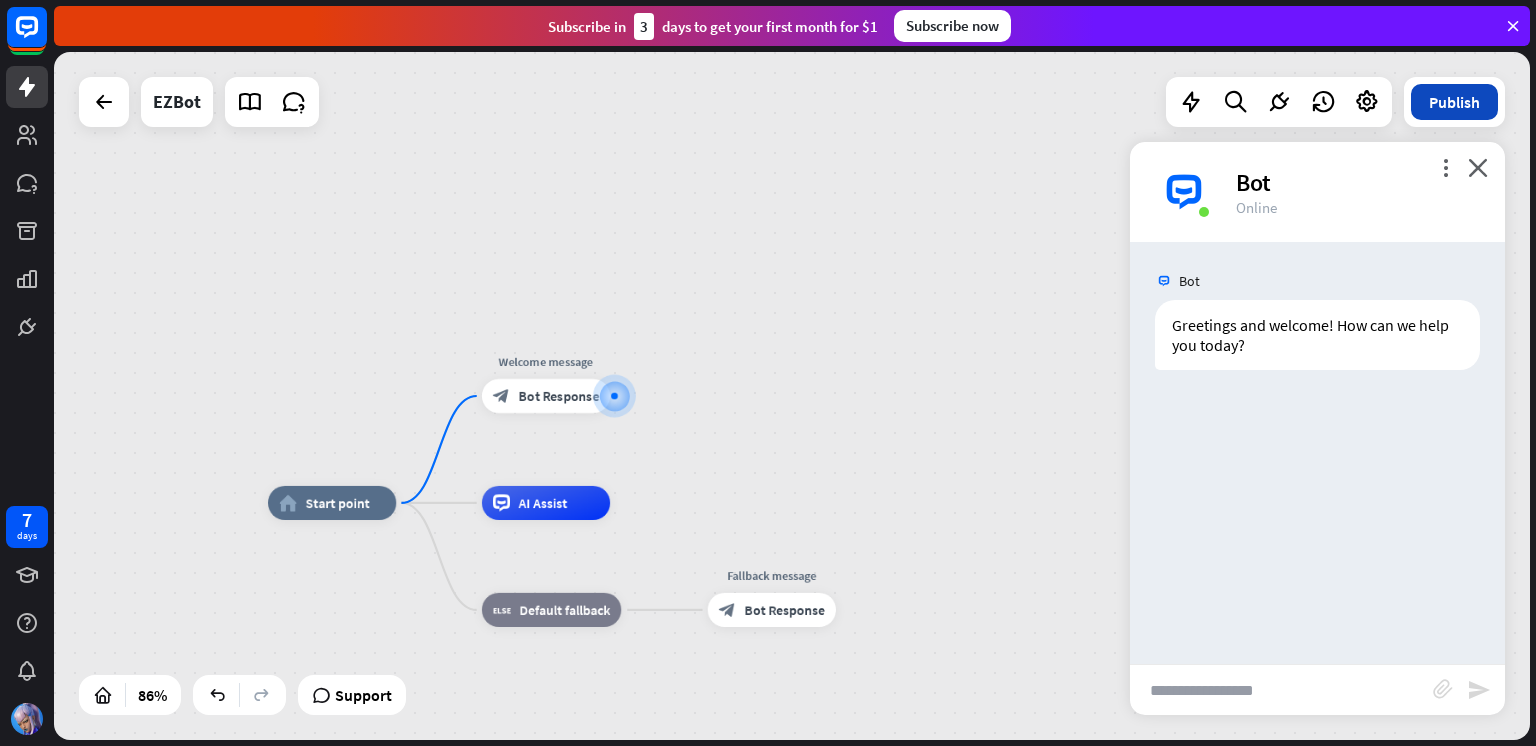 click on "Publish" at bounding box center (1454, 102) 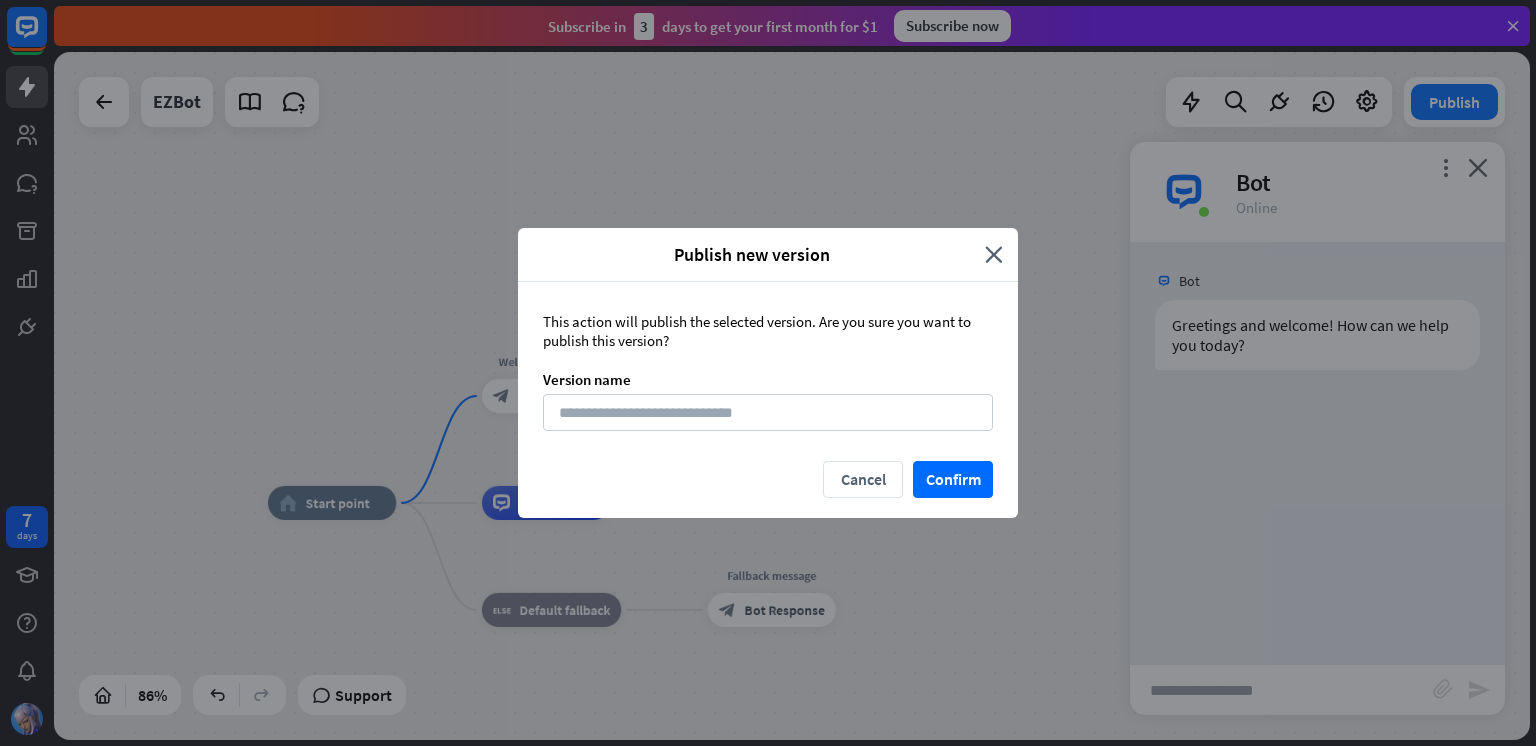 click on "Publish new version
close" at bounding box center (768, 255) 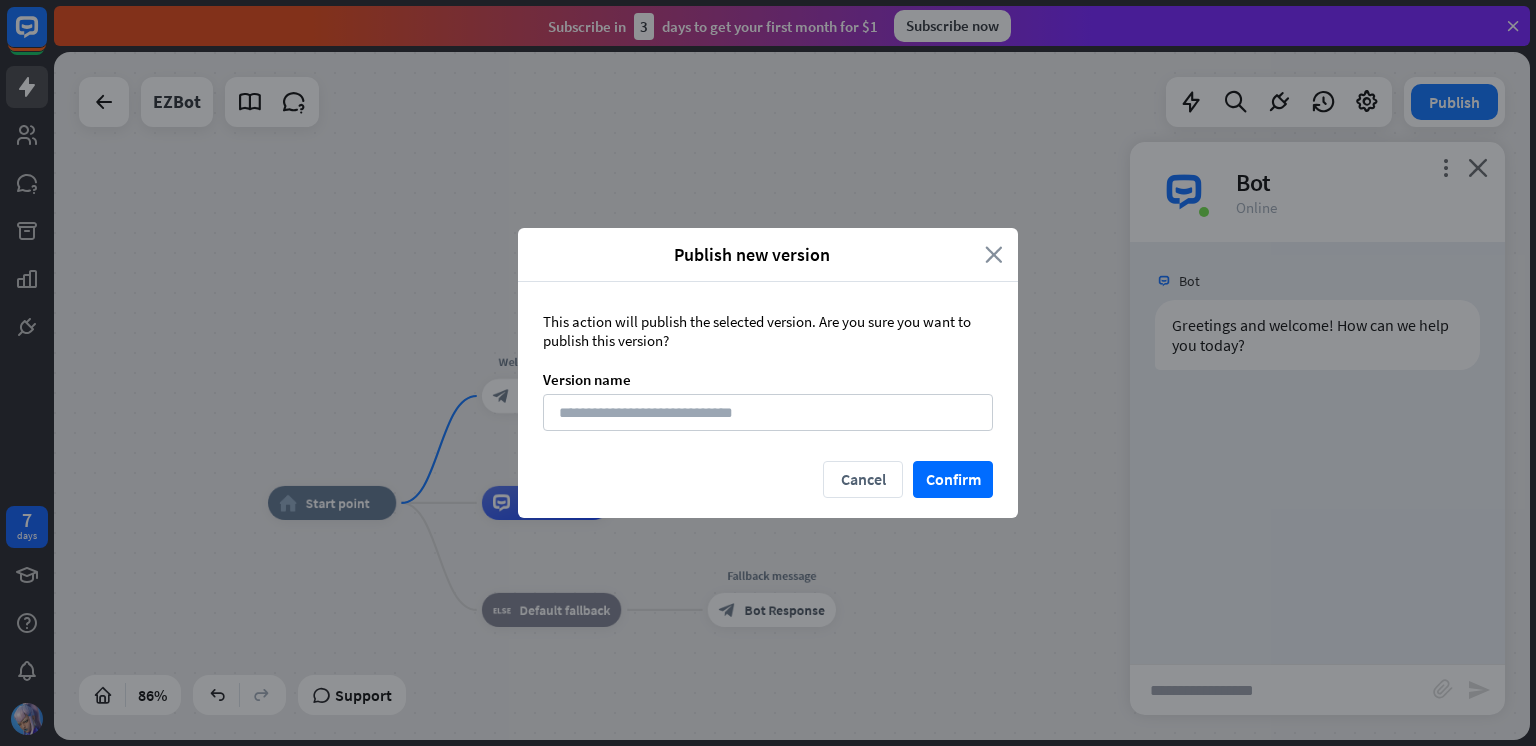 click on "close" at bounding box center (994, 254) 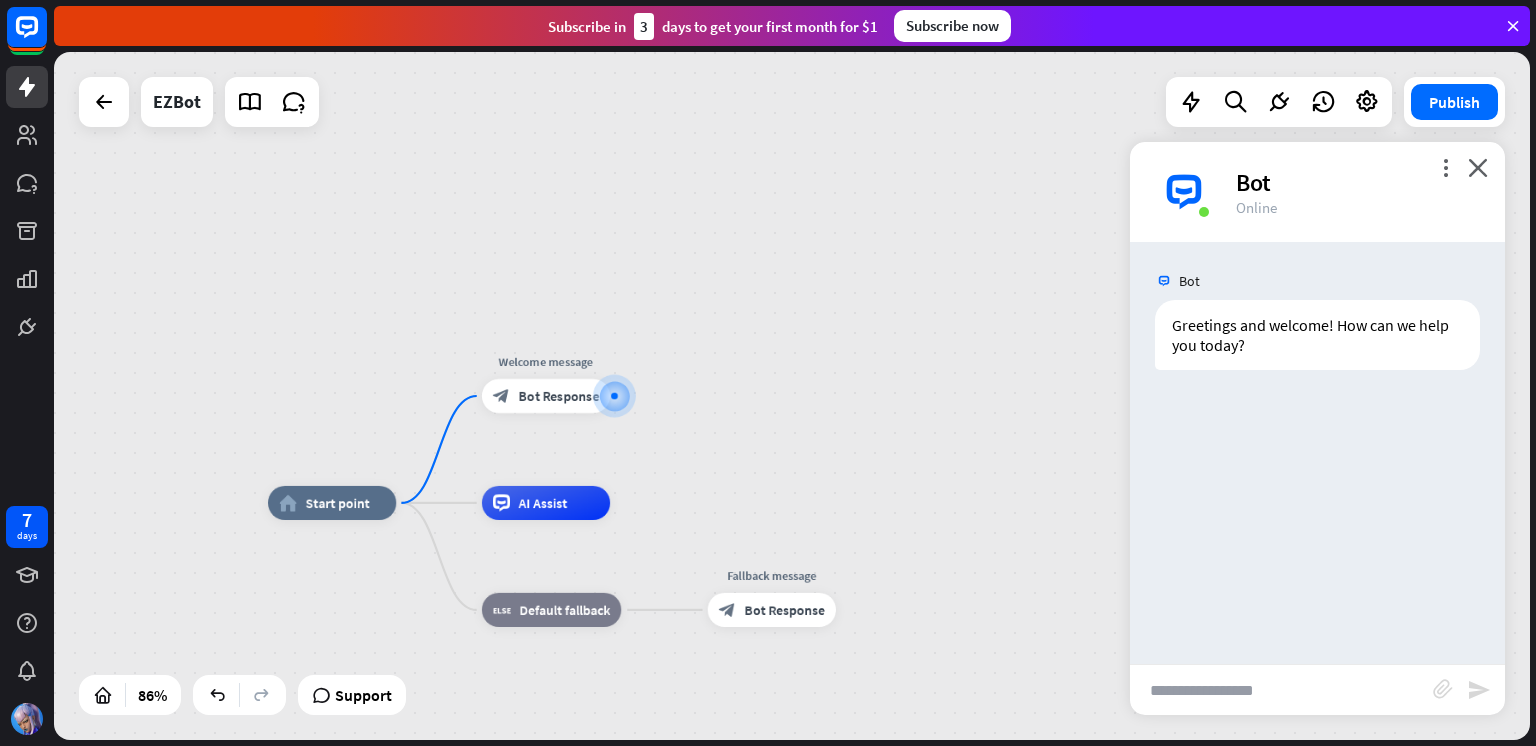 click on "Bot" at bounding box center (1358, 182) 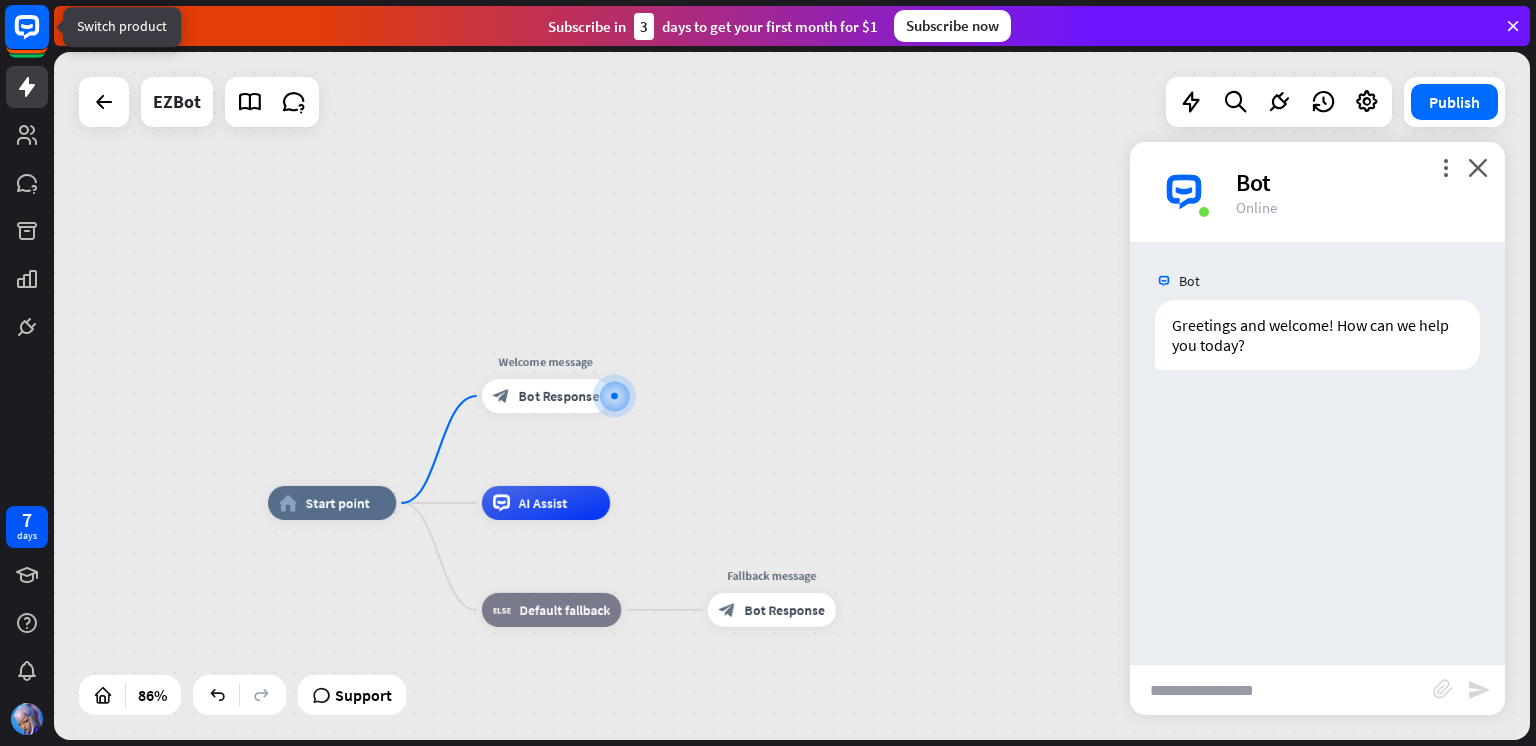 click 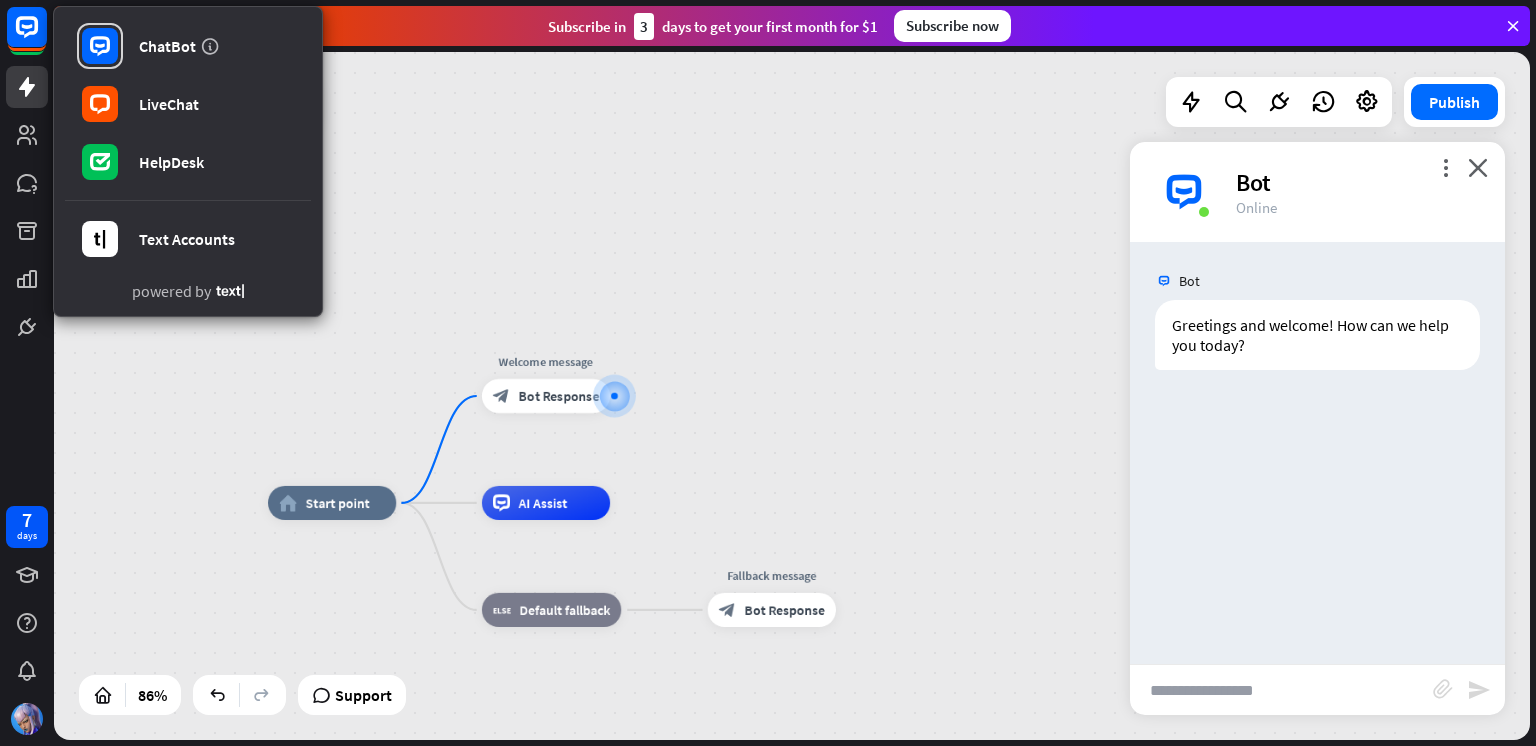 click on "home_2   Start point                 Welcome message   block_bot_response   Bot Response                         AI Assist                   block_fallback   Default fallback                 Fallback message   block_bot_response   Bot Response" at bounding box center (792, 396) 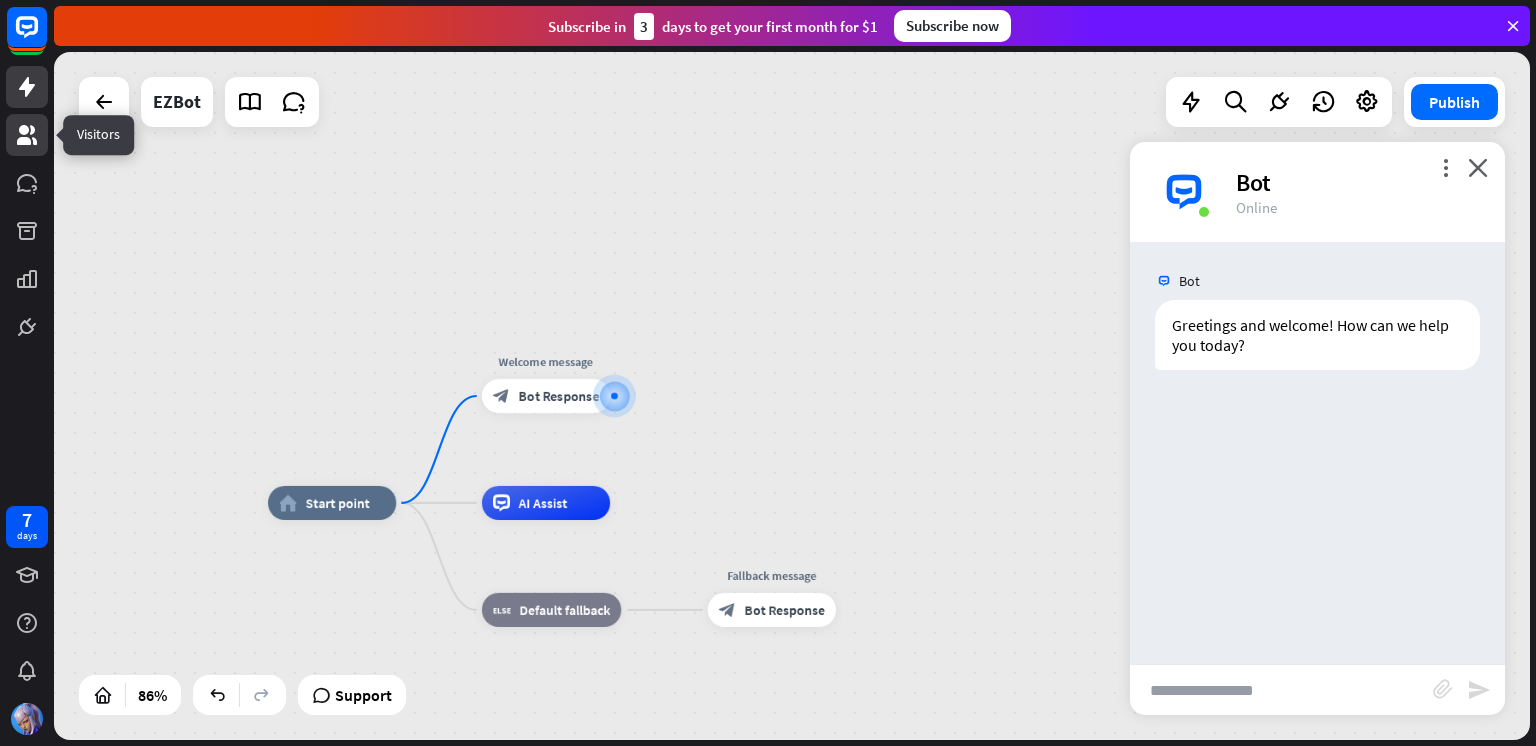 click at bounding box center [27, 135] 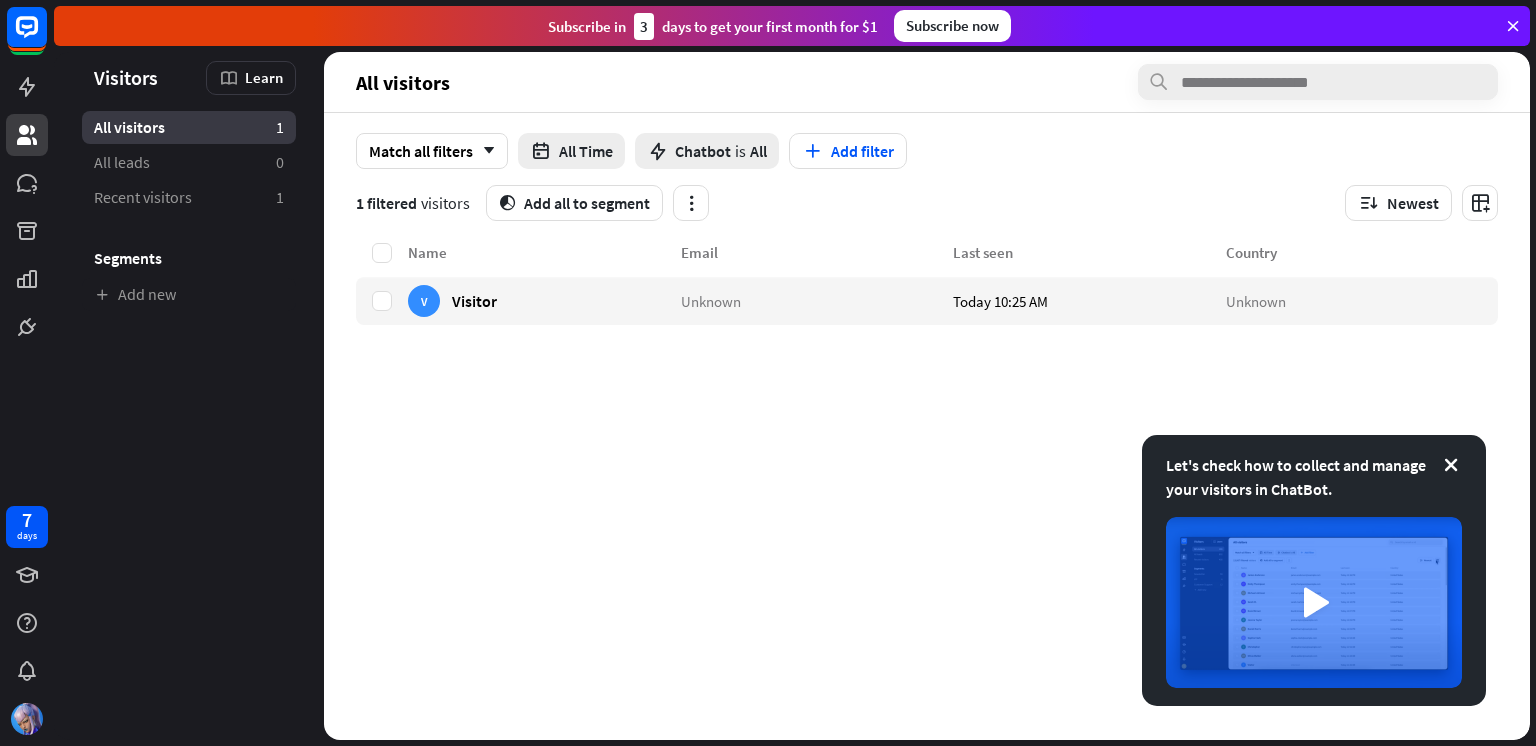 click on "Name
Email
Last seen
Country
V
Visitor
Unknown
Today 10:25 AM
Unknown" at bounding box center (927, 490) 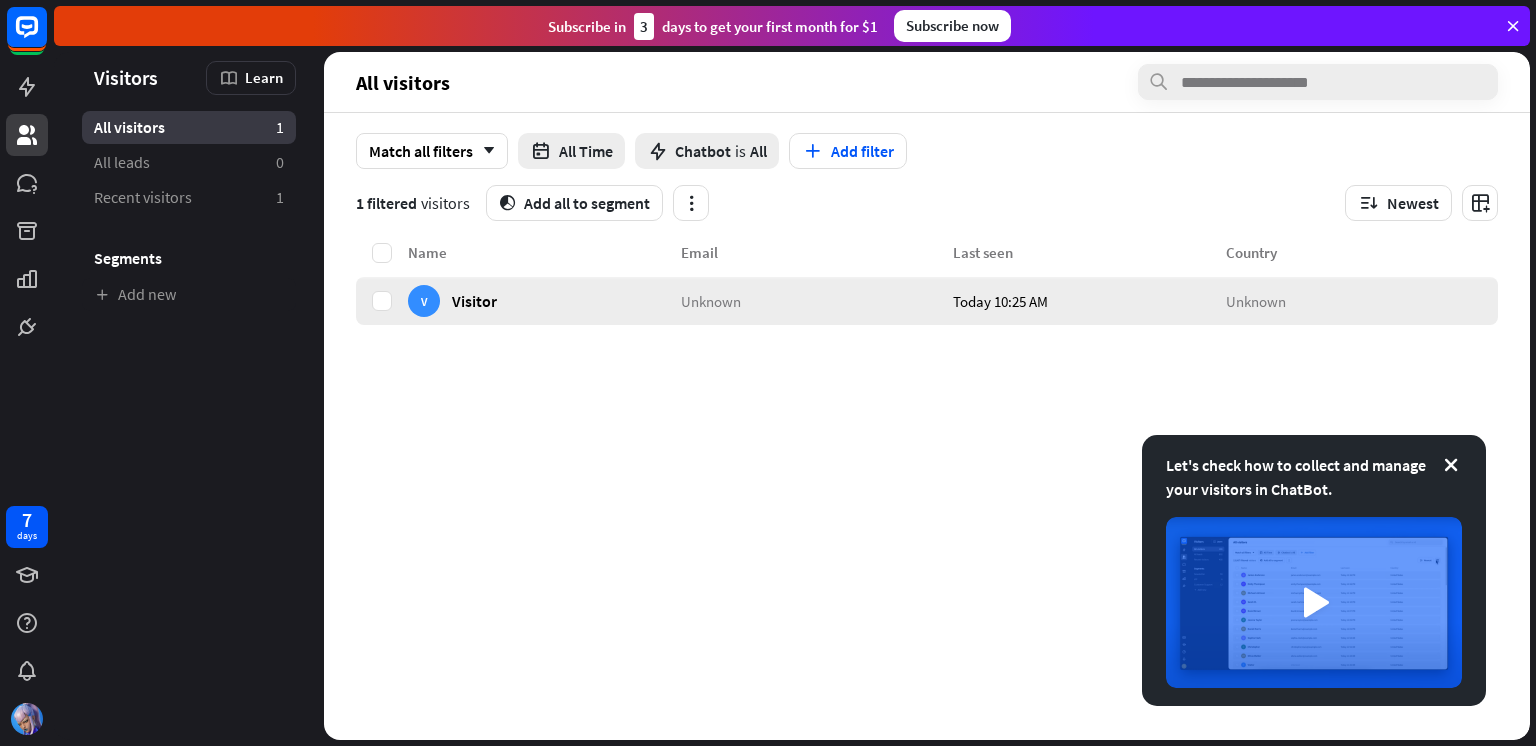 click on "V" at bounding box center (424, 301) 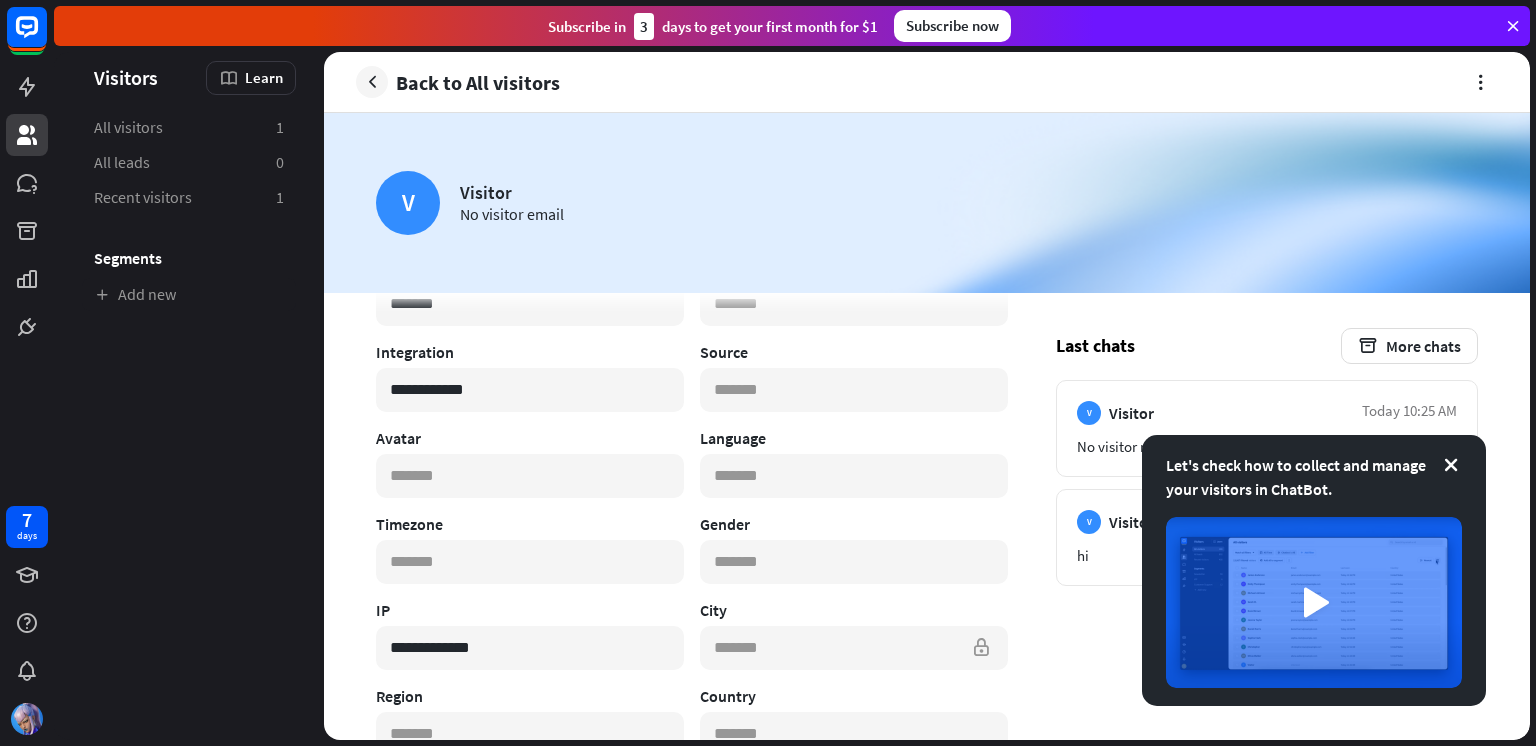 scroll, scrollTop: 82, scrollLeft: 0, axis: vertical 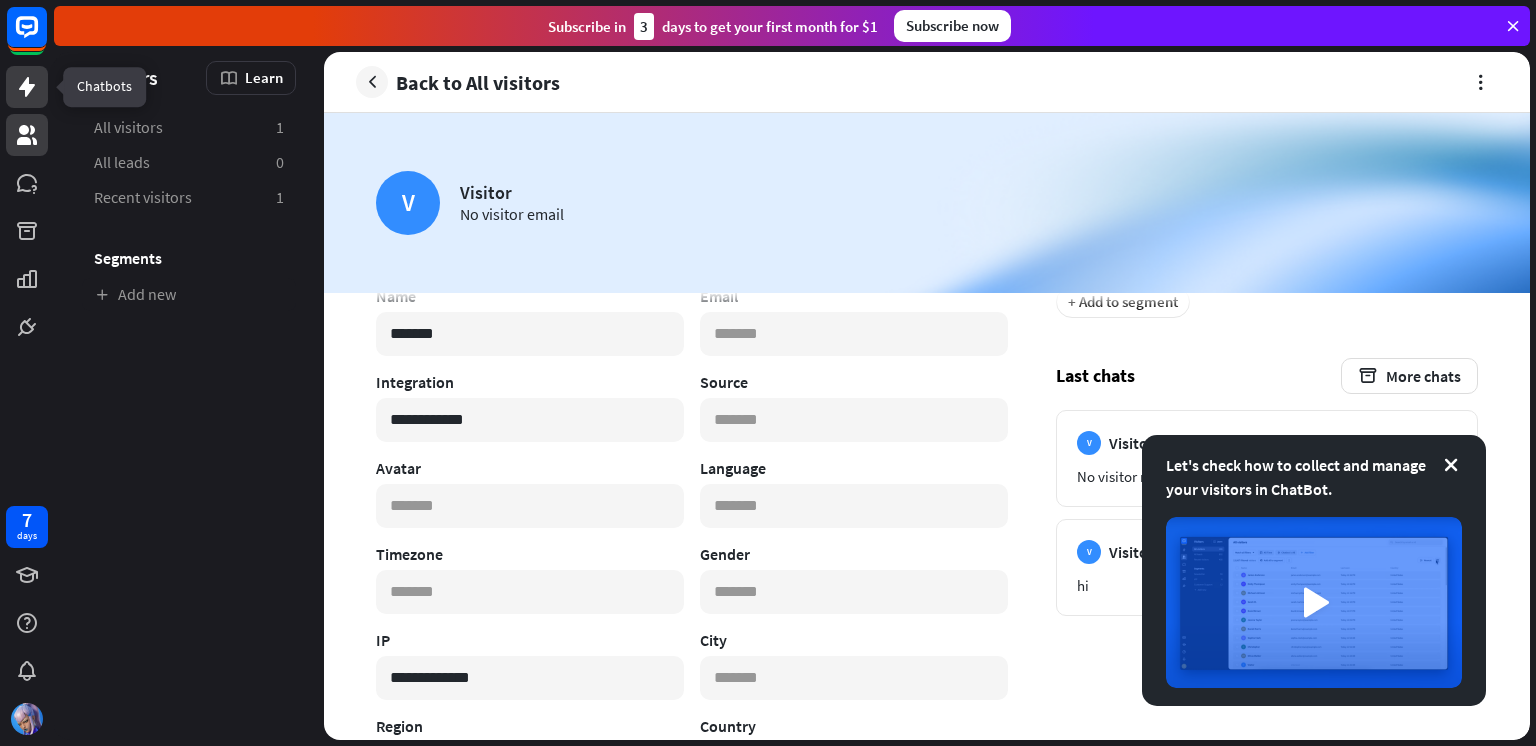 click at bounding box center [27, 87] 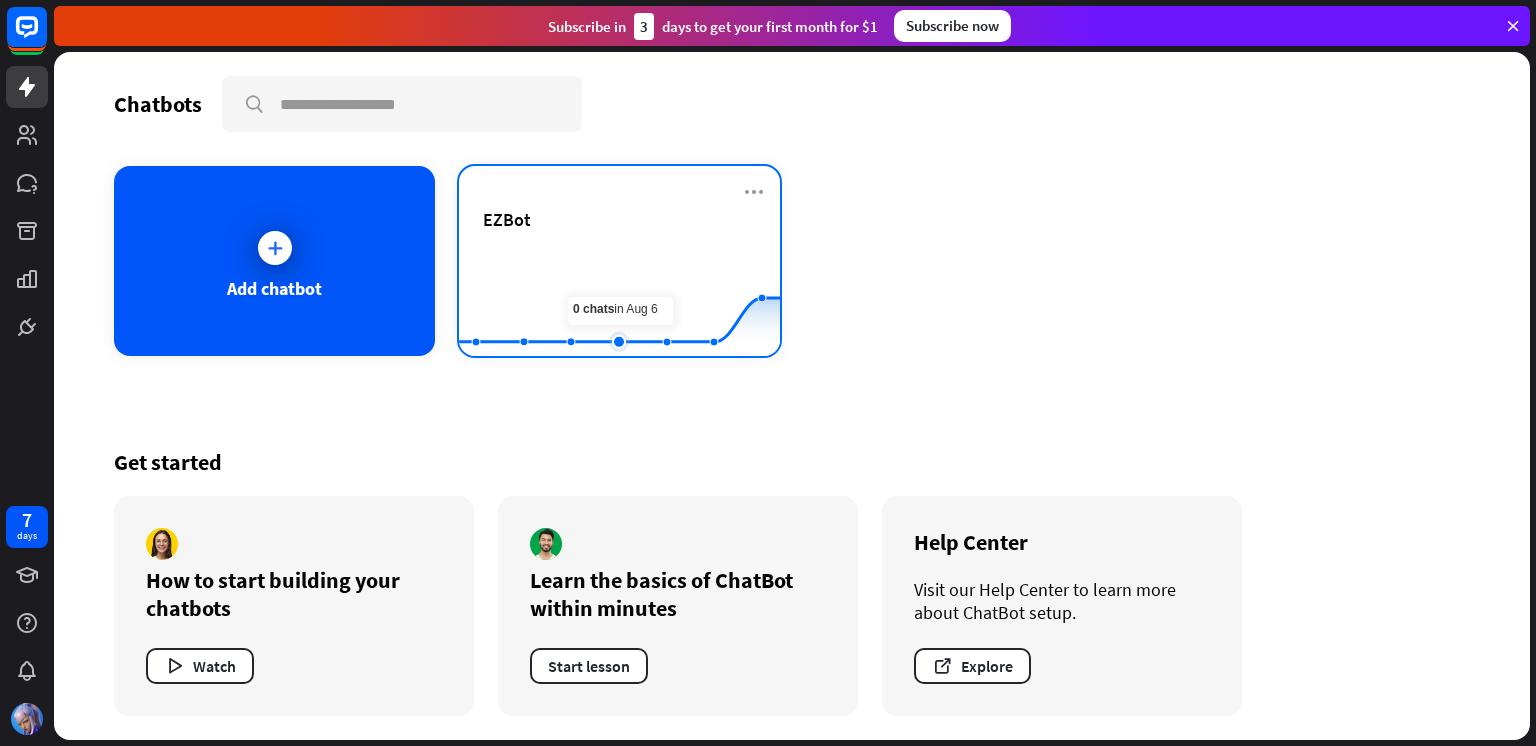 click 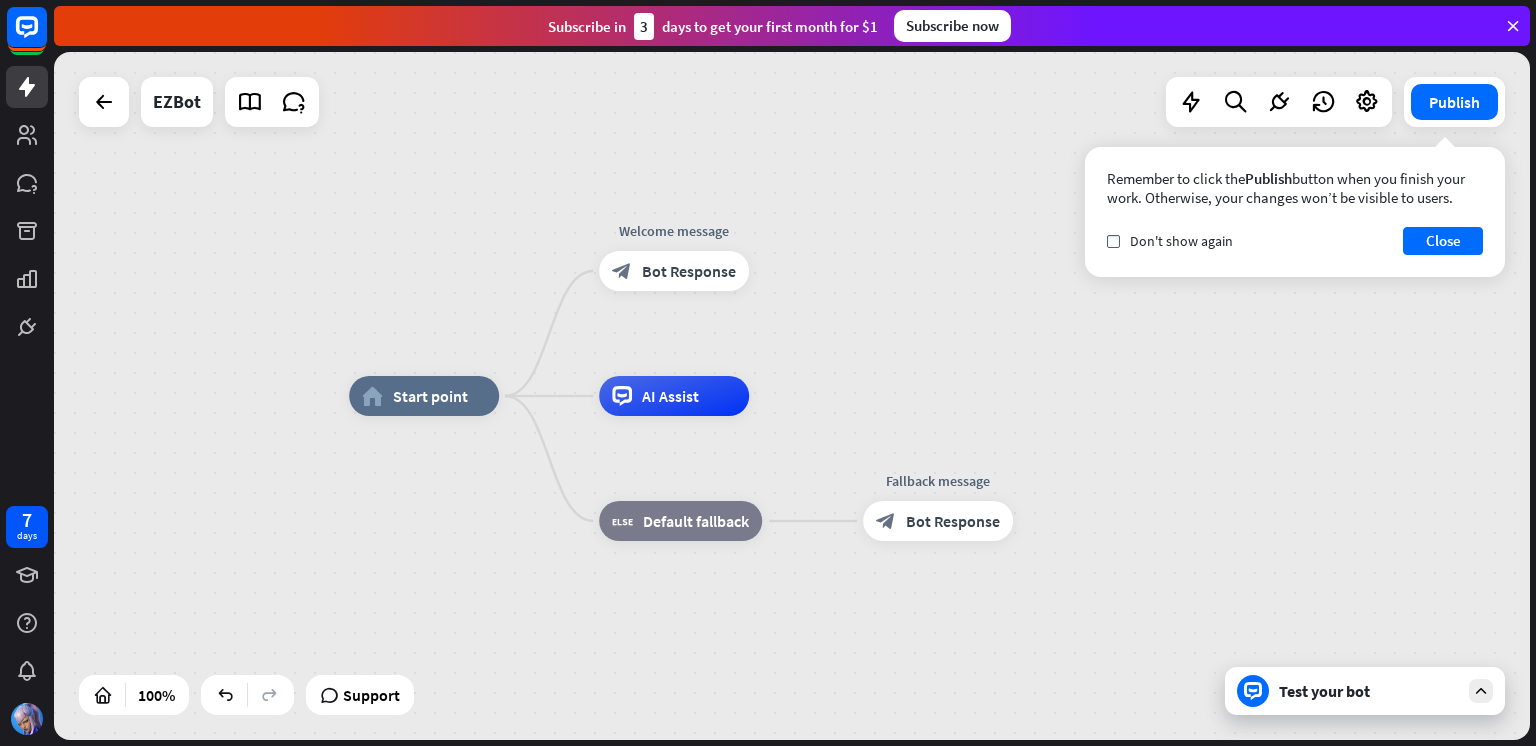 click at bounding box center [1481, 691] 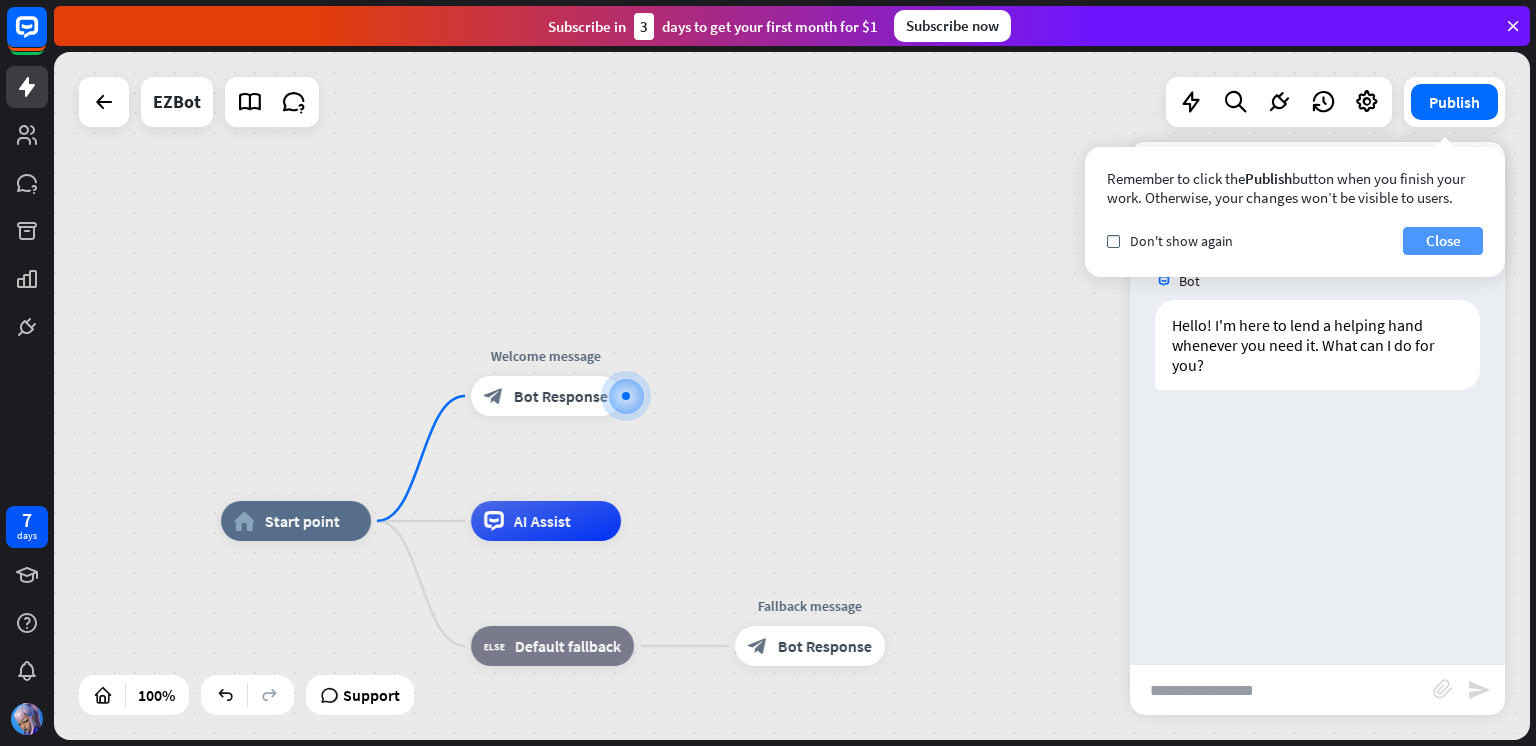 click on "Close" at bounding box center [1443, 241] 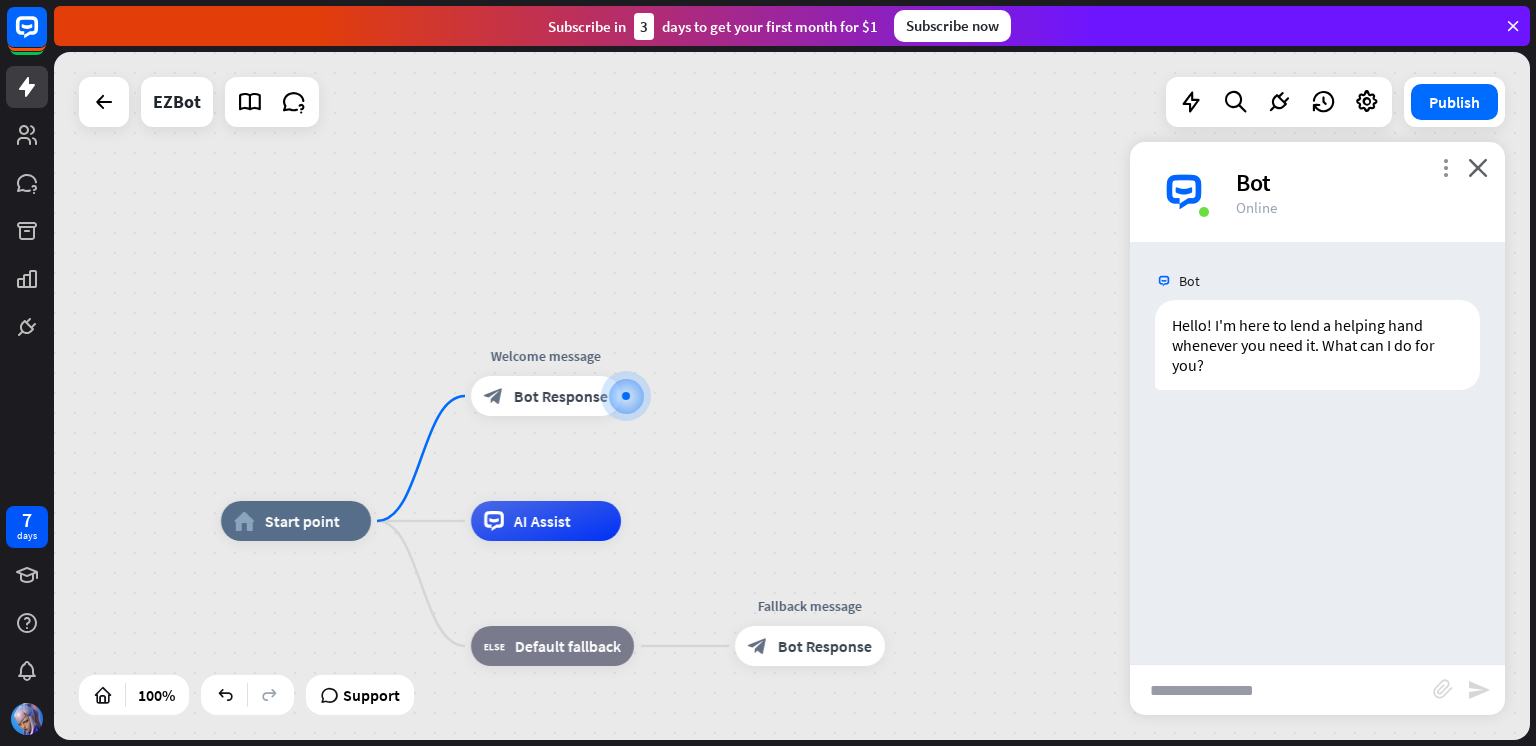 click on "more_vert" at bounding box center (1445, 167) 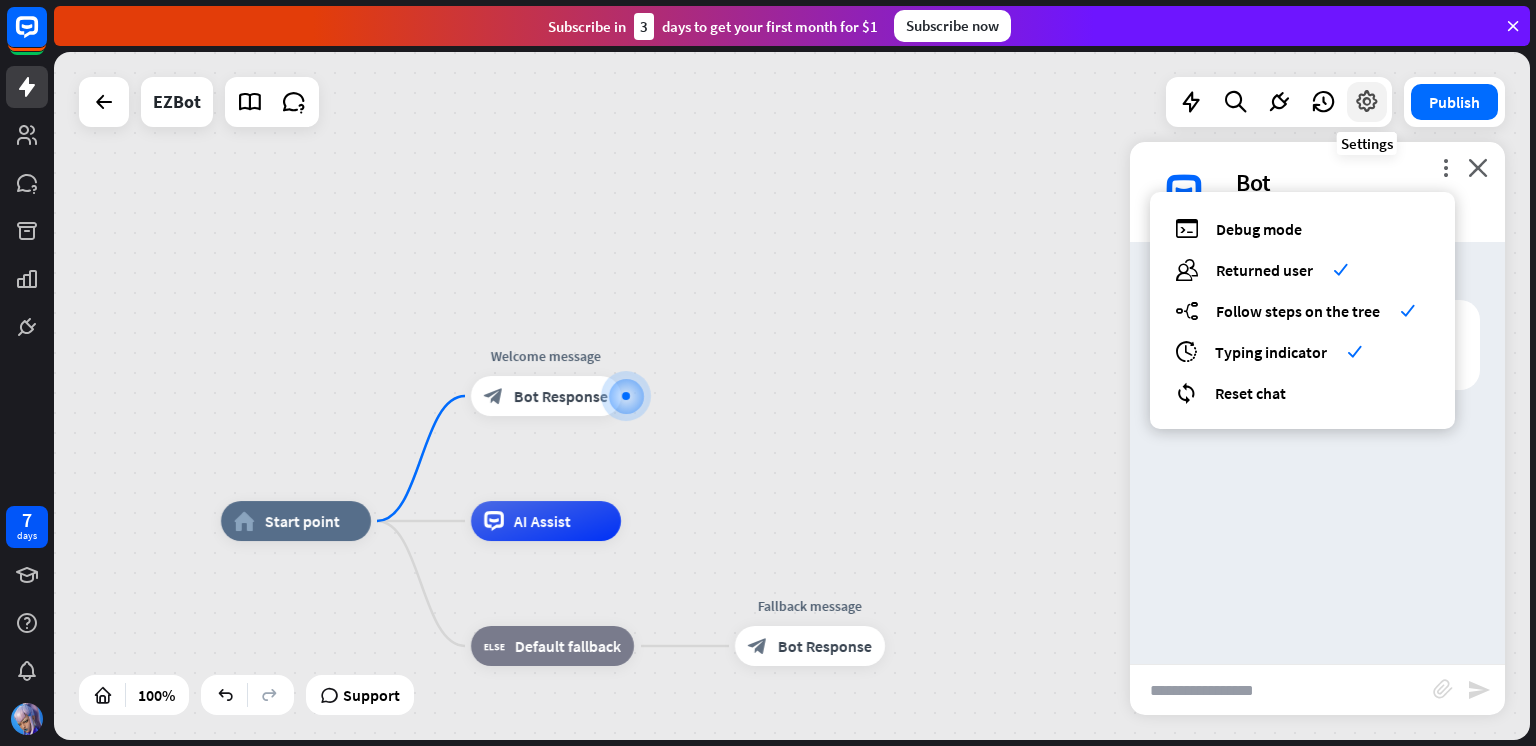 click at bounding box center [1367, 102] 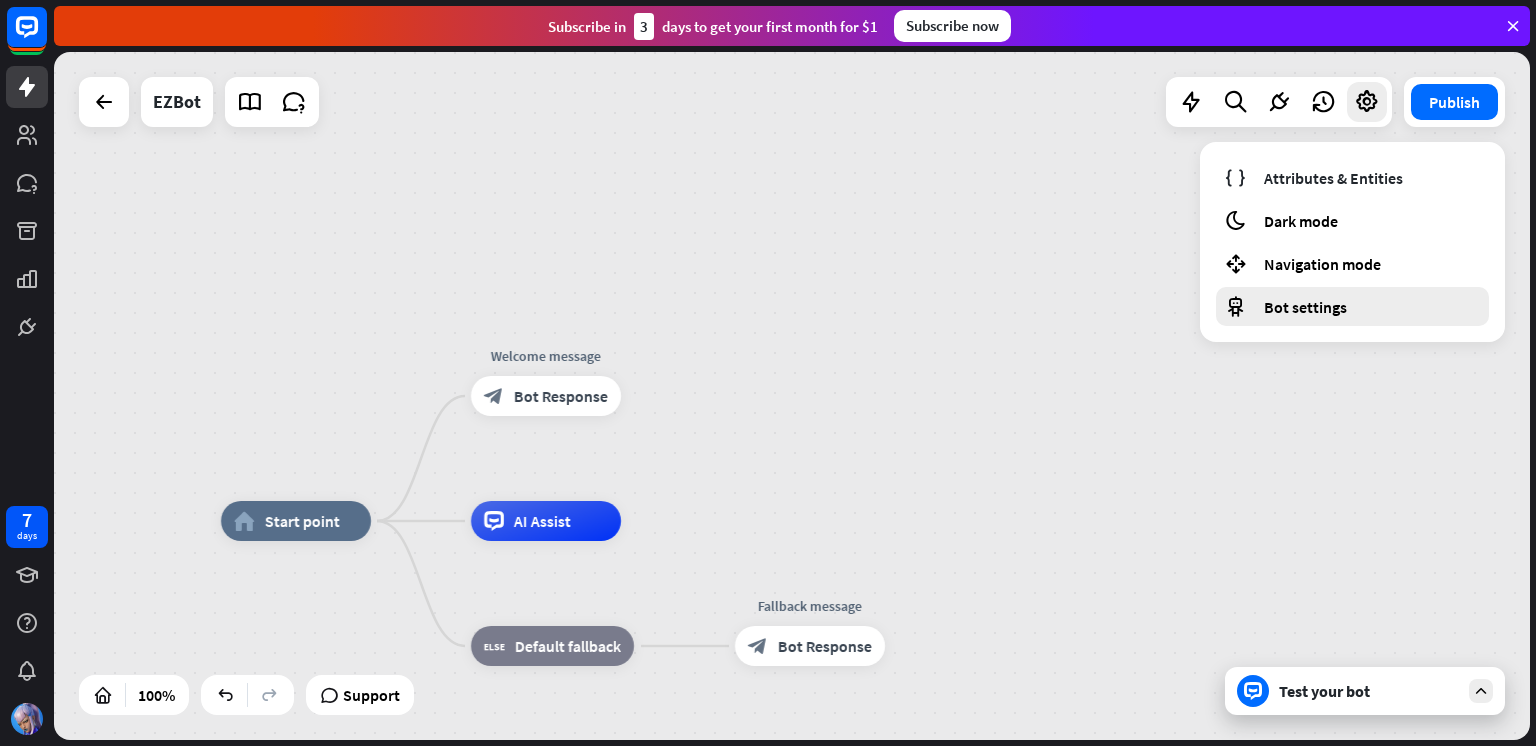 click on "Bot settings" at bounding box center [1305, 307] 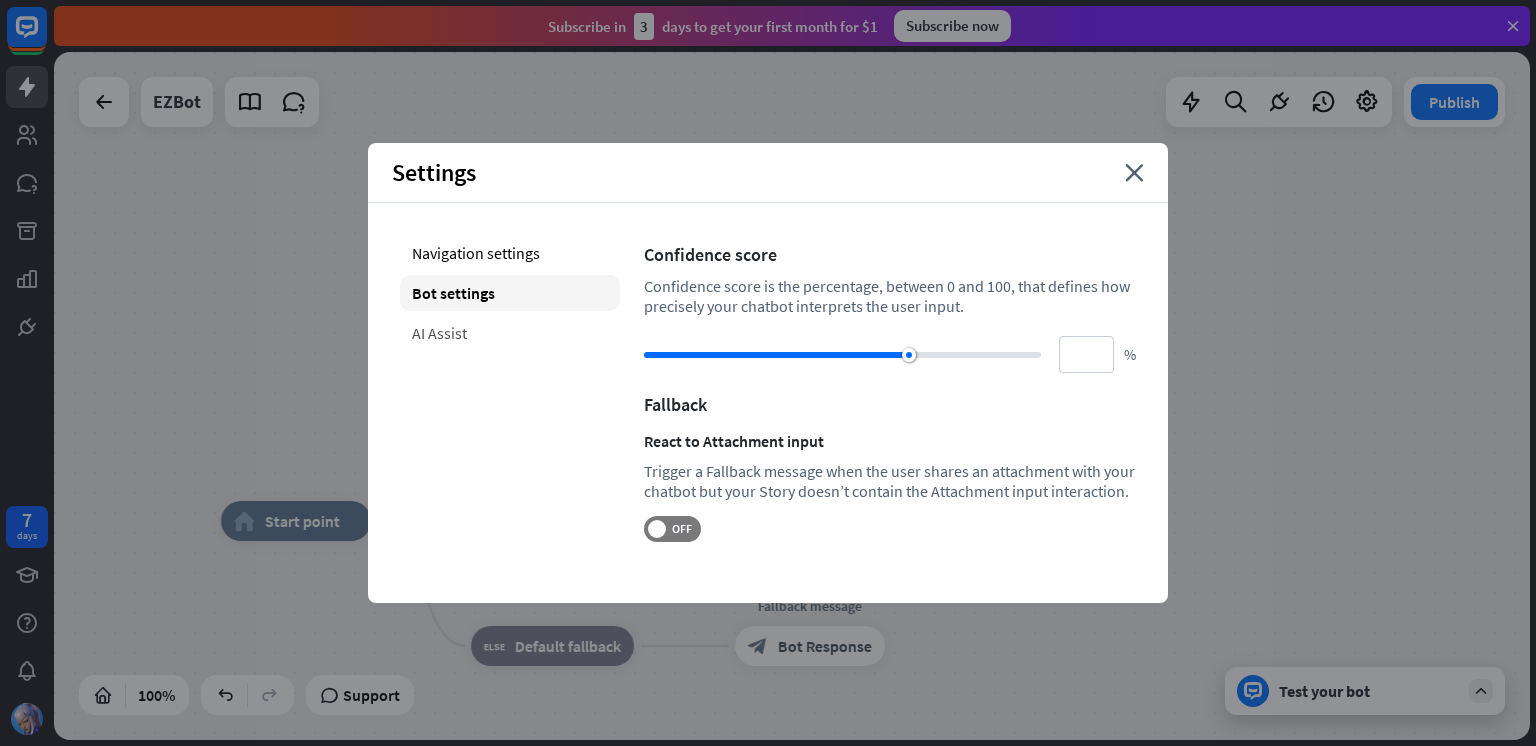 click on "AI Assist" at bounding box center (510, 333) 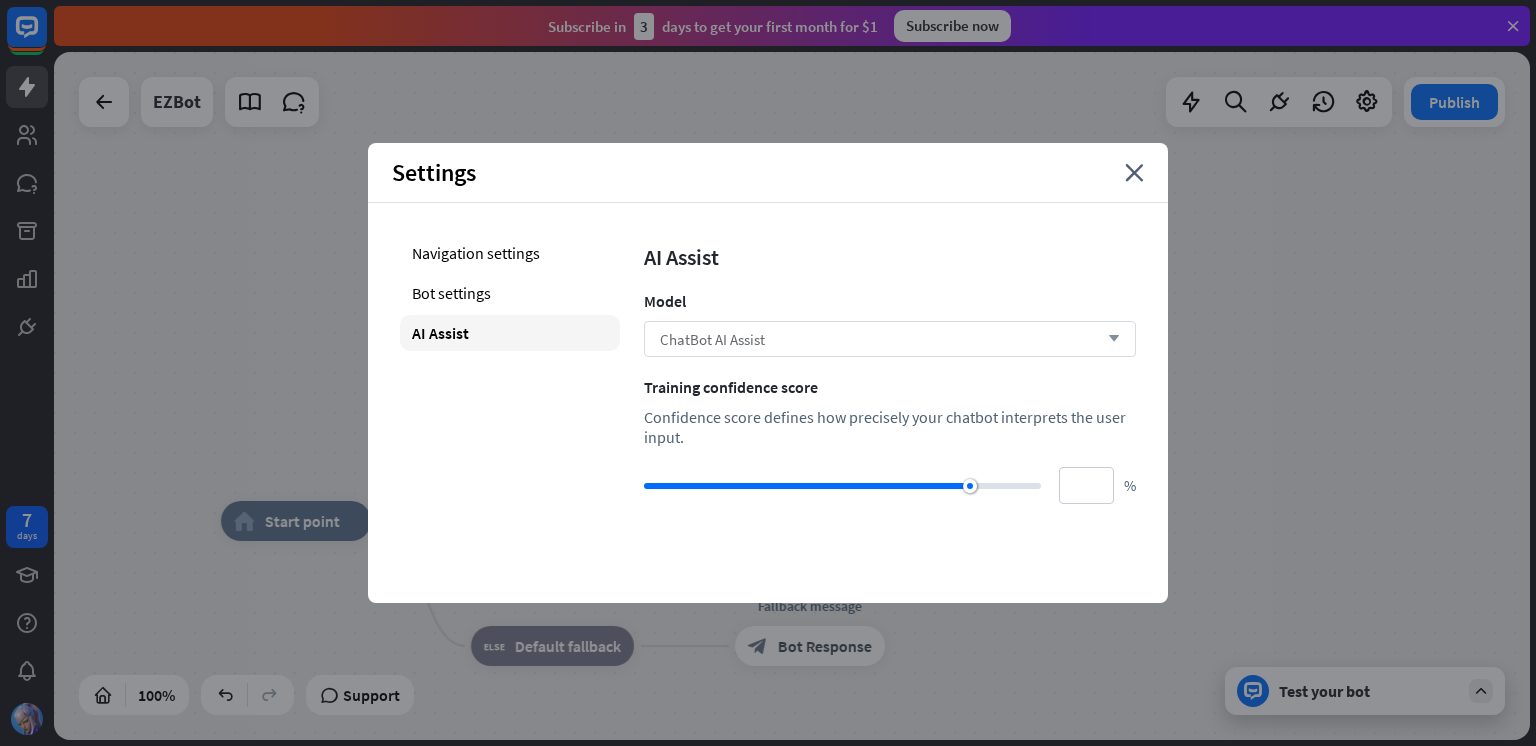 click on "ChatBot AI Assist" at bounding box center [712, 339] 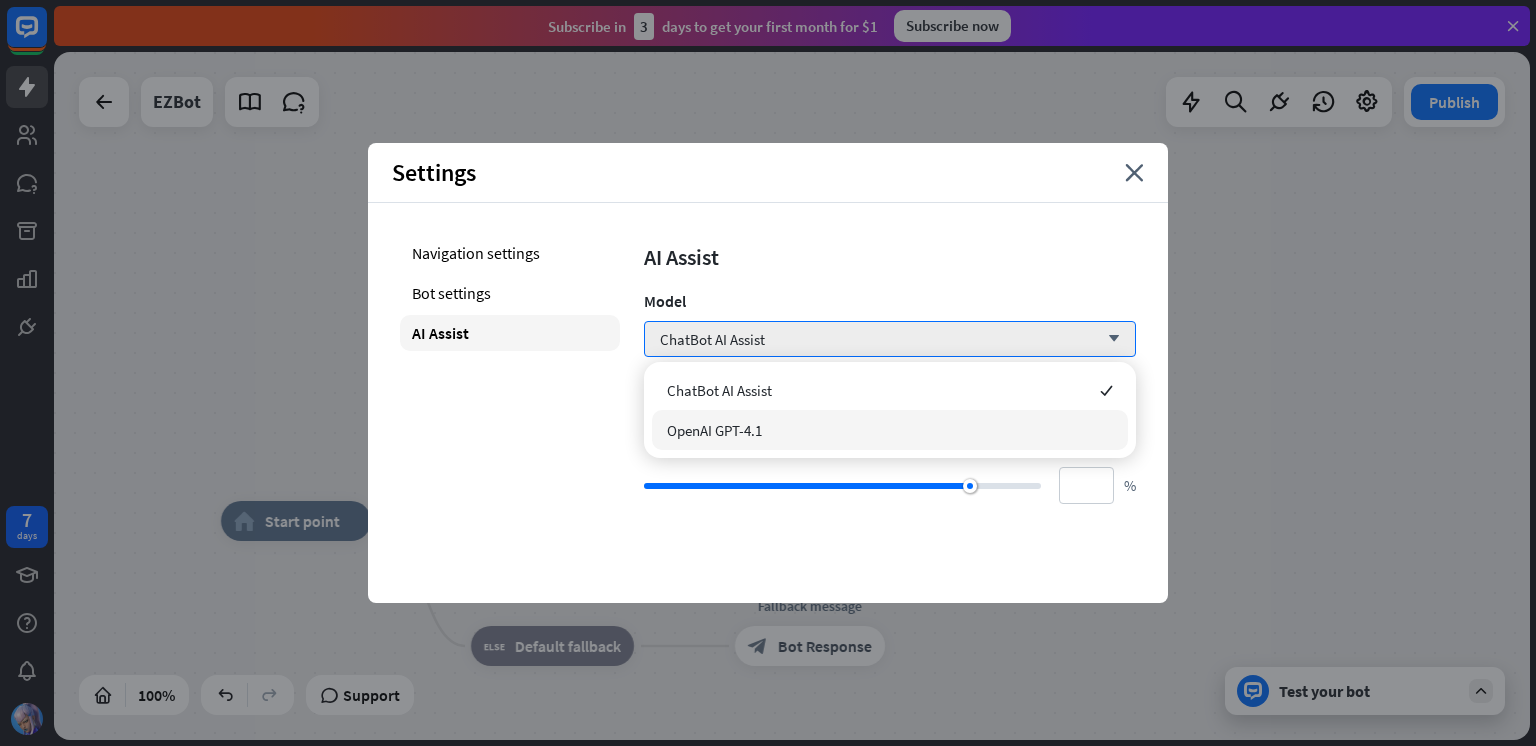click on "OpenAI GPT-4.1" at bounding box center (714, 430) 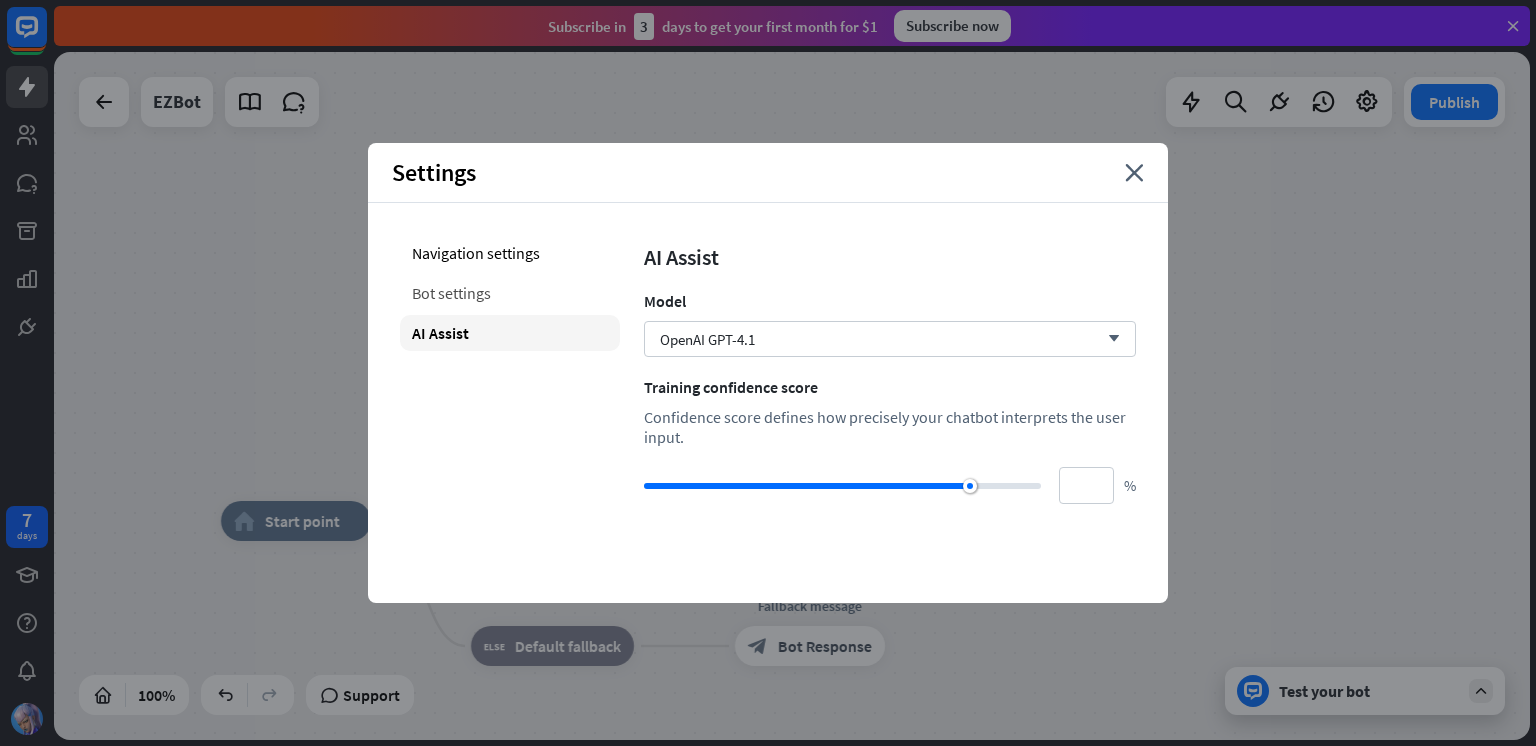 click on "Bot settings" at bounding box center [510, 293] 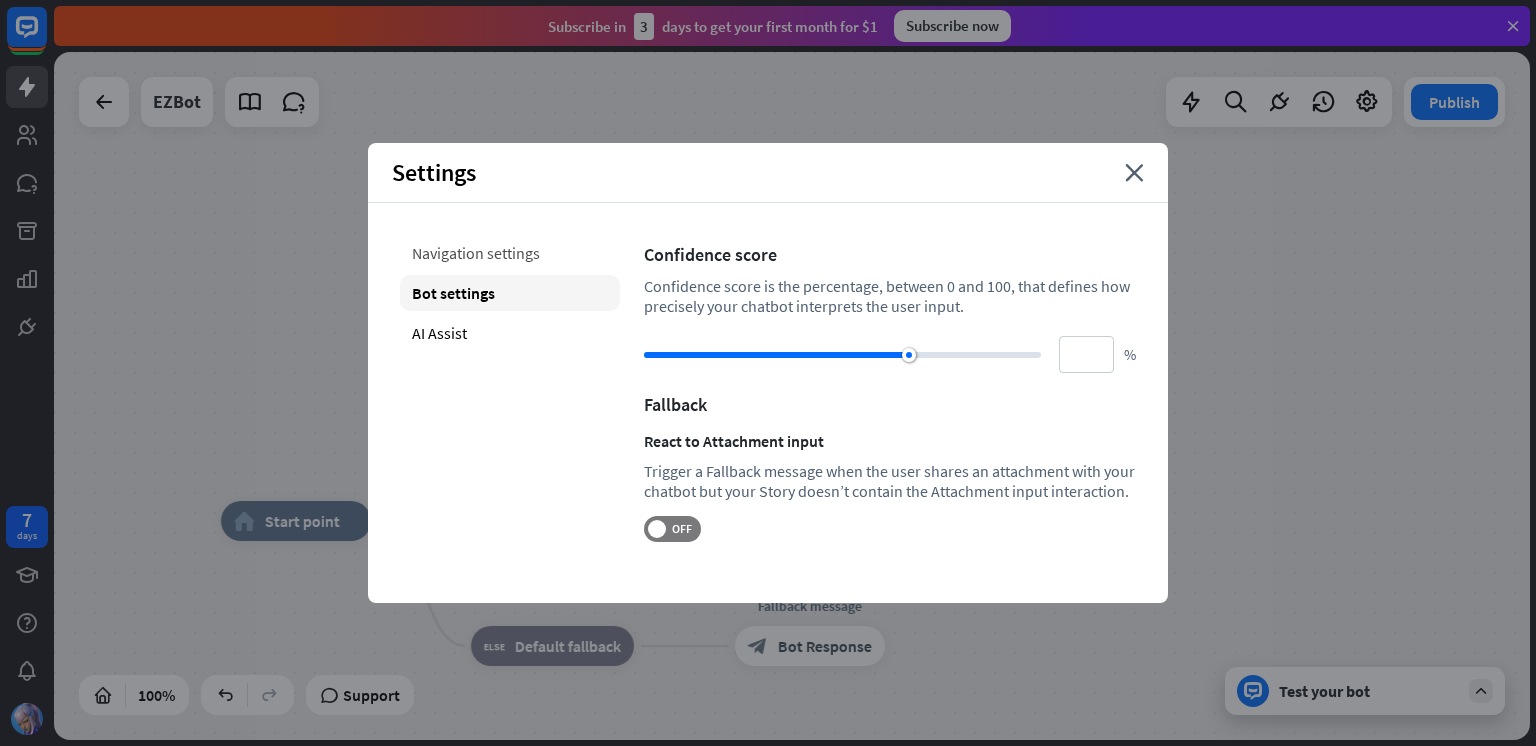 click on "Navigation settings" at bounding box center [510, 253] 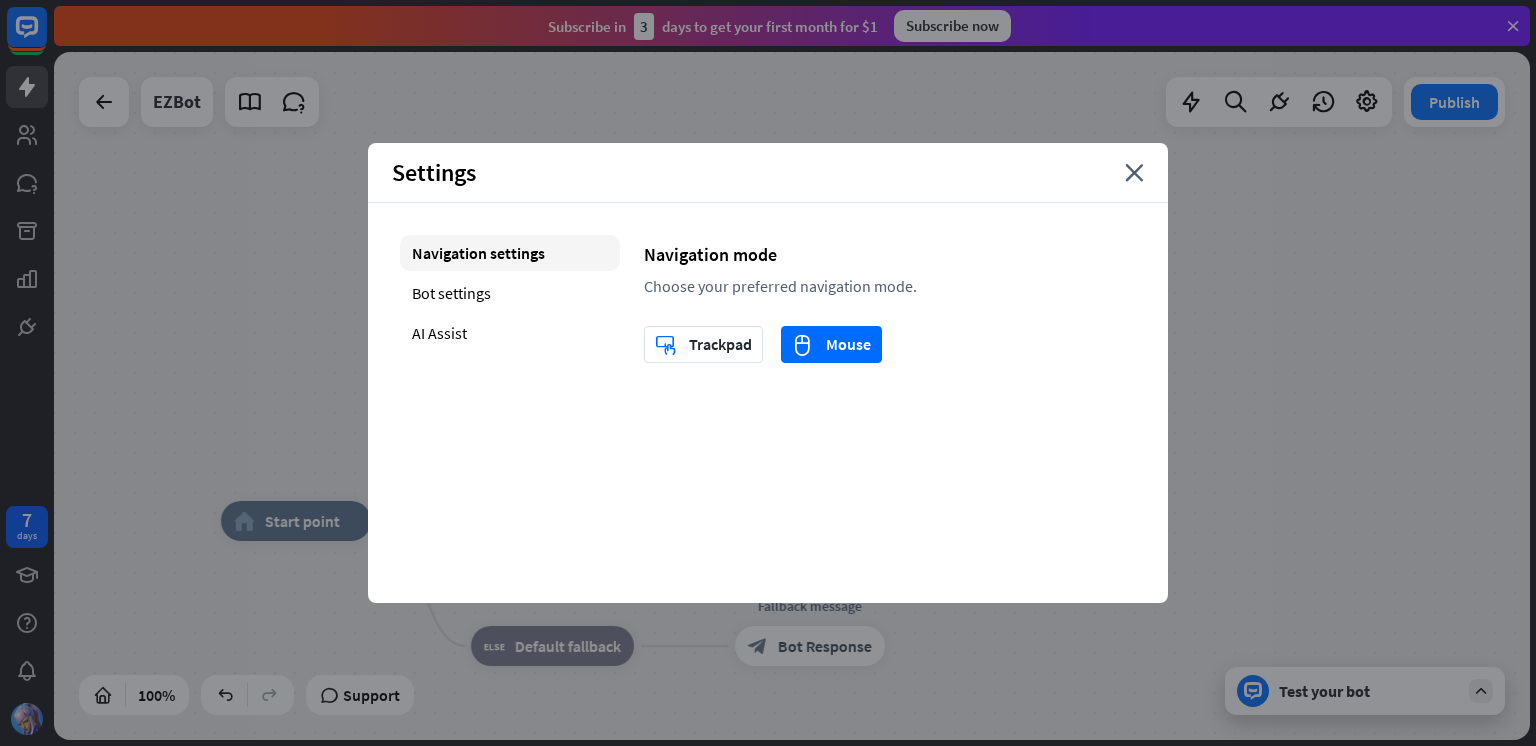 click on "Settings
close" at bounding box center [768, 173] 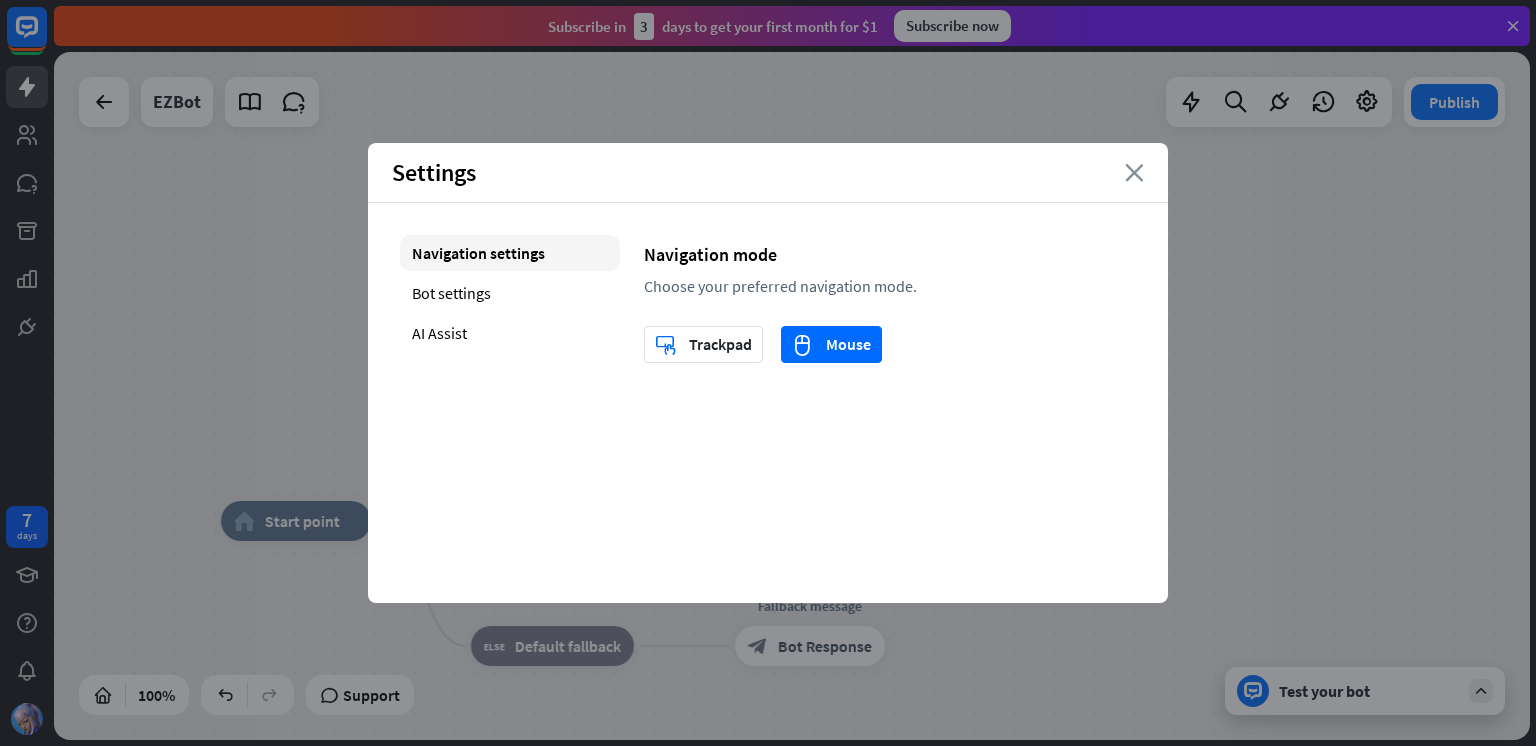 click on "close" at bounding box center (1134, 173) 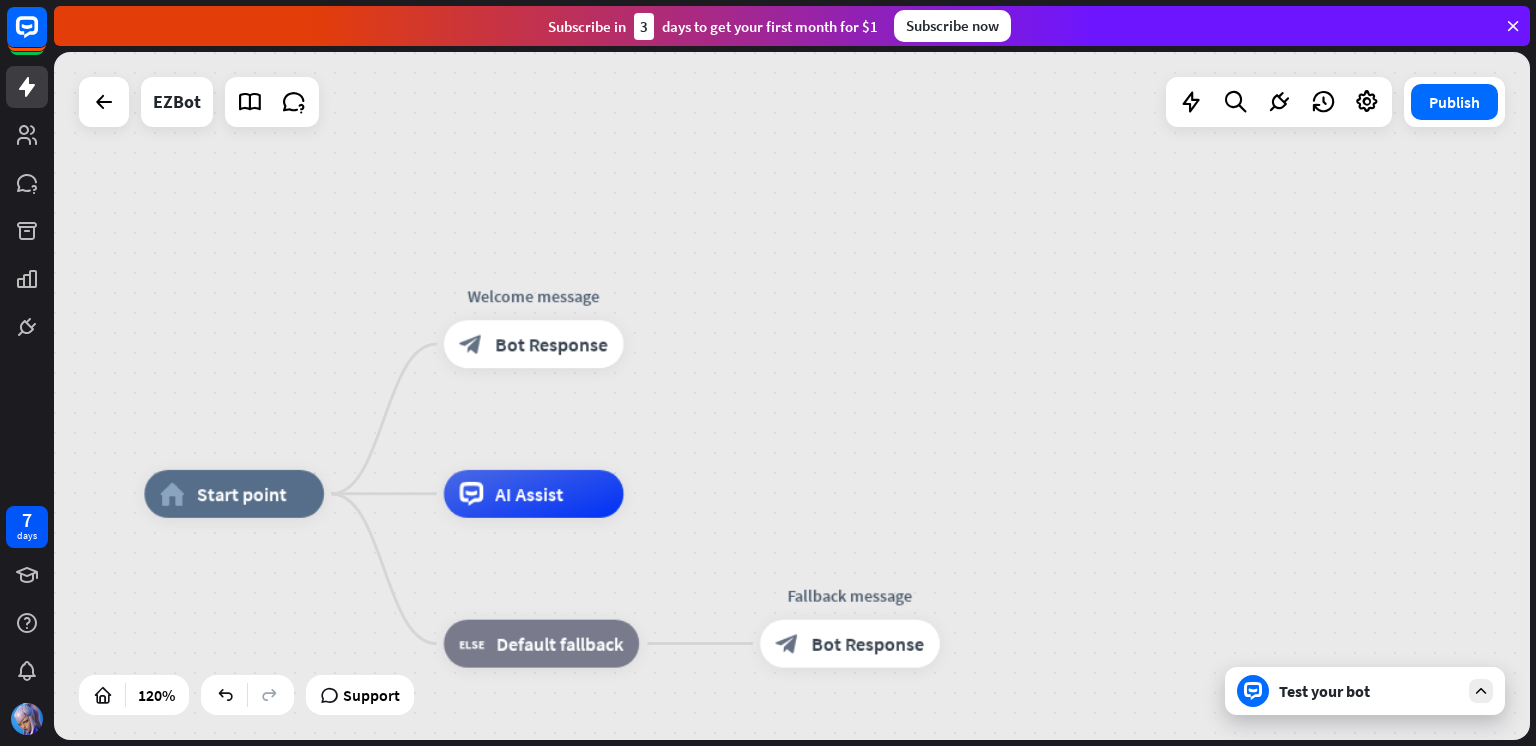 click at bounding box center (1481, 691) 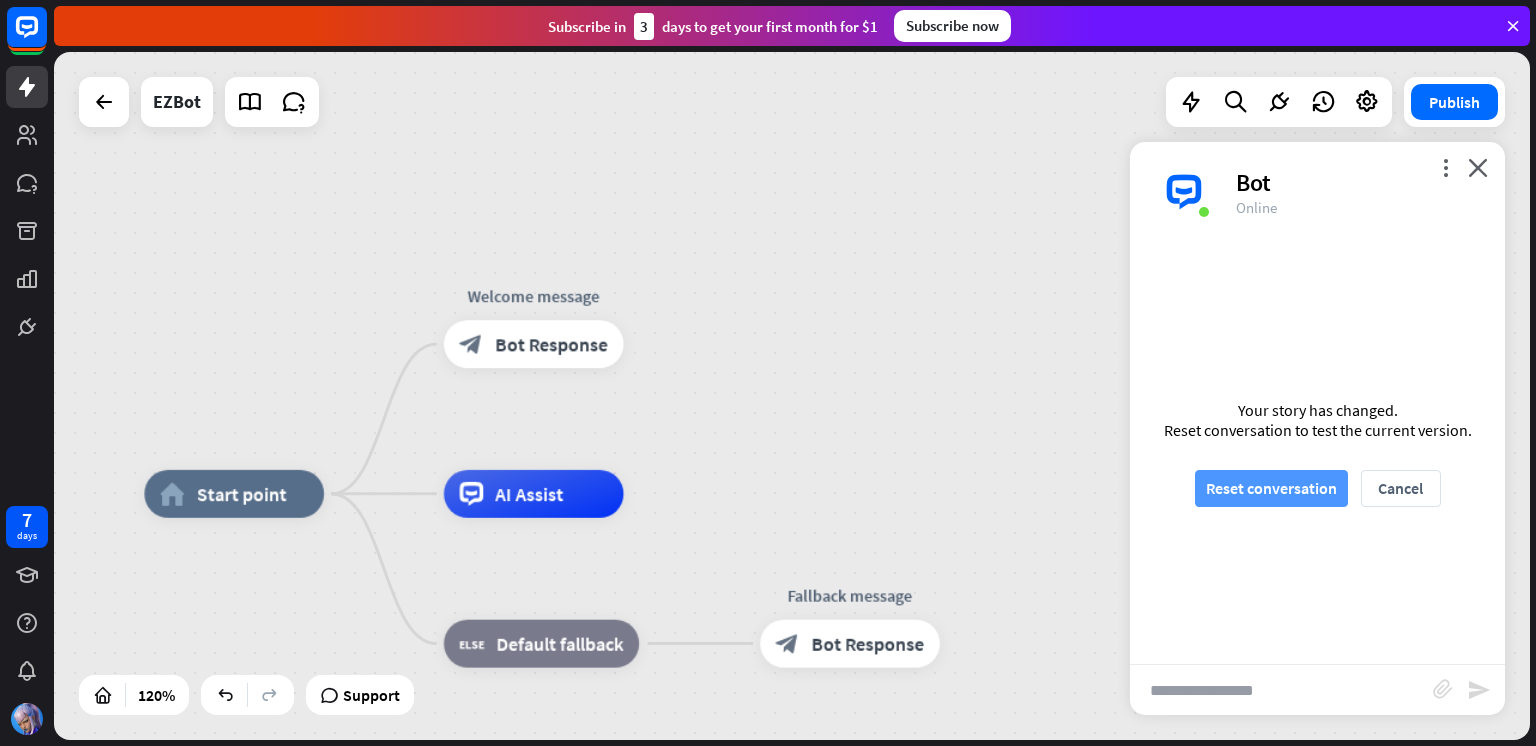 click on "Reset conversation" at bounding box center (1271, 488) 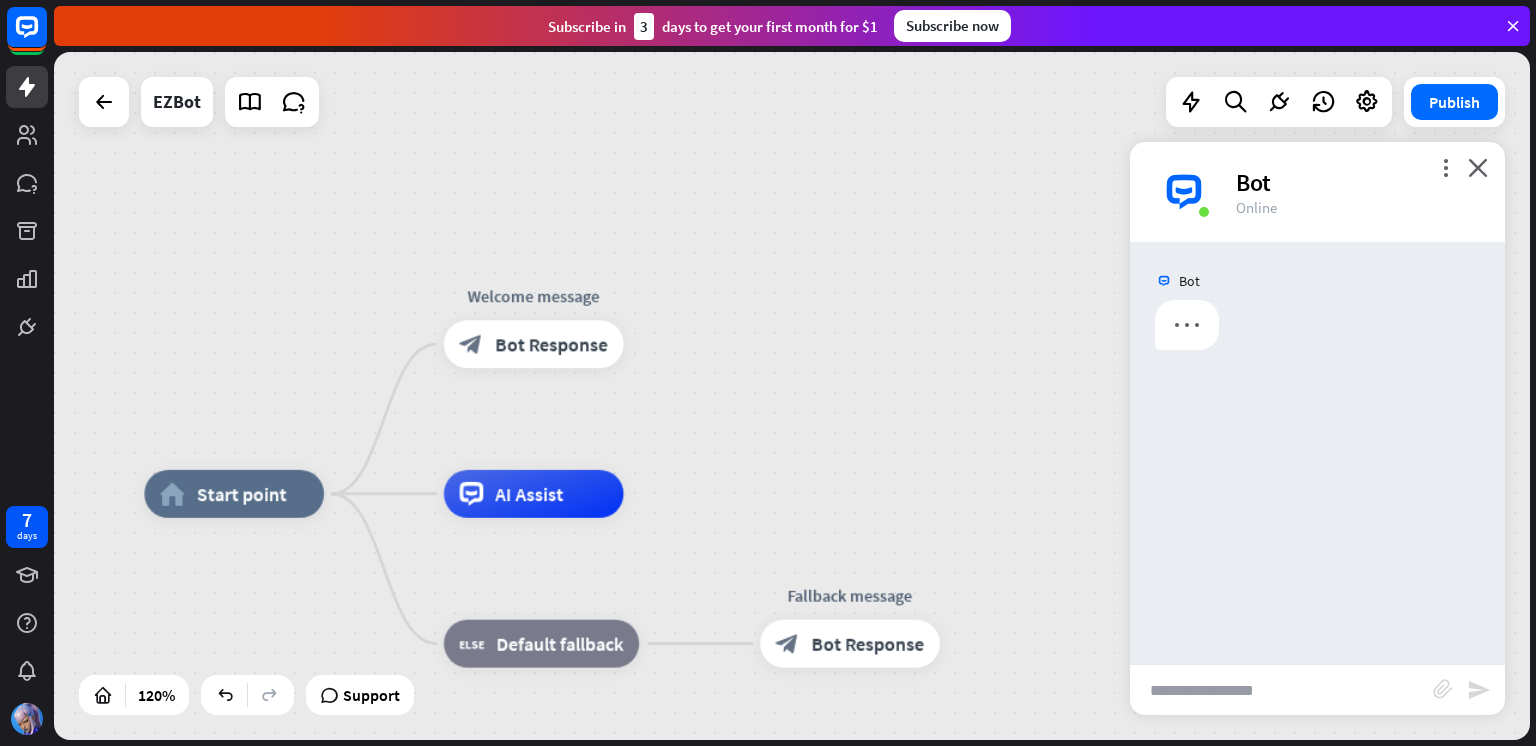 click on "Reset conversation" at bounding box center [1271, 488] 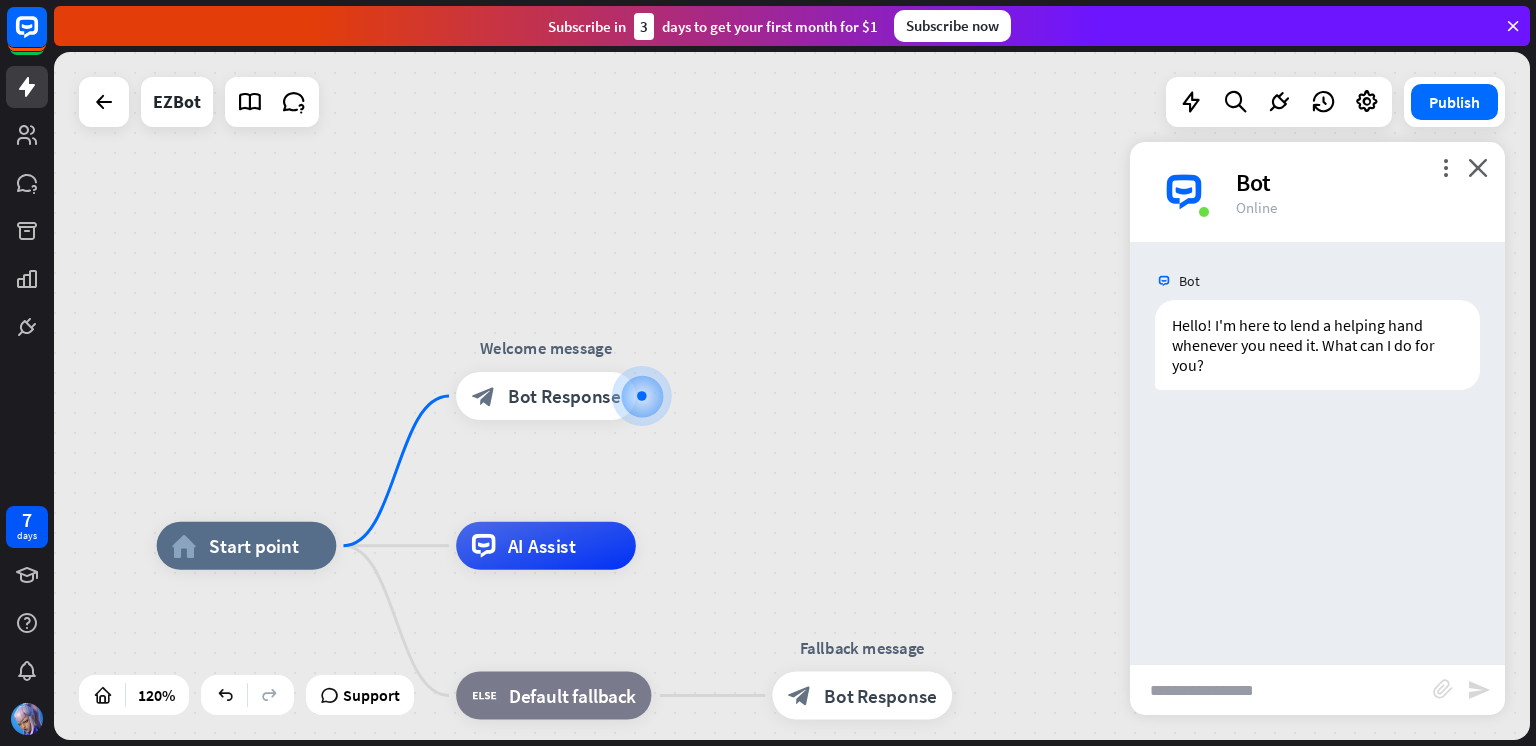 click at bounding box center [1281, 690] 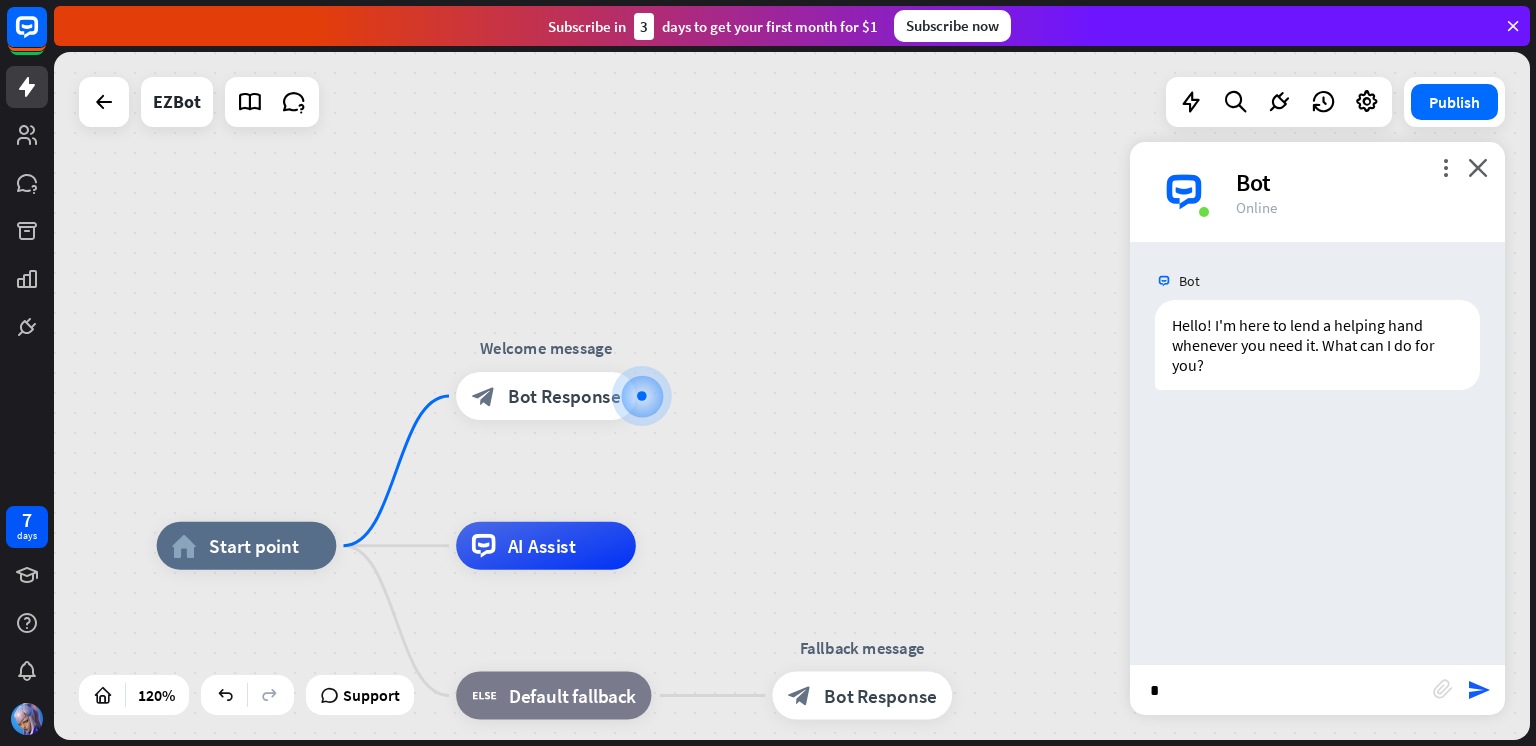 type on "**" 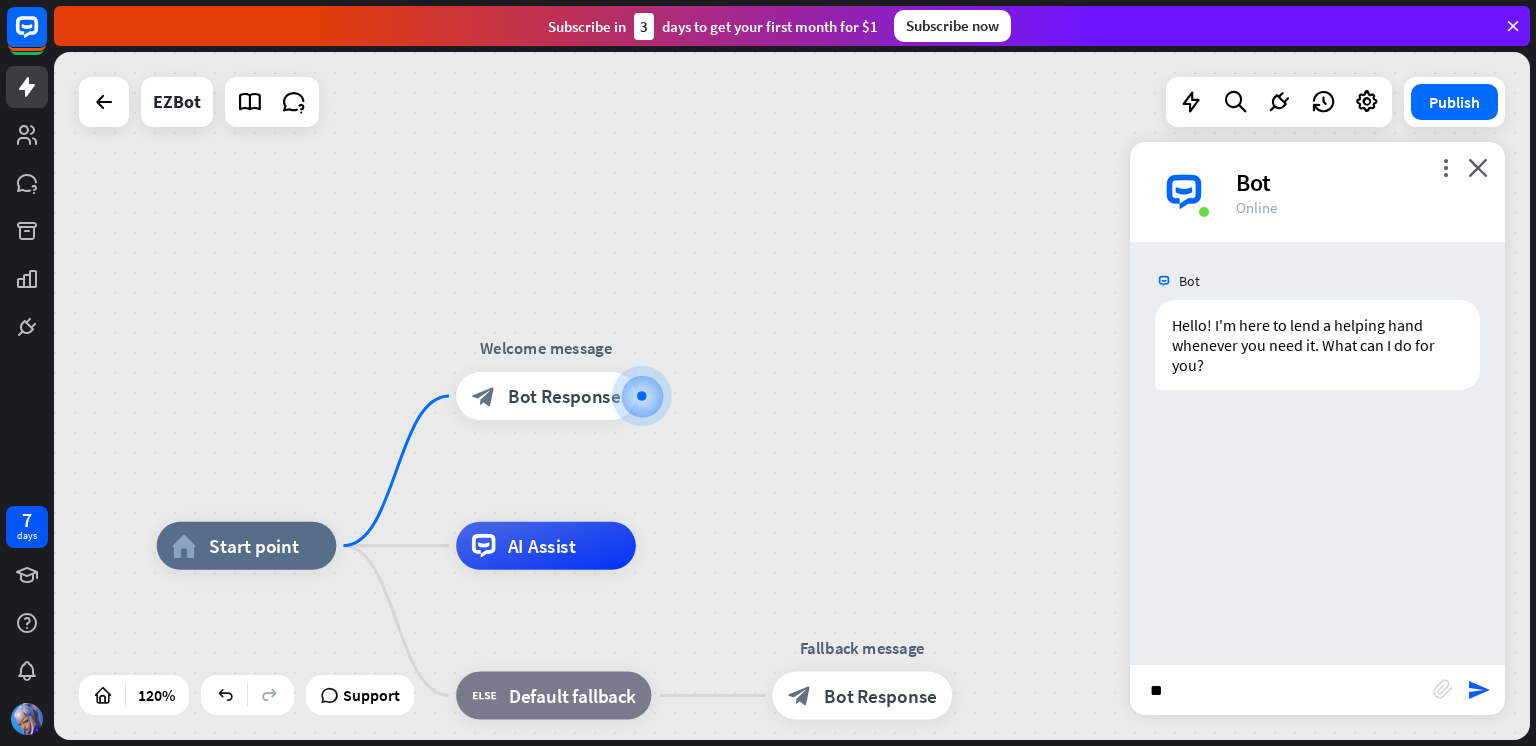 type 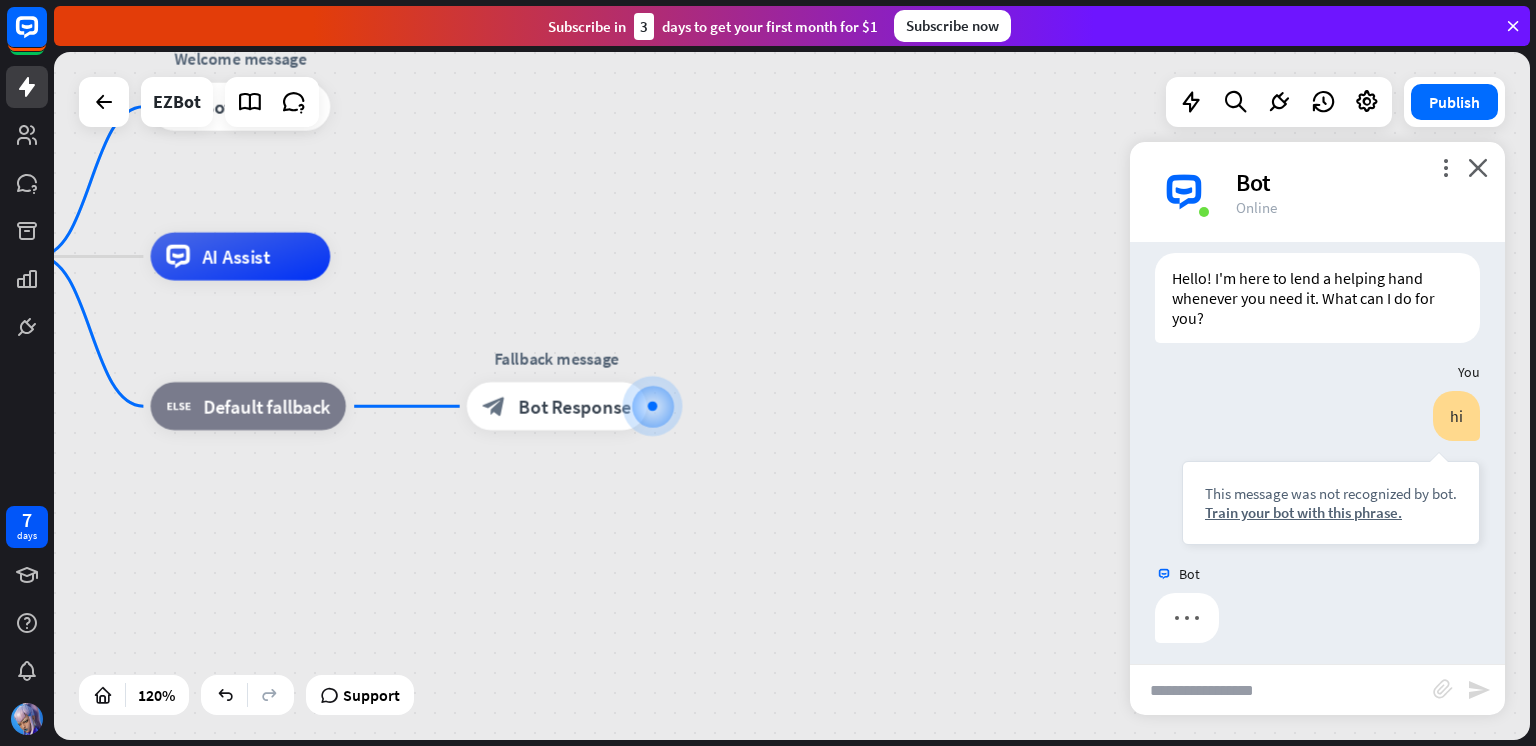 scroll, scrollTop: 55, scrollLeft: 0, axis: vertical 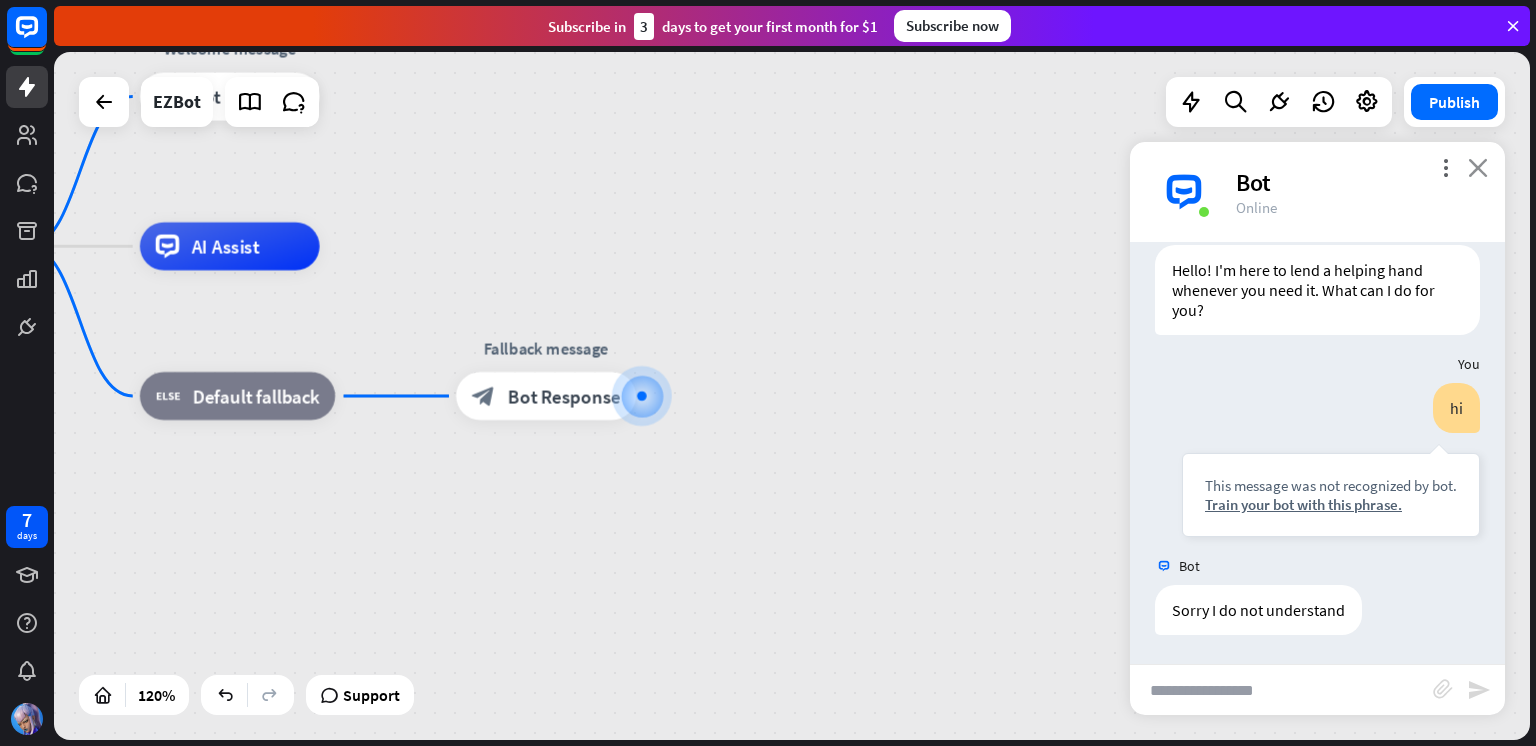 click on "close" at bounding box center (1478, 167) 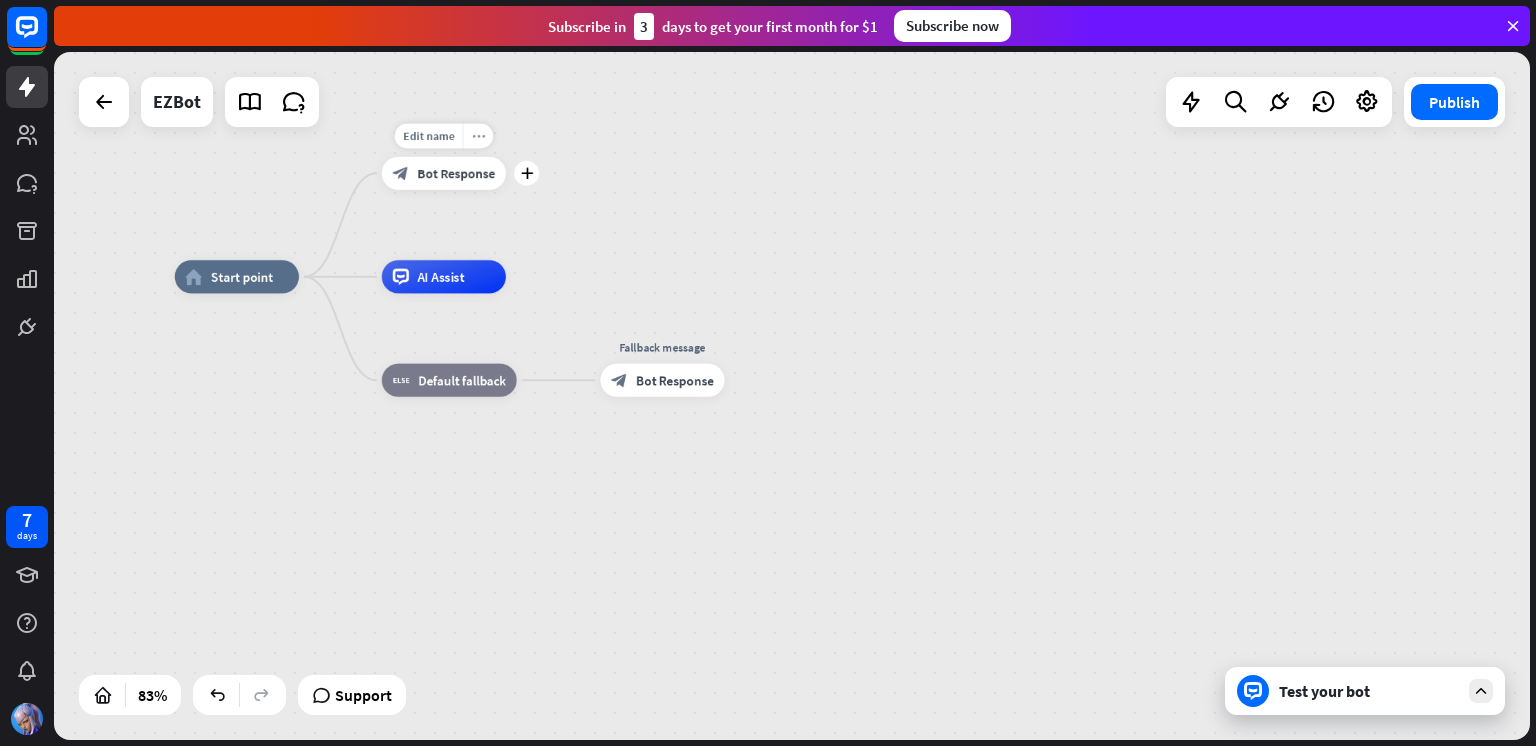click on "more_horiz" at bounding box center [478, 136] 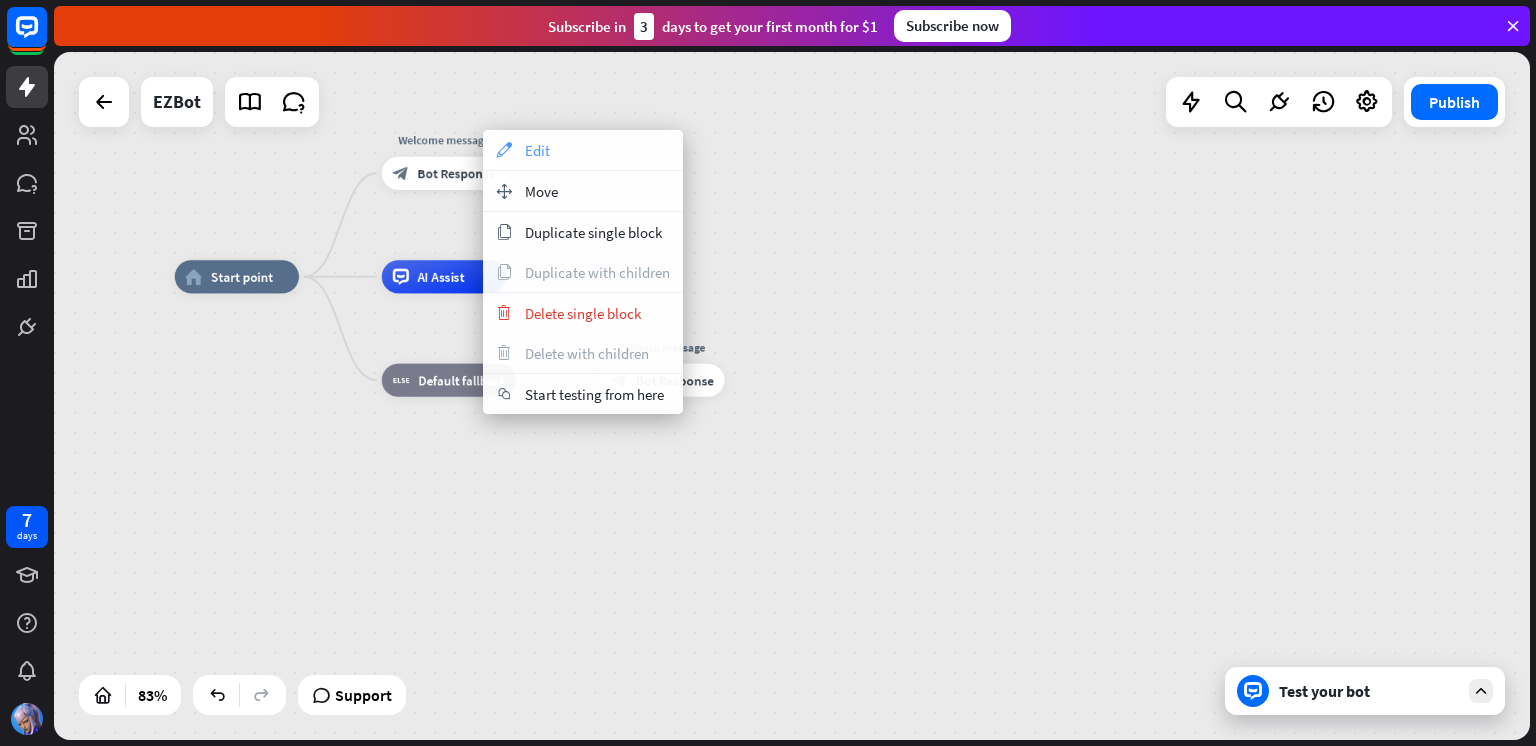 click on "appearance   Edit" at bounding box center (583, 150) 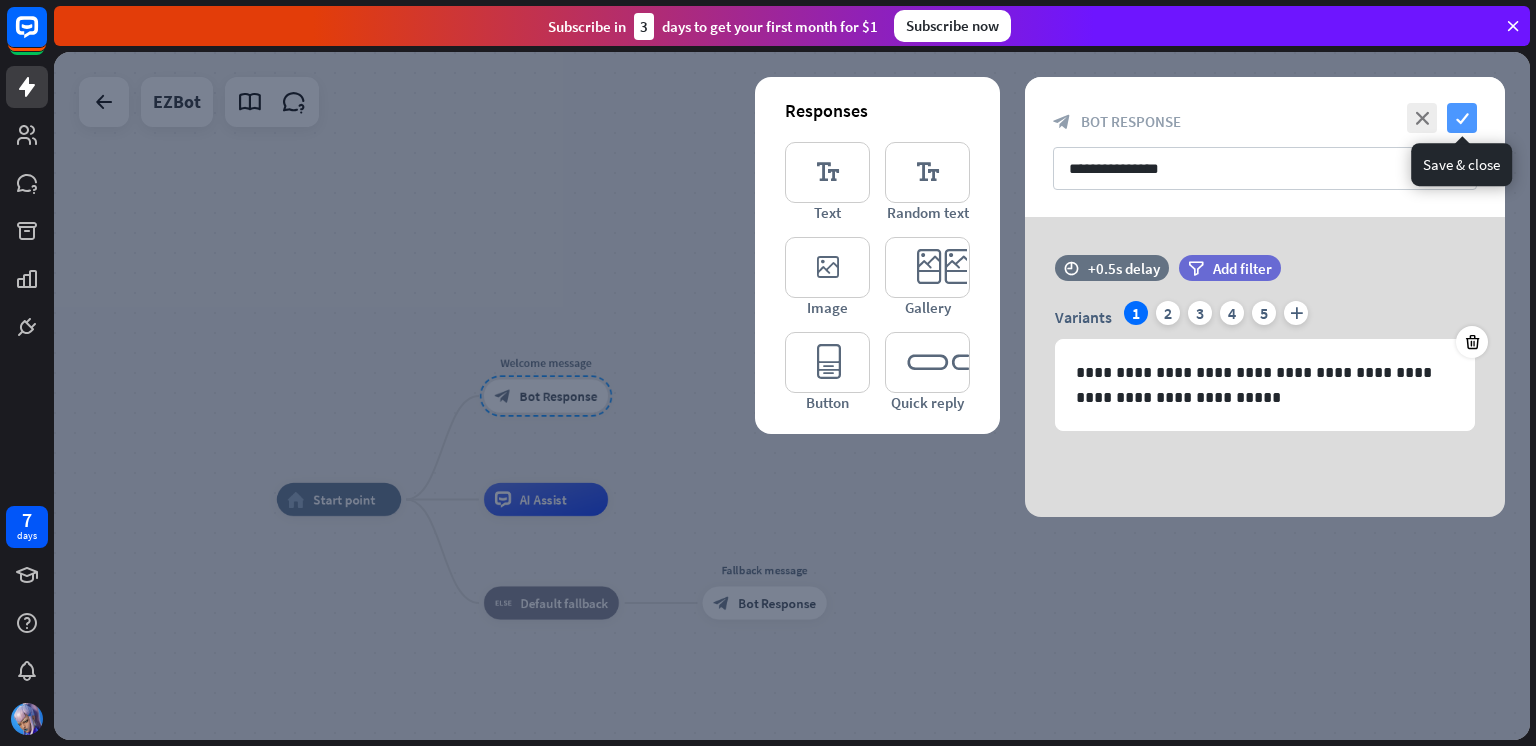 click on "check" at bounding box center [1462, 118] 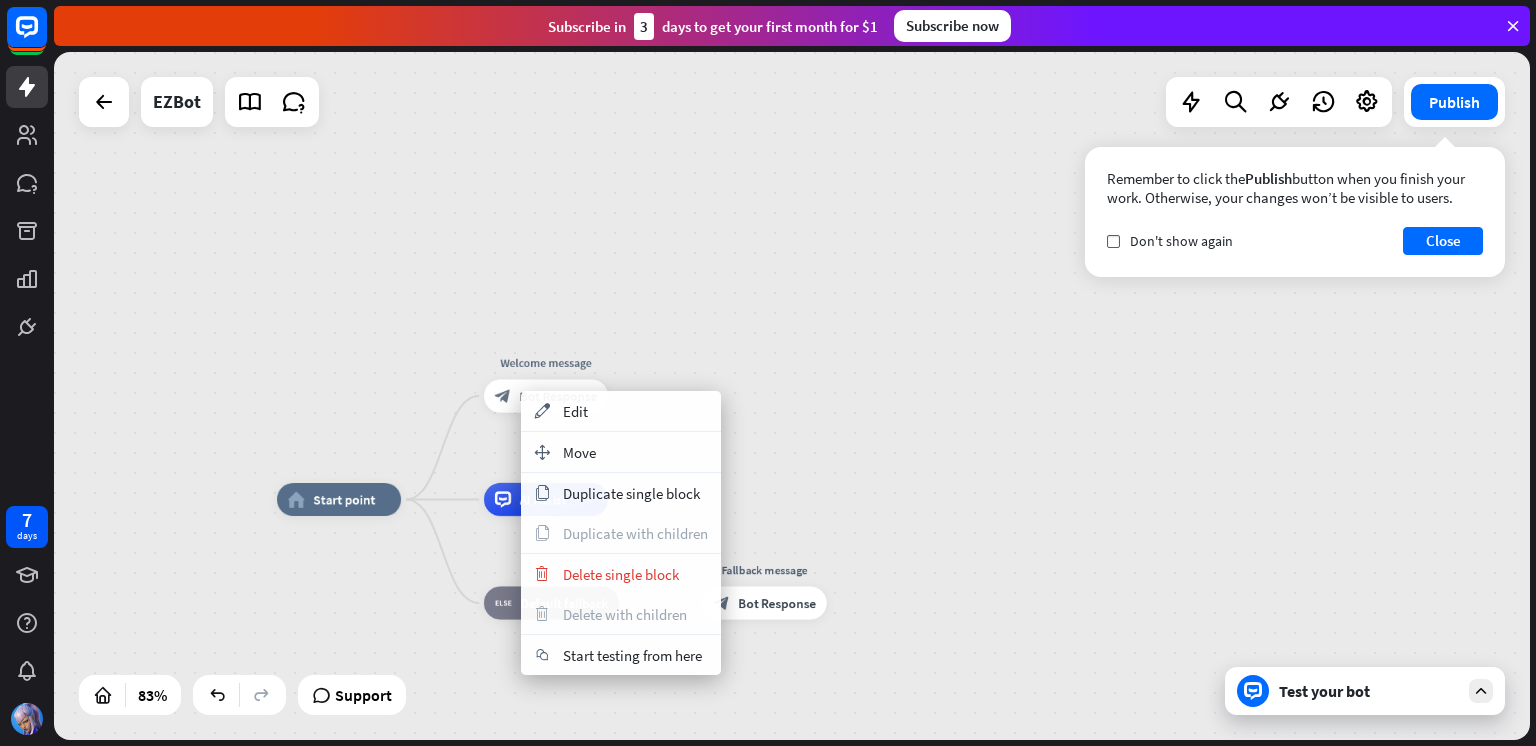 click on "Edit name   more_horiz             home_2   Start point                 Welcome message   block_bot_response   Bot Response                     AI Assist                   block_fallback   Default fallback                 Fallback message   block_bot_response   Bot Response" at bounding box center [888, 785] 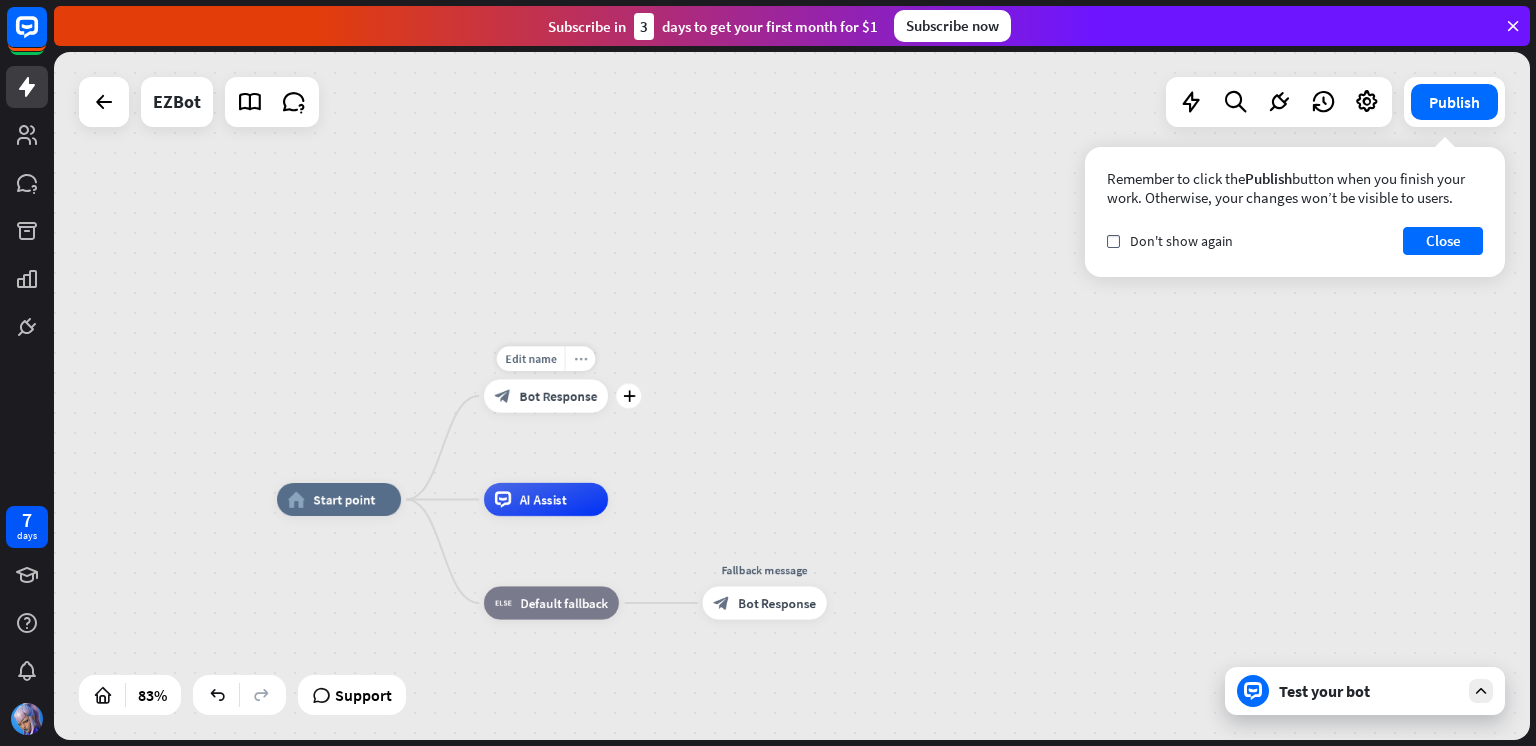 click on "more_horiz" at bounding box center (580, 359) 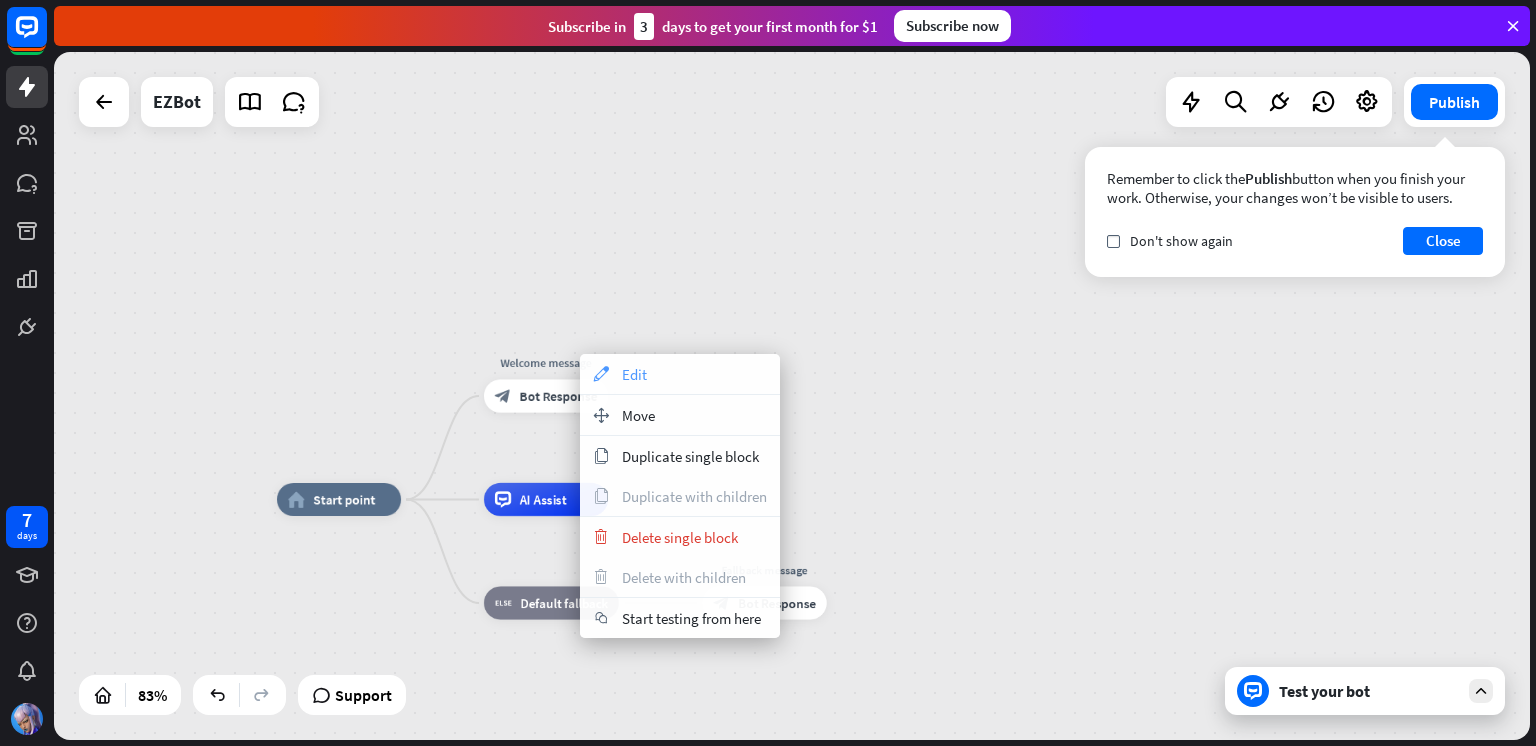 click on "appearance   Edit" at bounding box center [680, 374] 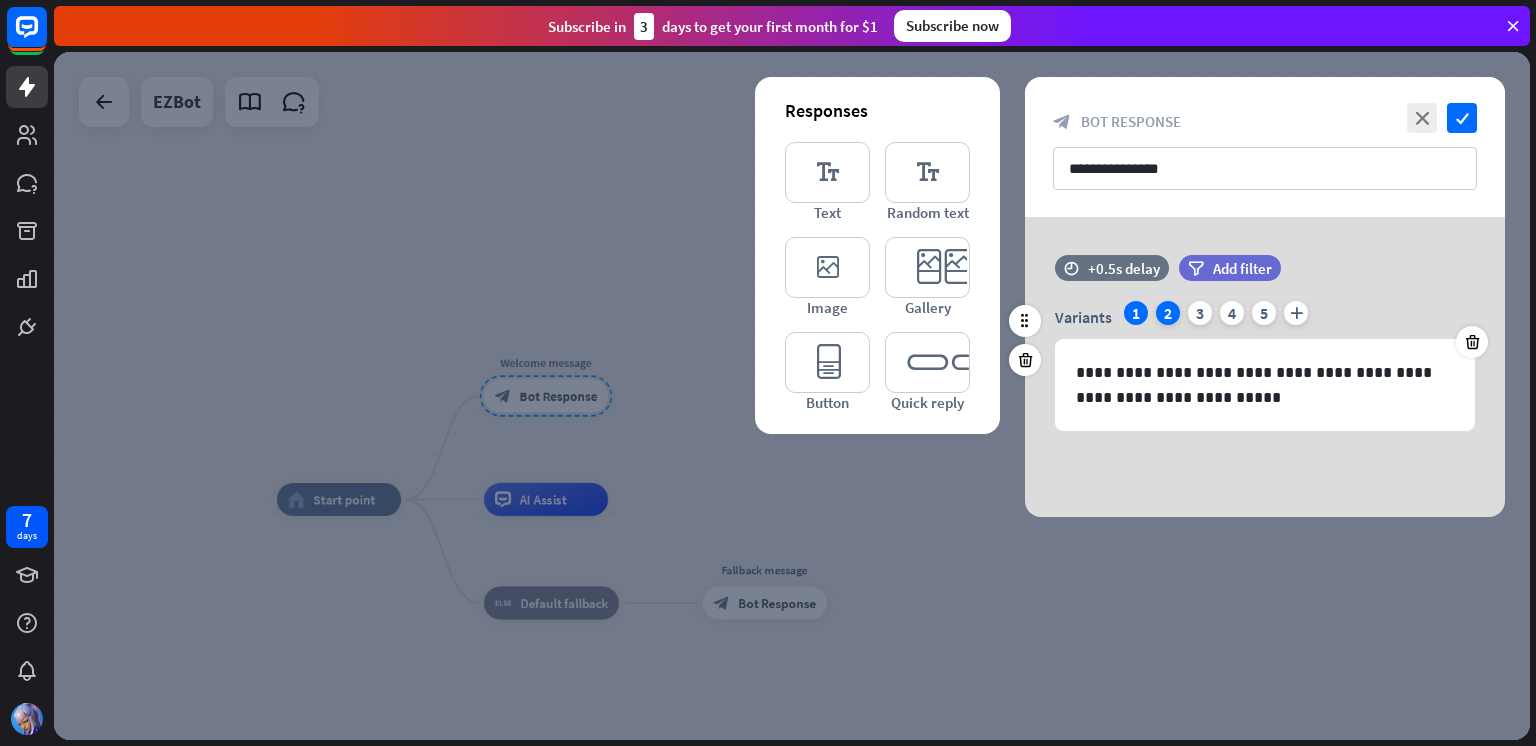 click on "2" at bounding box center (1168, 313) 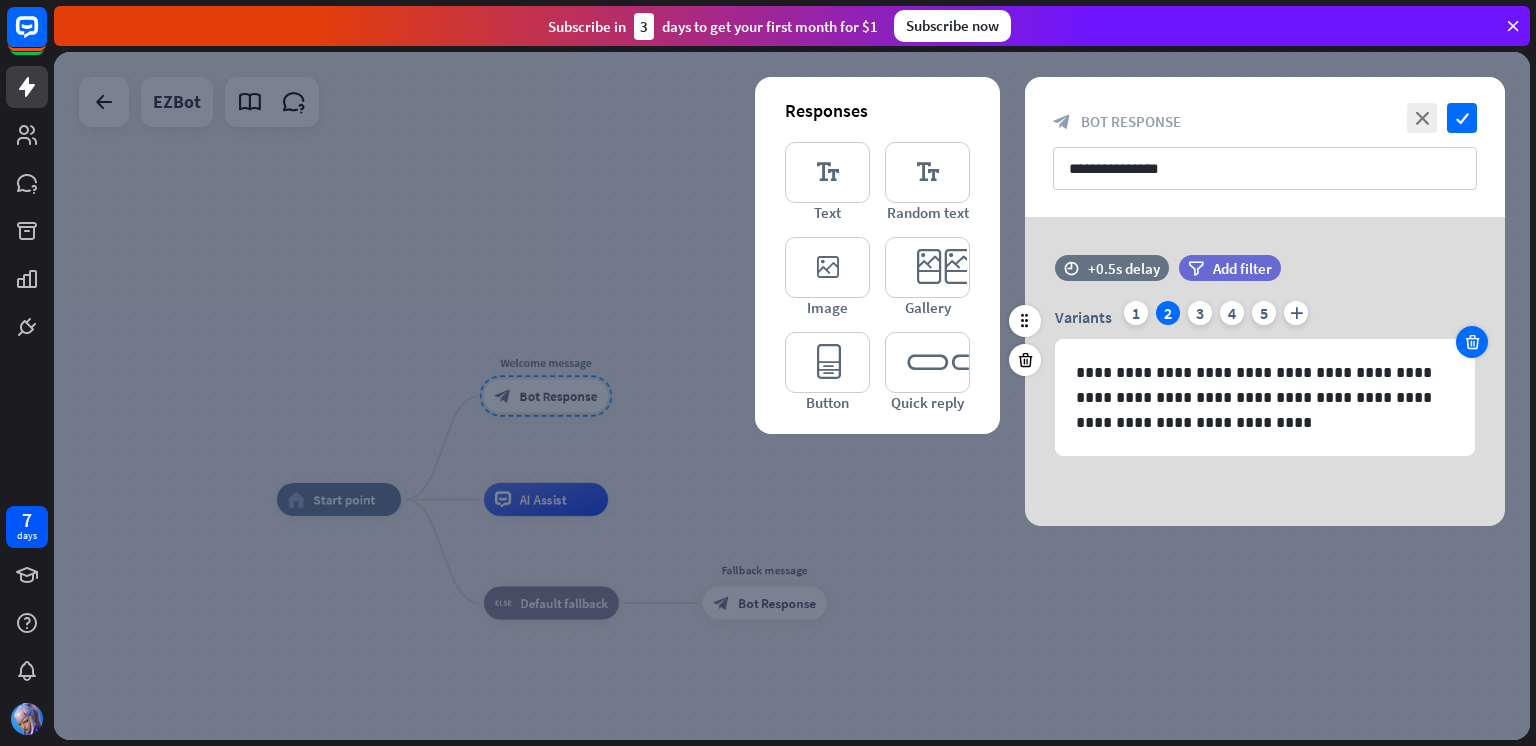 click at bounding box center (1472, 342) 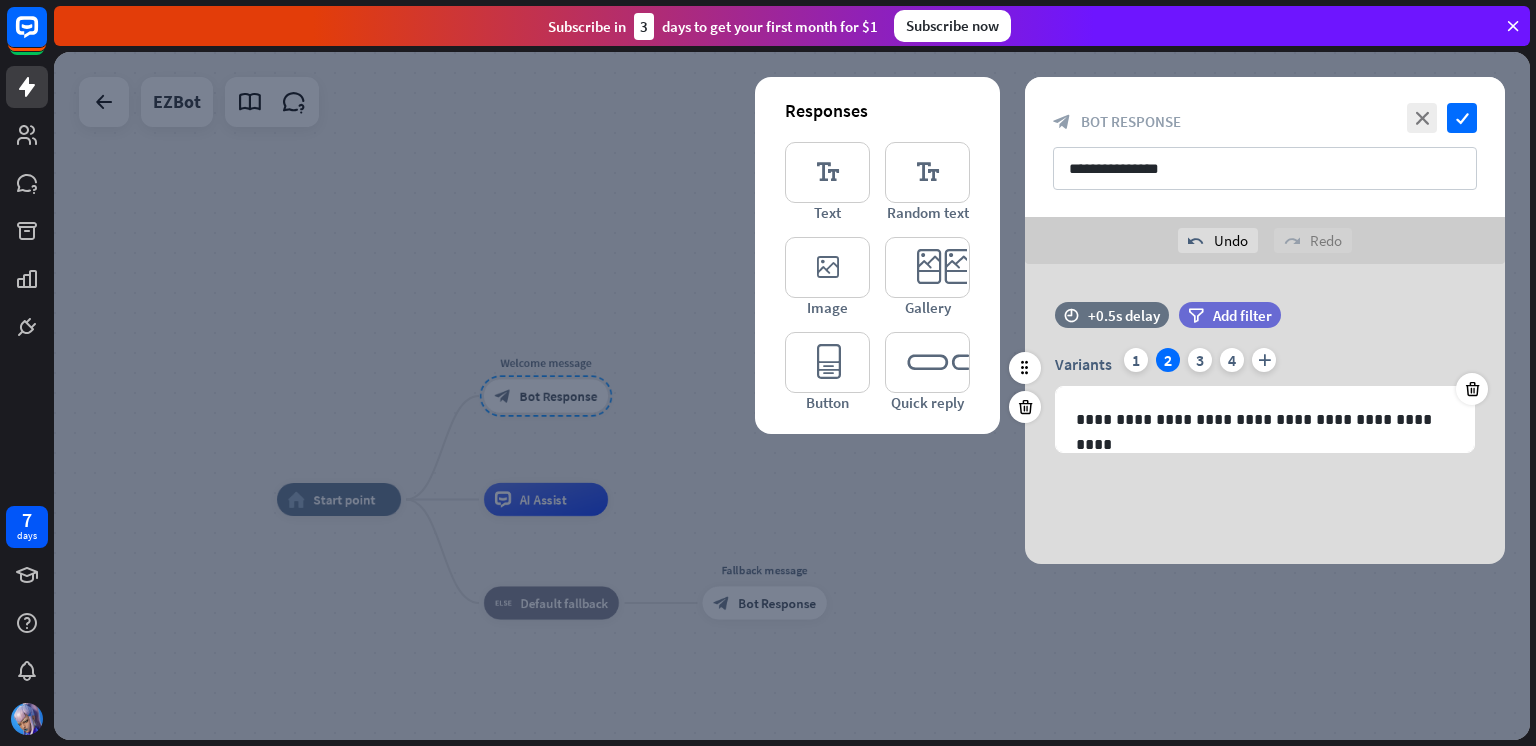 click on "Variants
1
2
3
4
plus" at bounding box center [1265, 364] 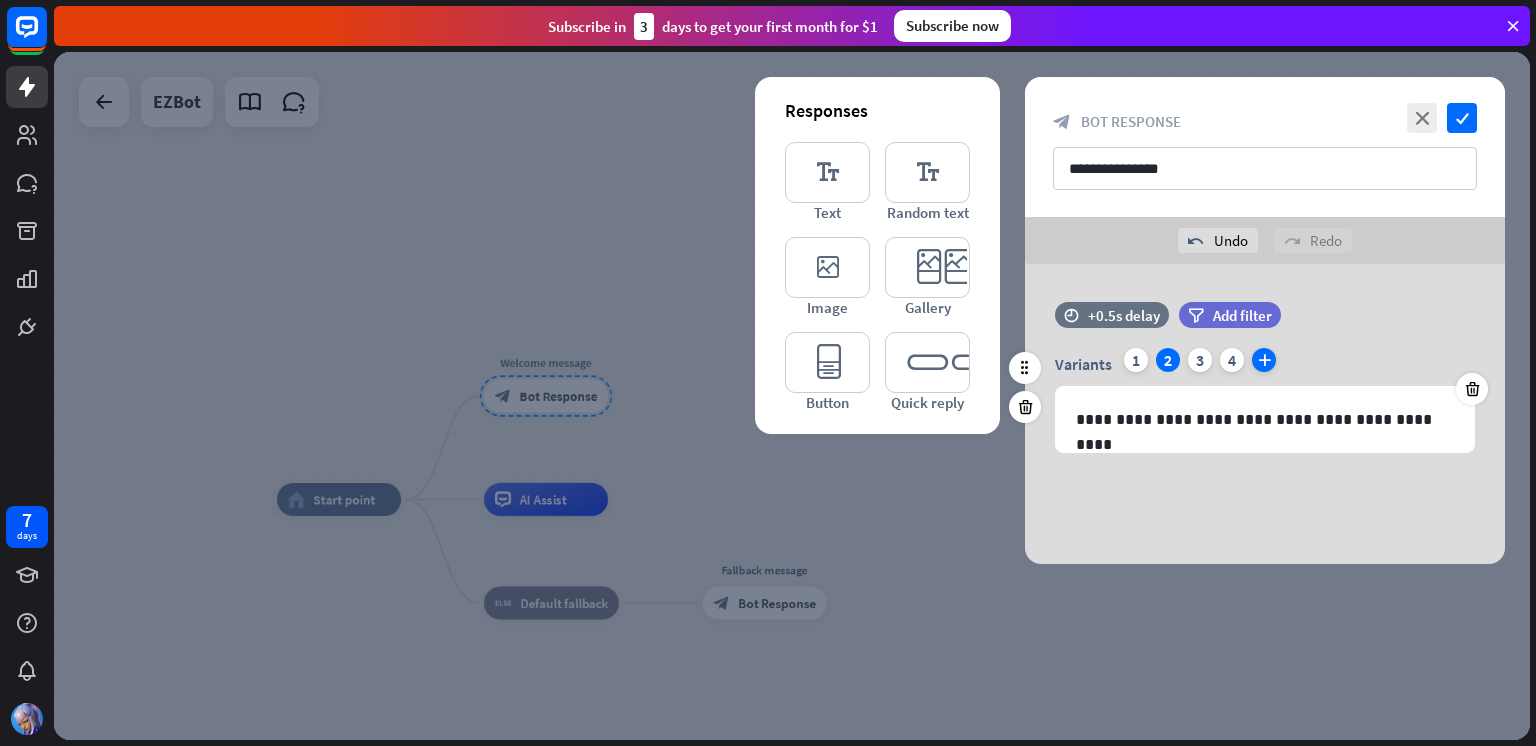 click on "plus" at bounding box center [1264, 360] 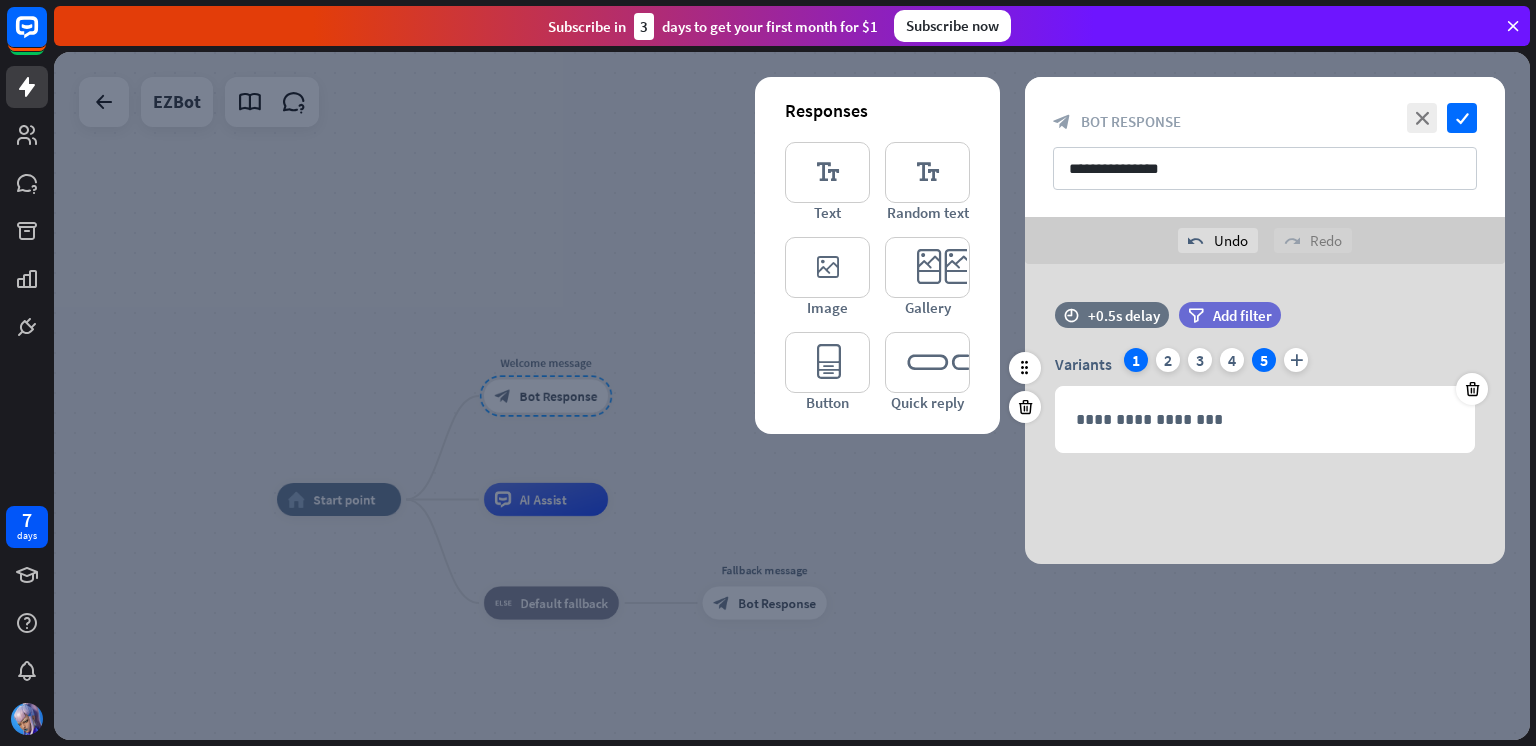 click on "1" at bounding box center [1136, 360] 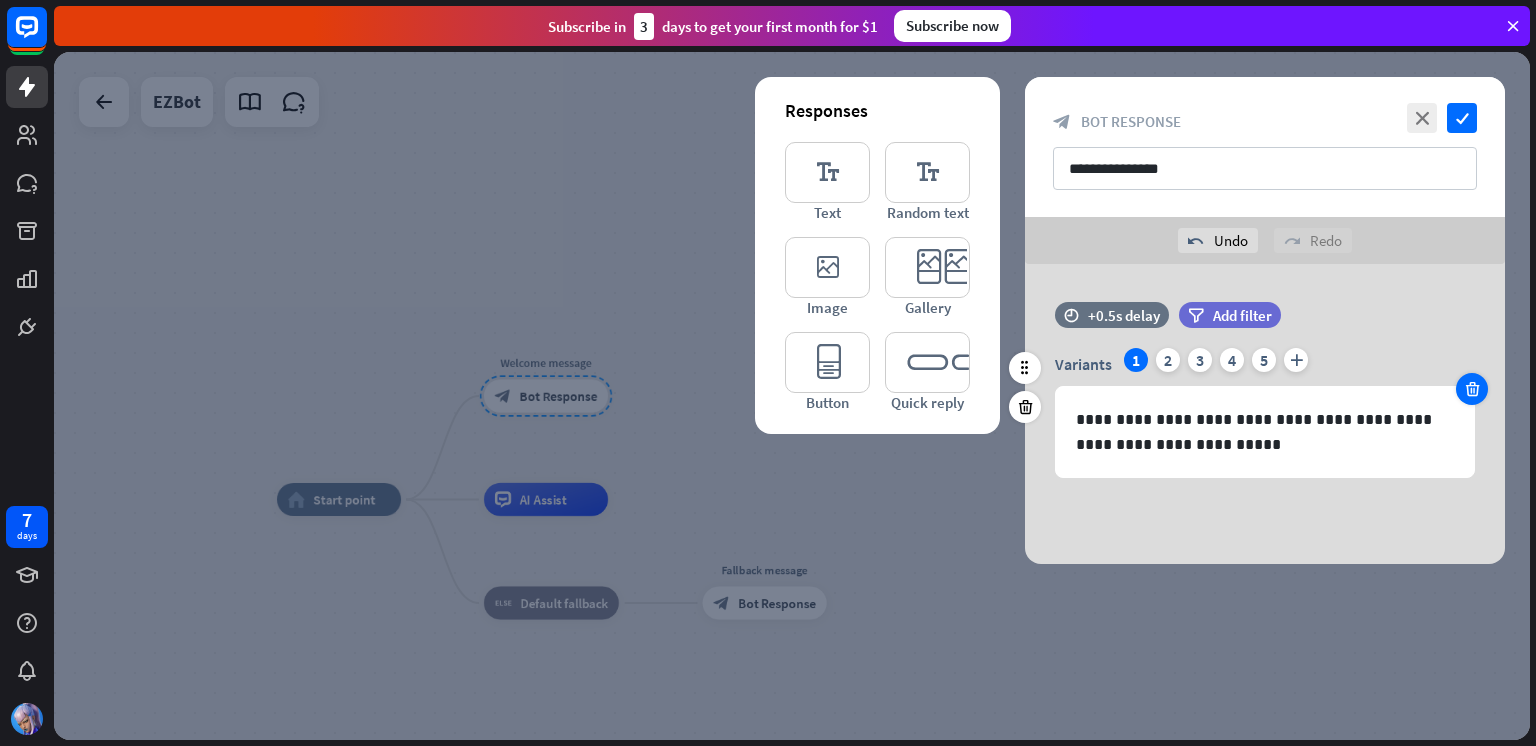 click at bounding box center (1472, 389) 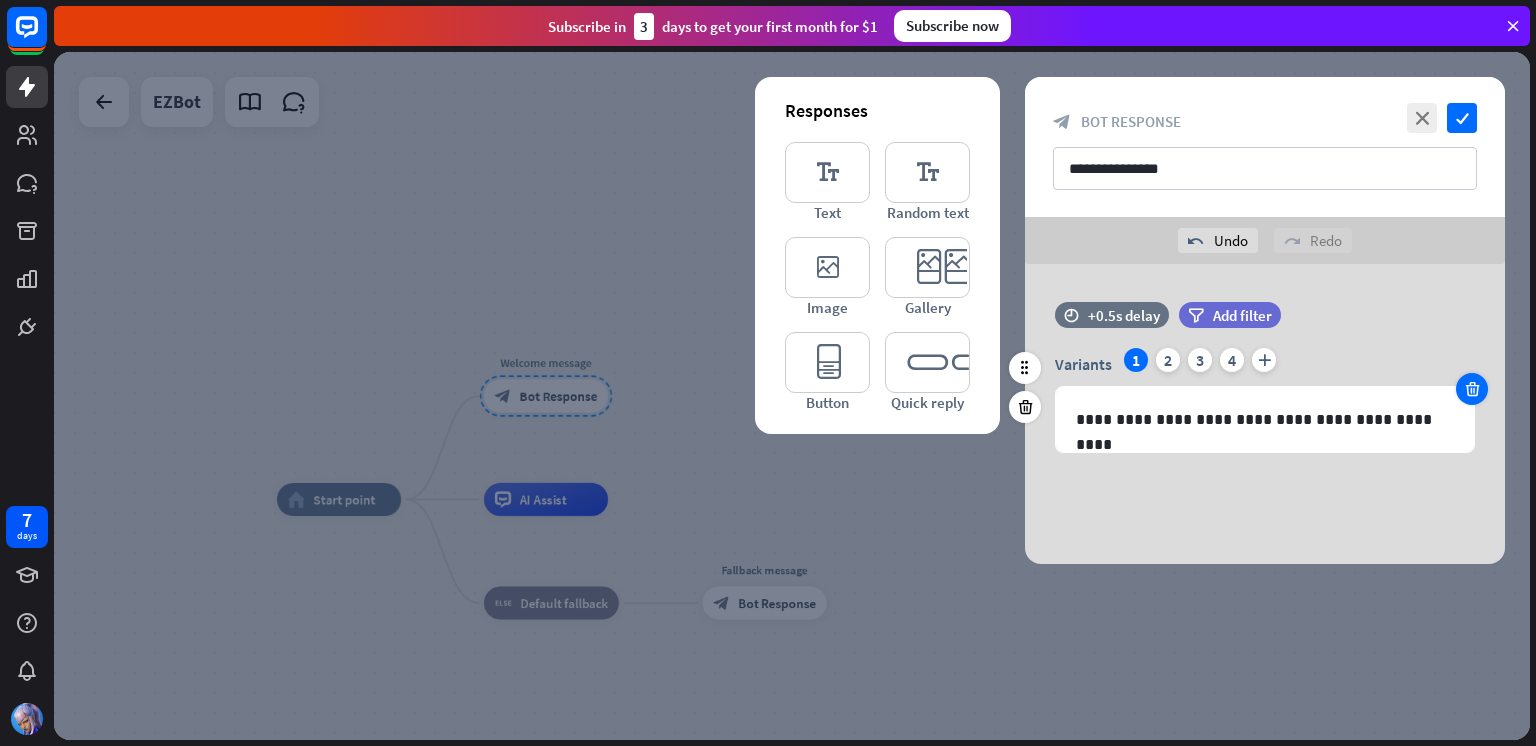 click at bounding box center [1472, 389] 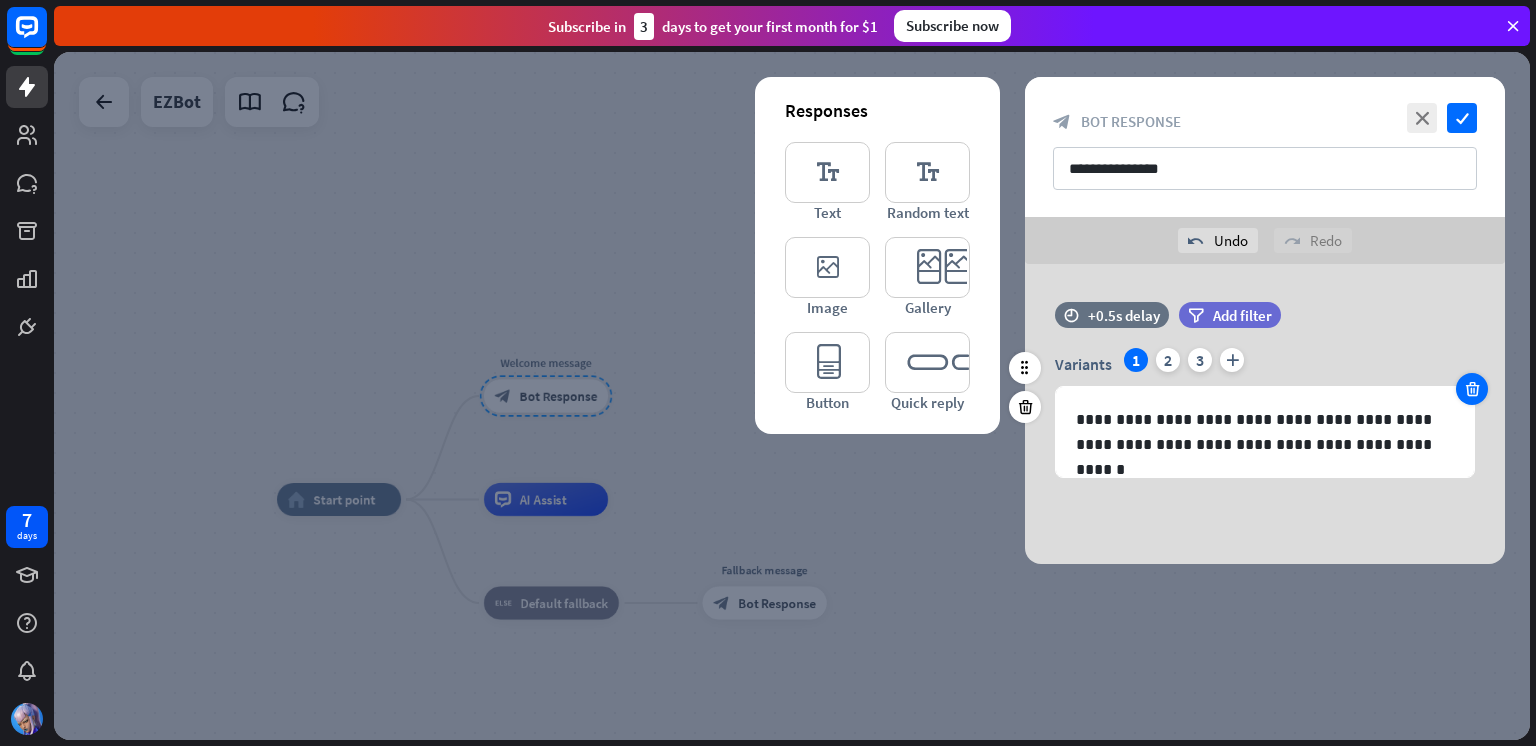 click at bounding box center [1472, 389] 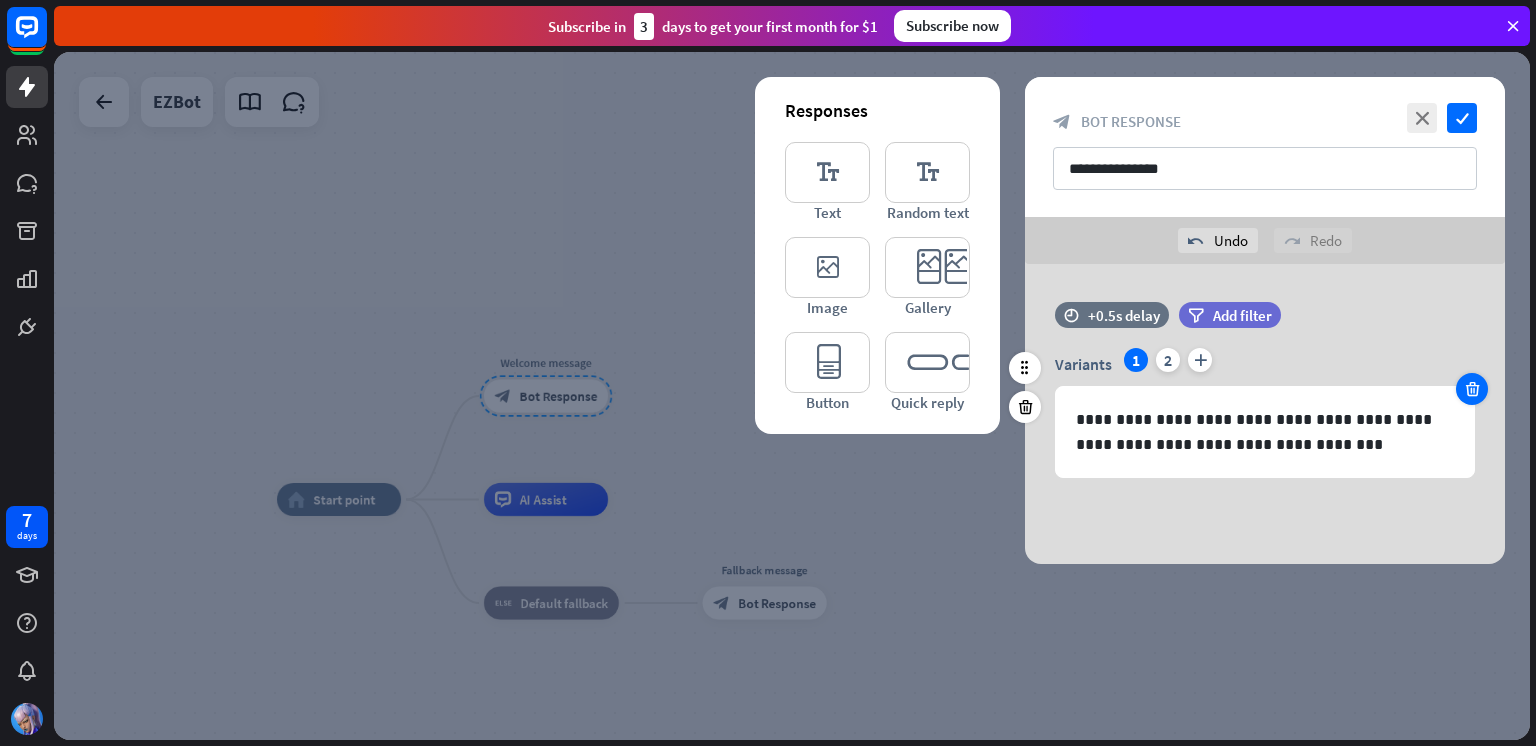 click at bounding box center [1472, 389] 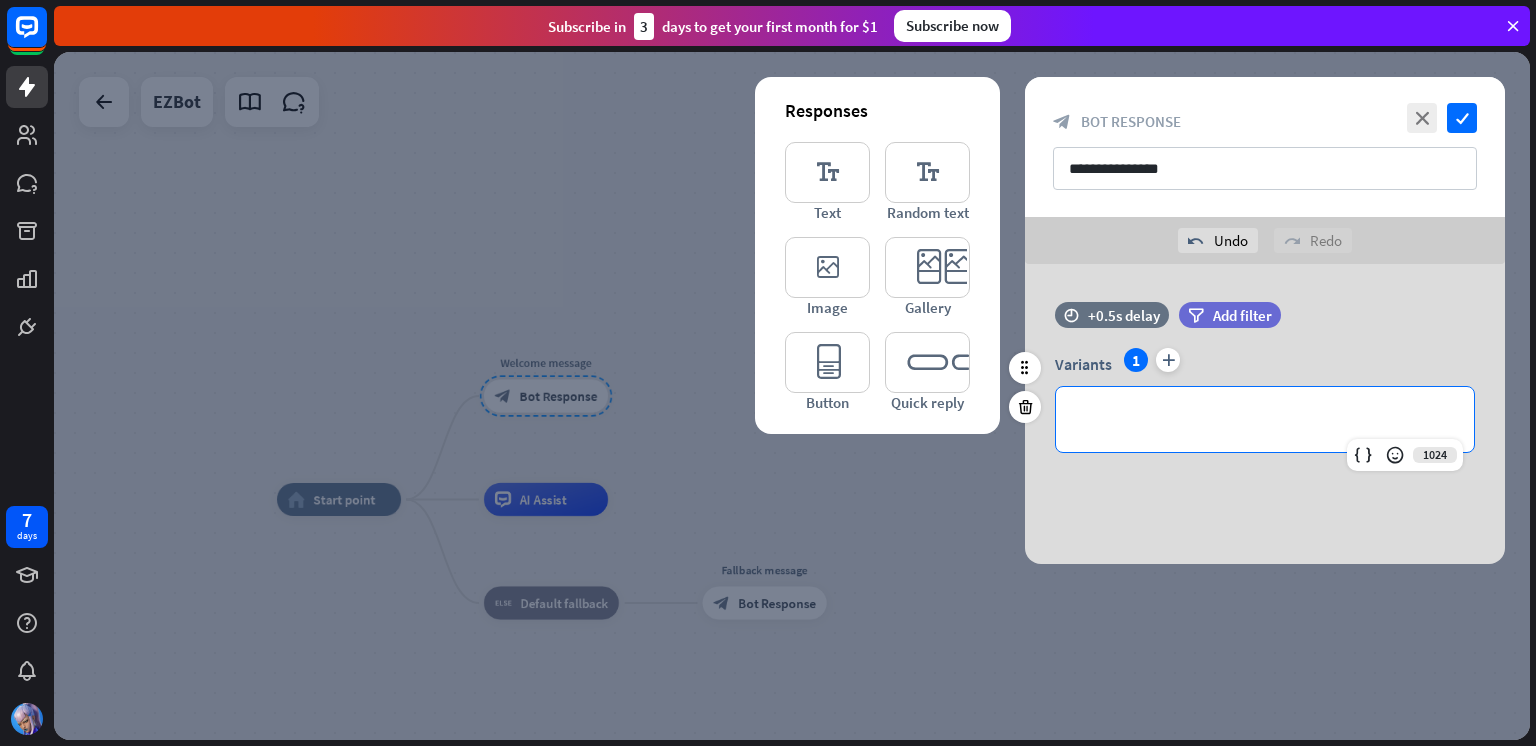 click on "**********" at bounding box center [1265, 400] 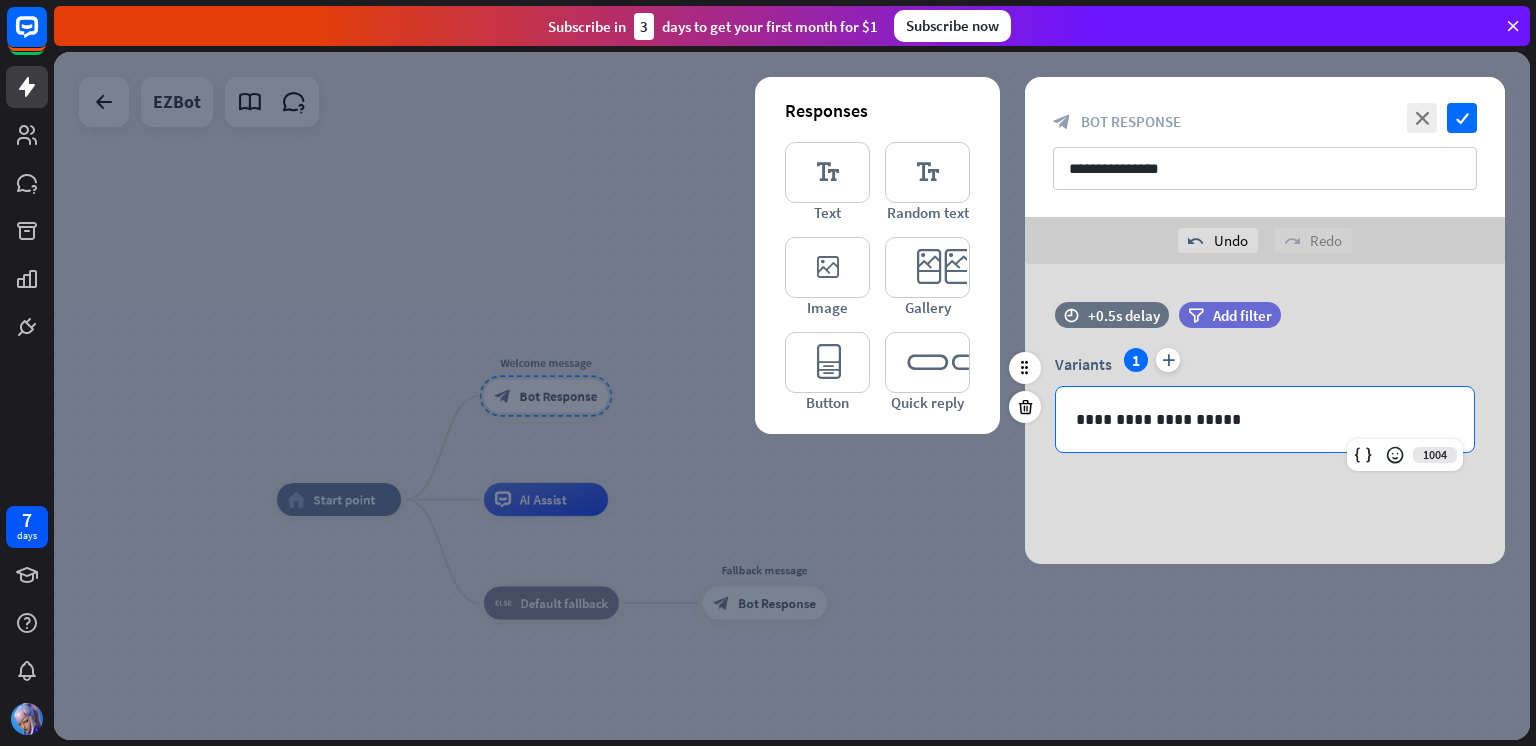 click on "**********" at bounding box center [1265, 419] 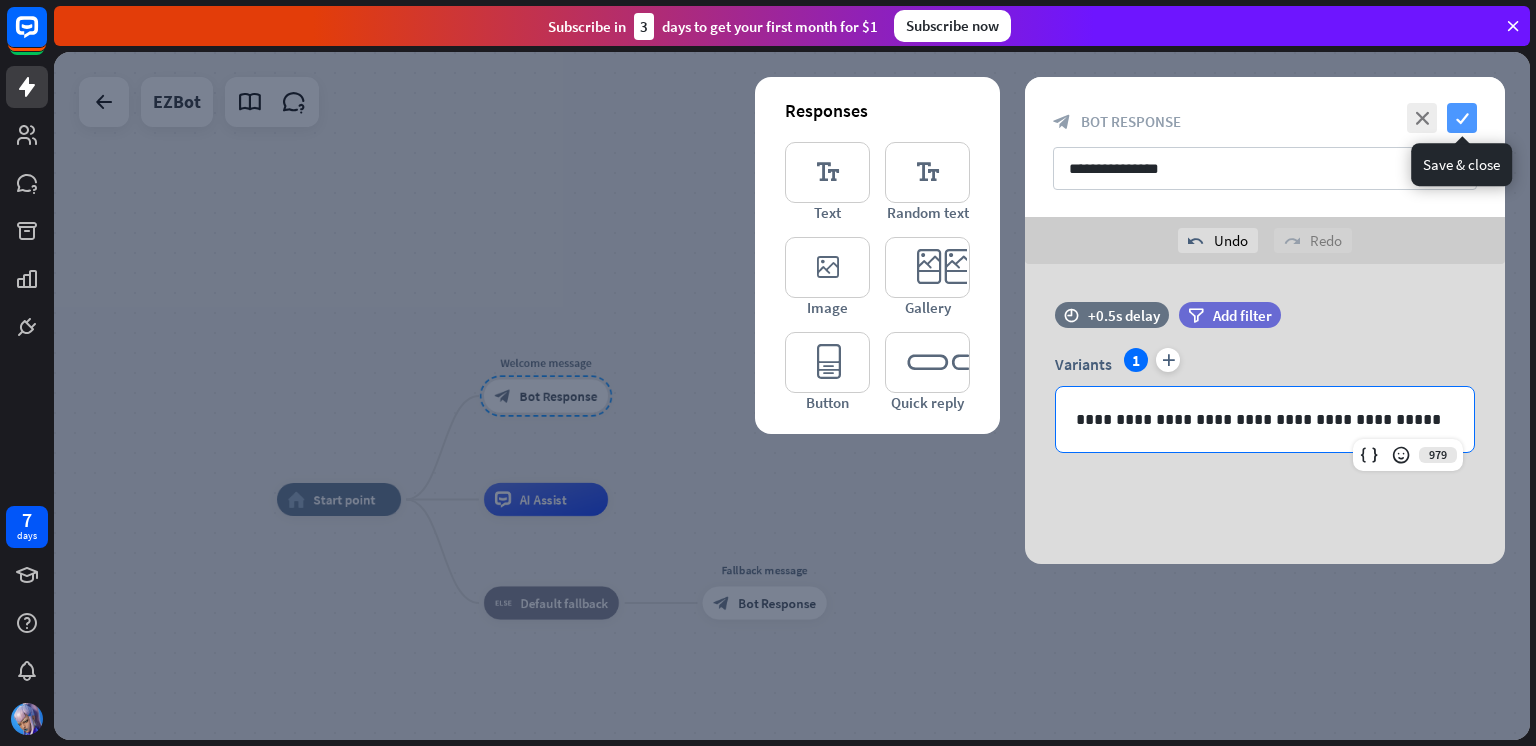 click on "check" at bounding box center [1462, 118] 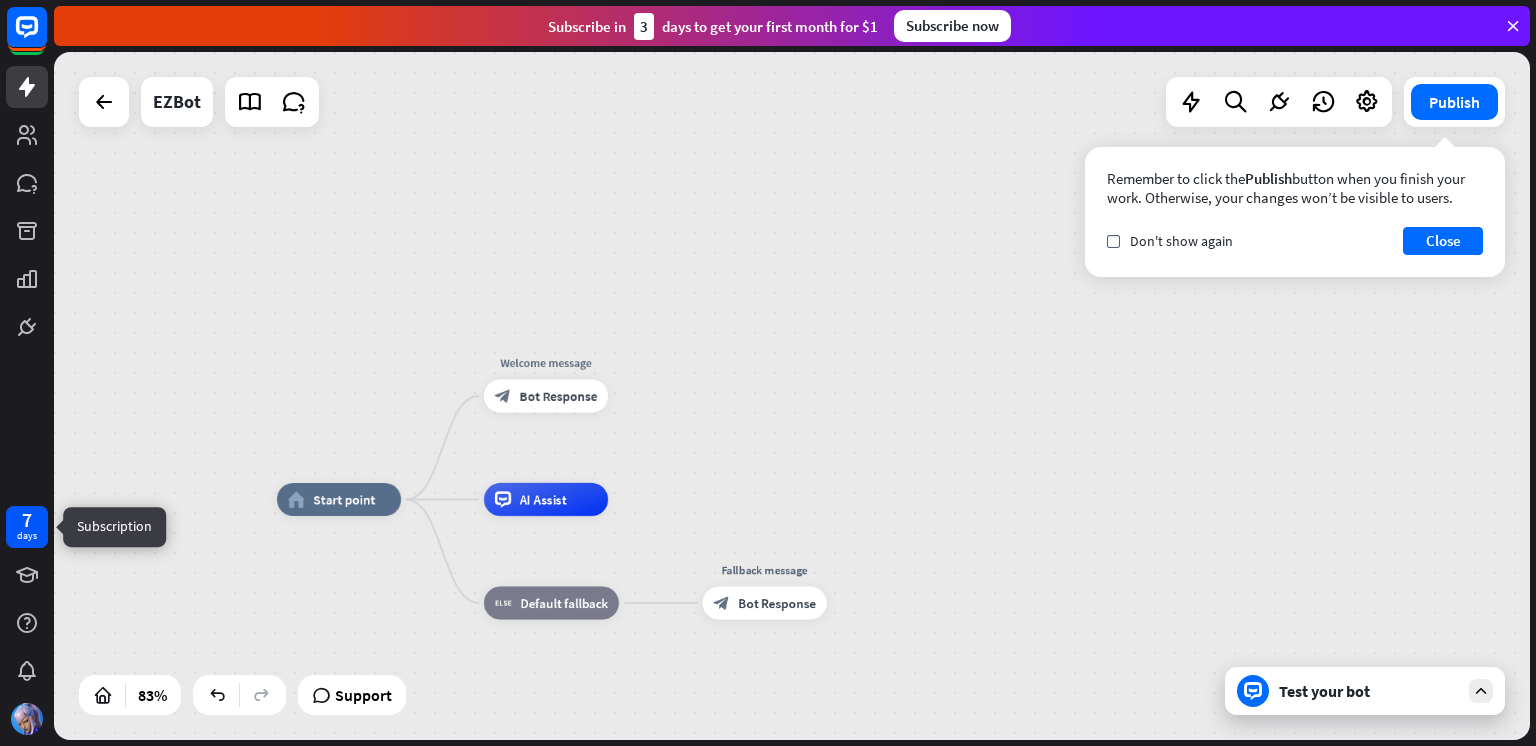 click on "days" at bounding box center [27, 536] 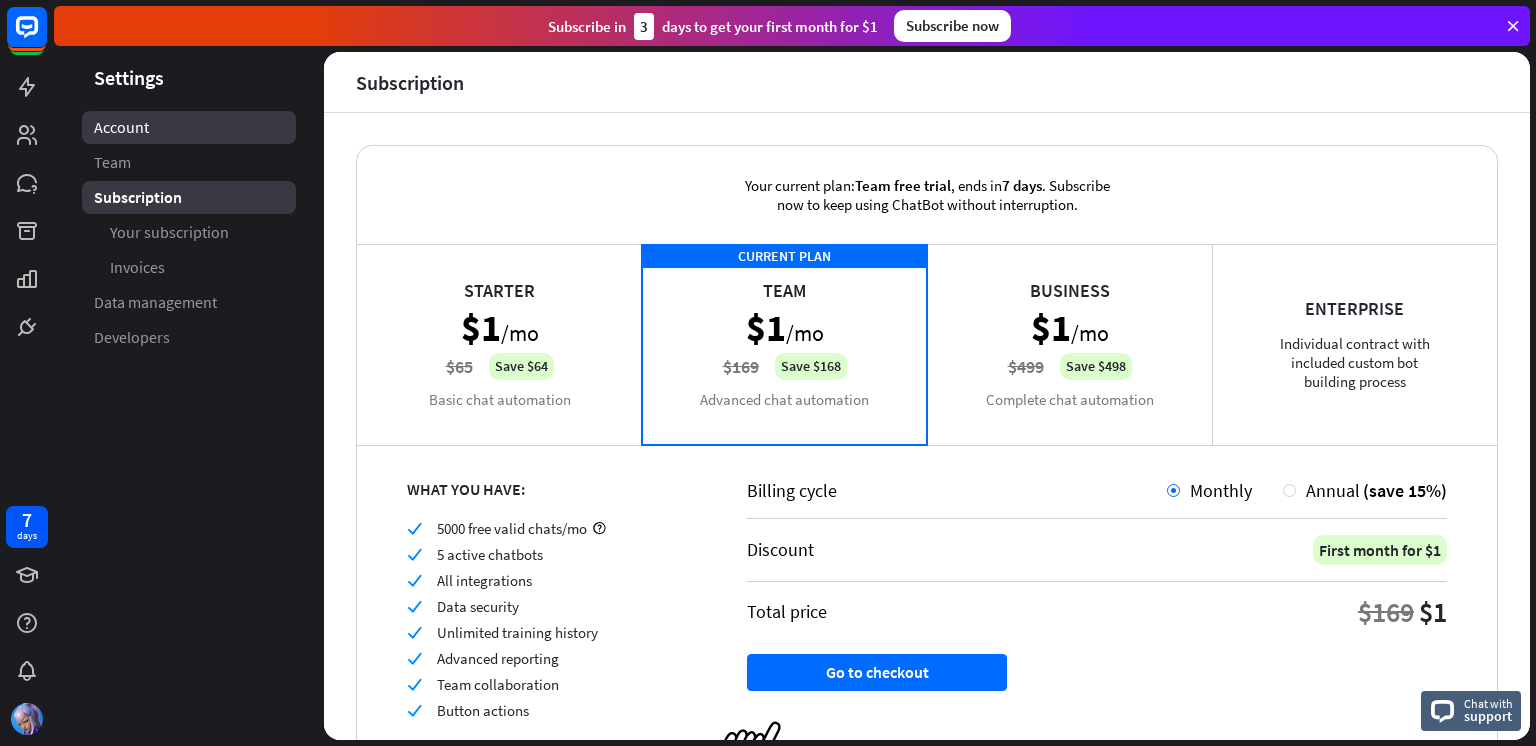 click on "Account" at bounding box center [121, 127] 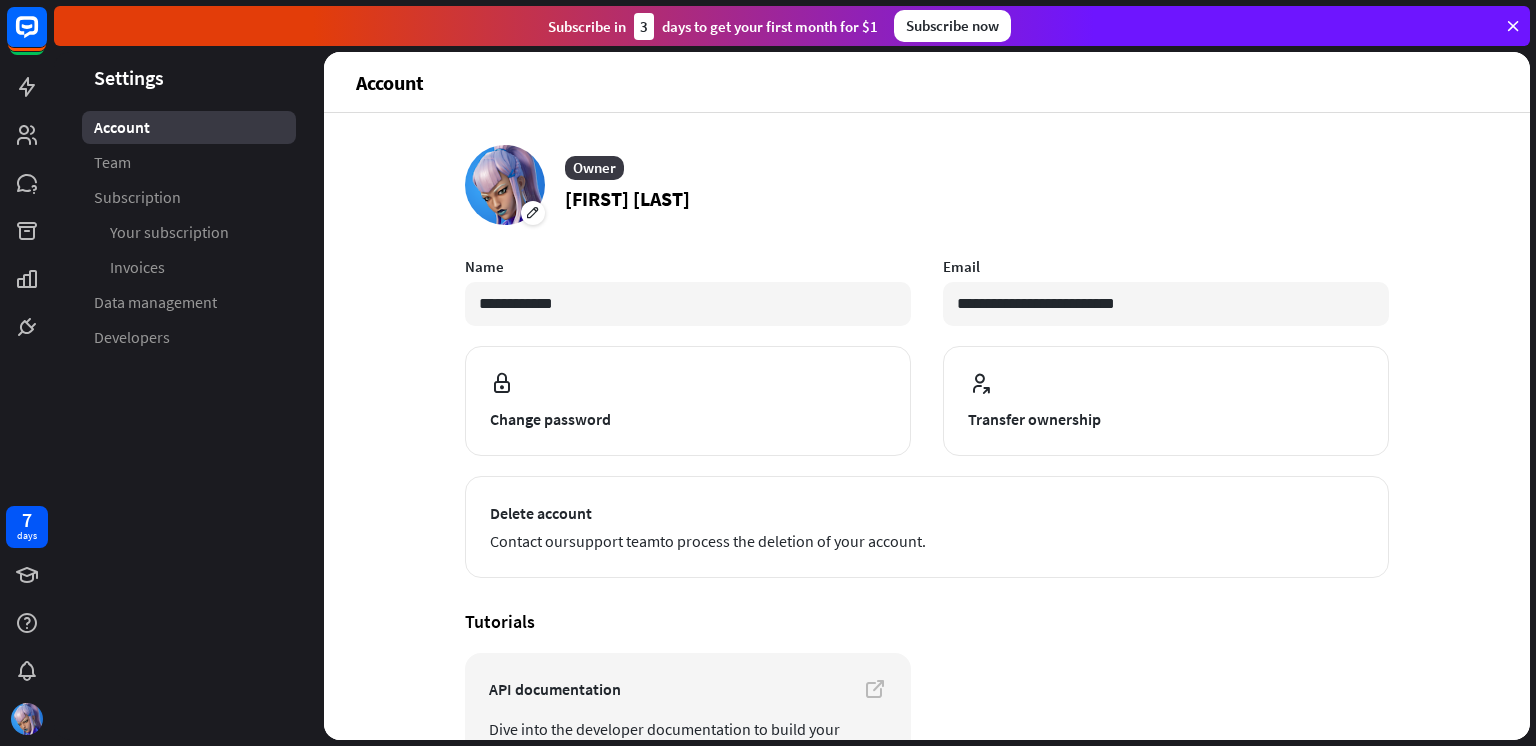 scroll, scrollTop: 139, scrollLeft: 0, axis: vertical 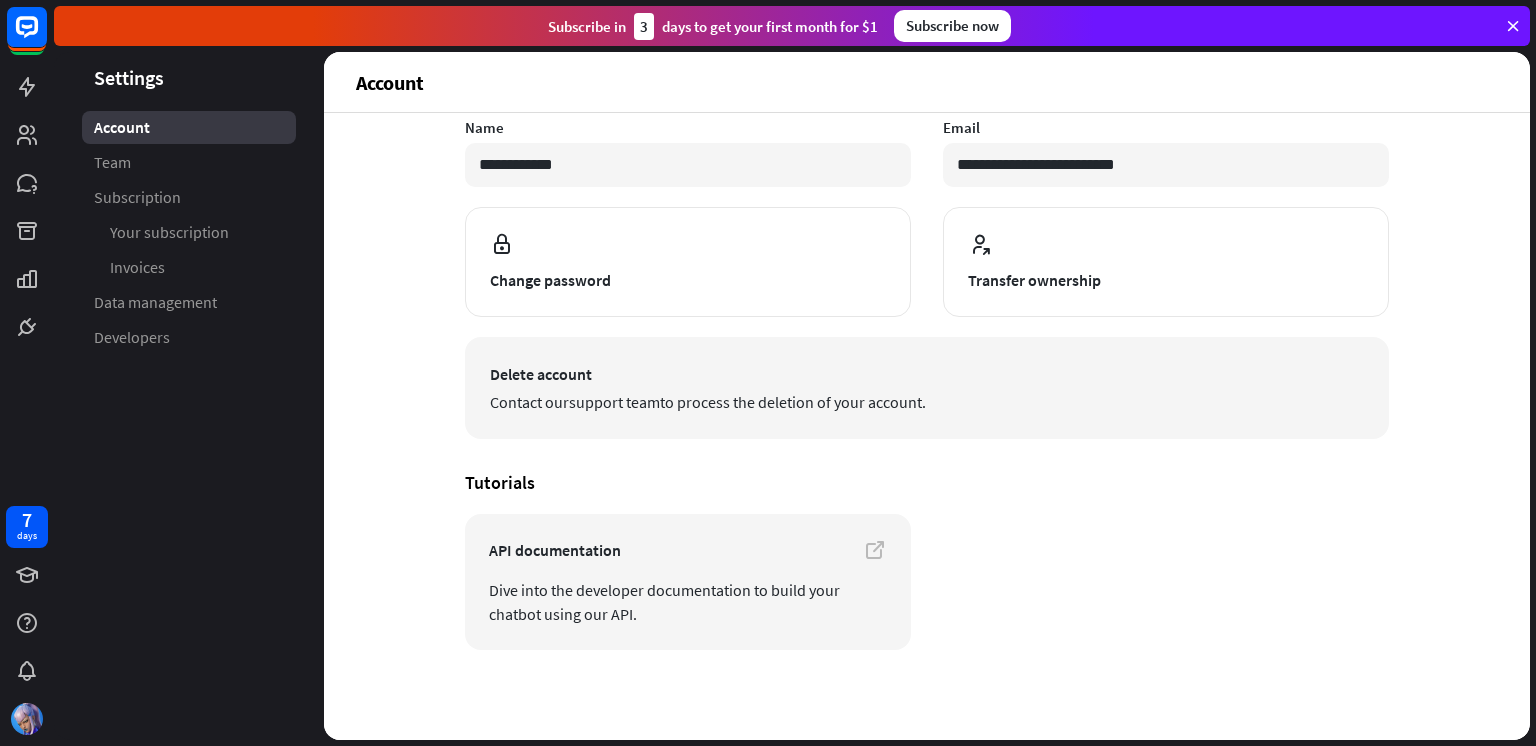 click on "Delete account
Contact our
support team
to process the deletion of your account." at bounding box center [927, 388] 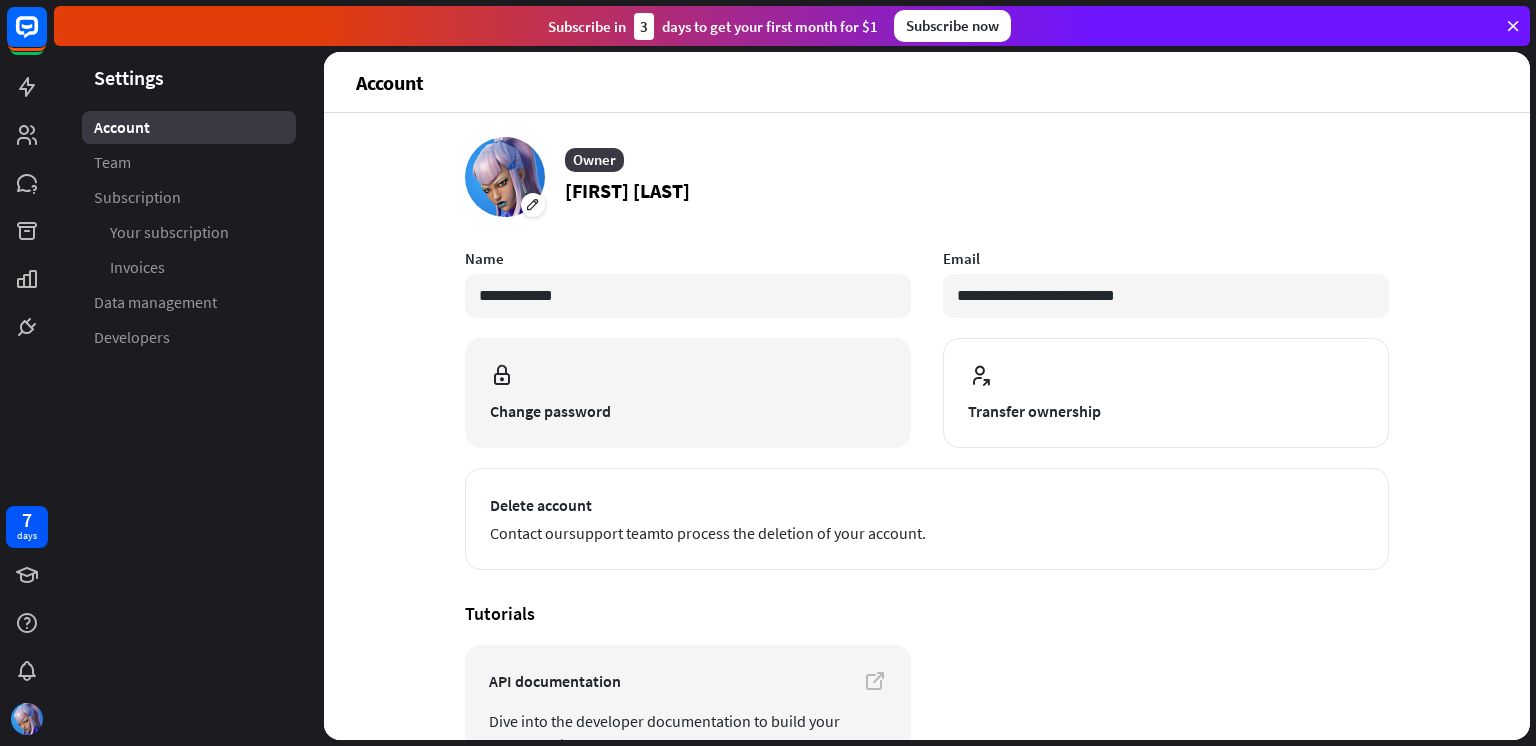 scroll, scrollTop: 0, scrollLeft: 0, axis: both 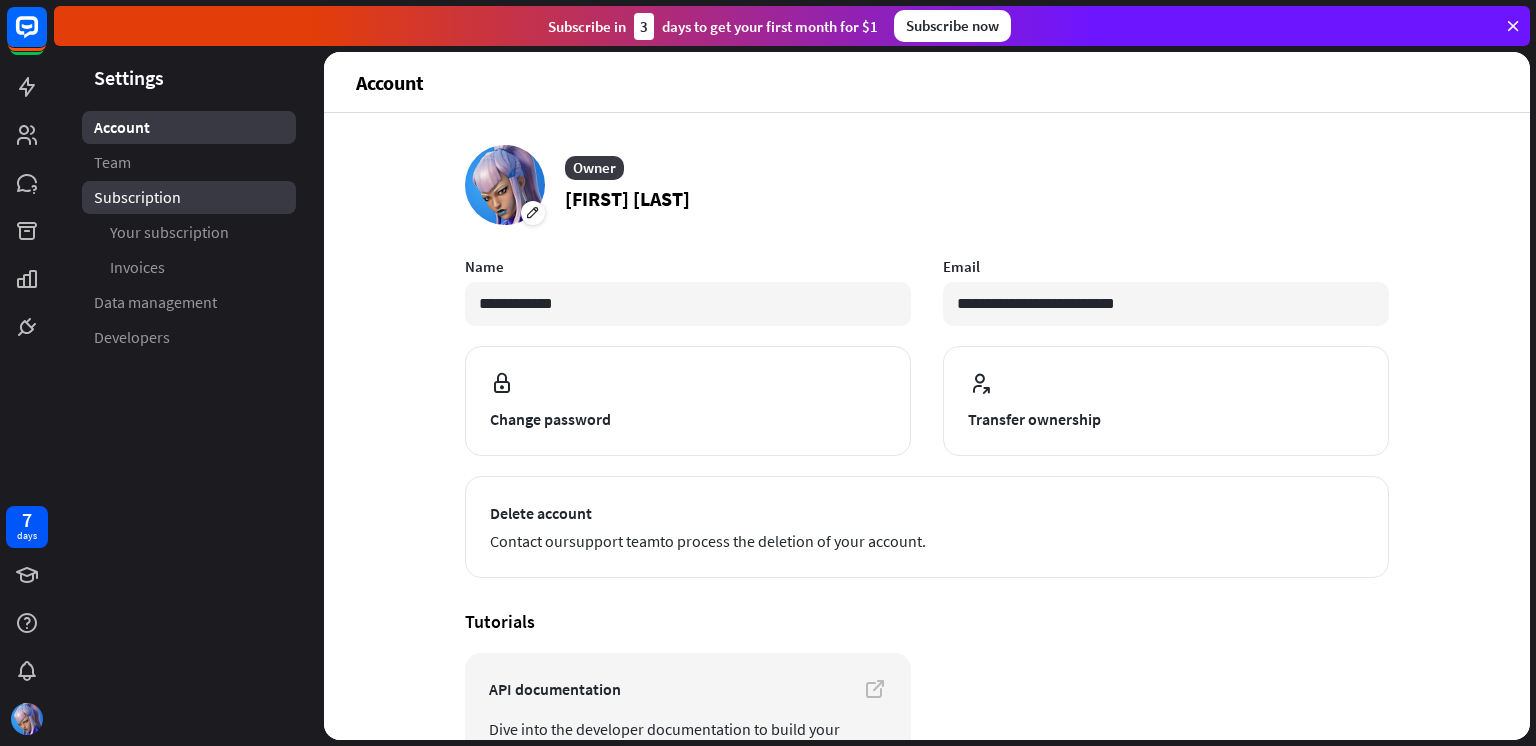 click on "Subscription" at bounding box center (137, 197) 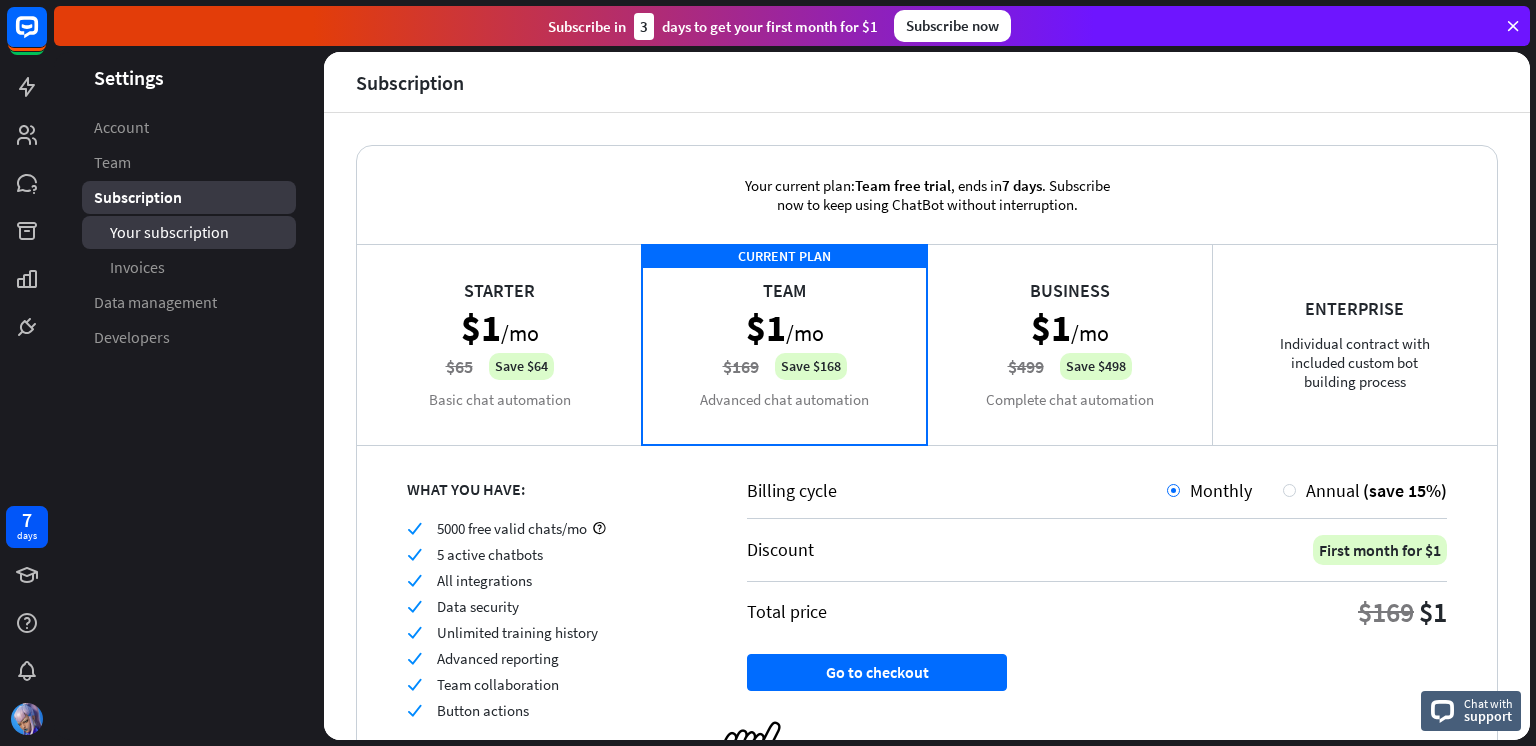 click on "Your subscription" at bounding box center [169, 232] 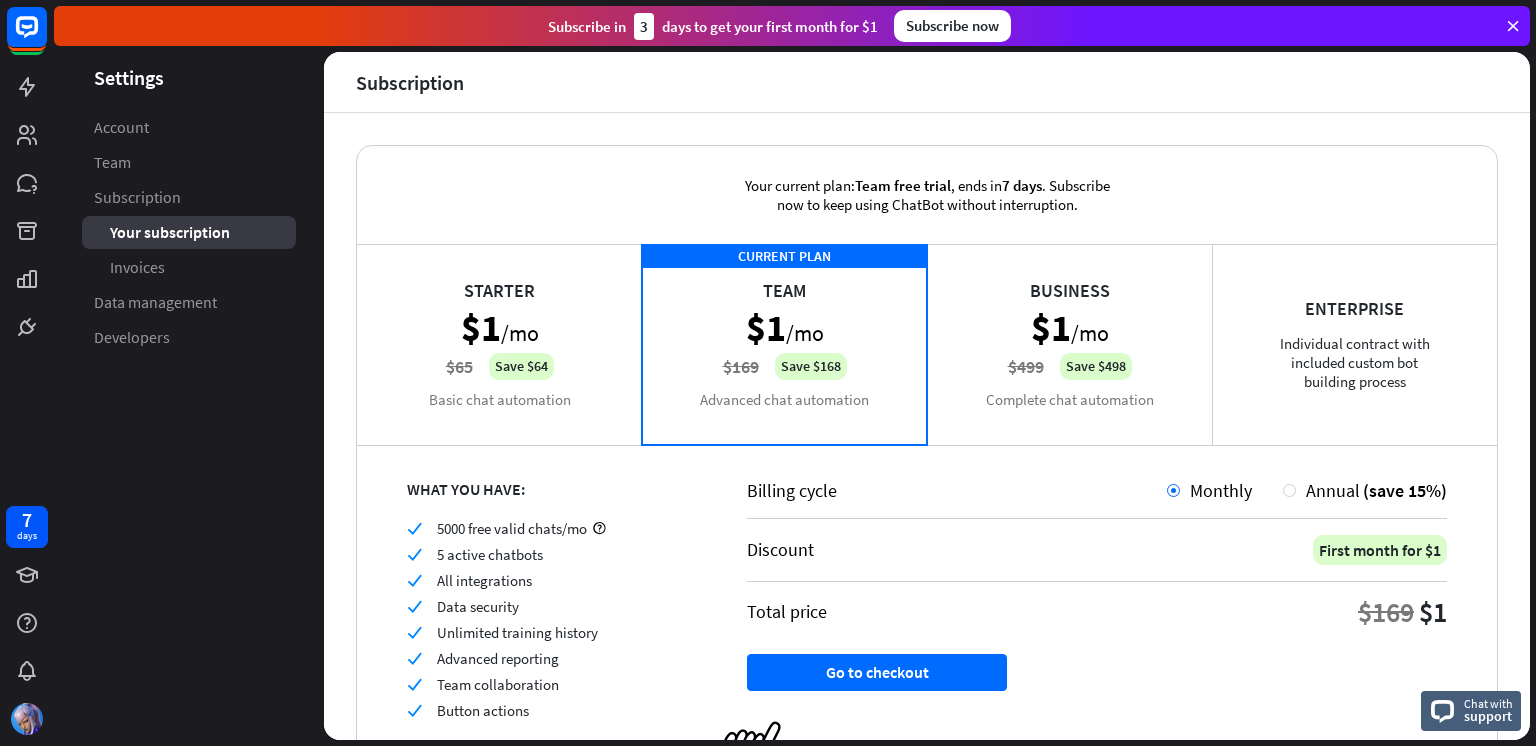 click on "Your subscription" at bounding box center (170, 232) 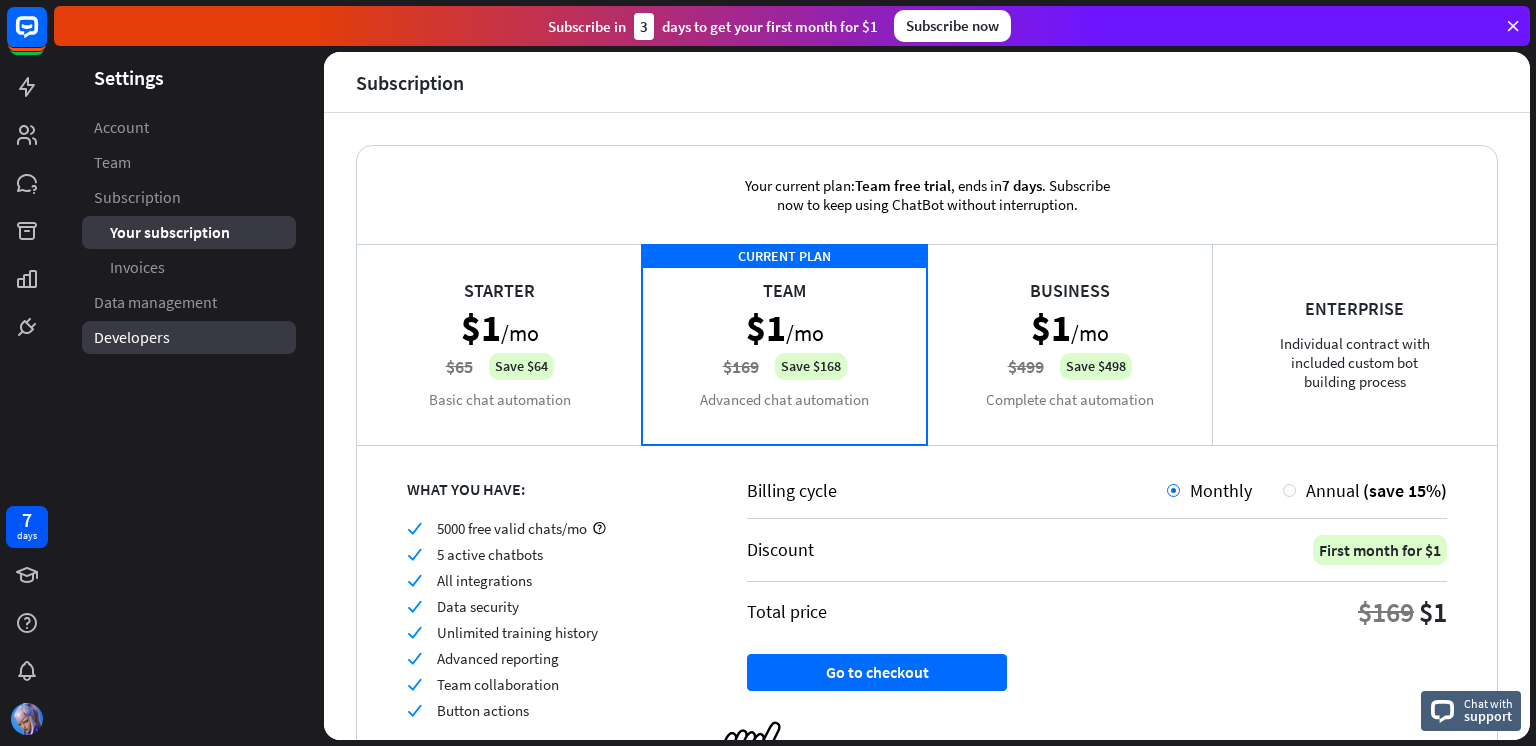 click on "Developers" at bounding box center (189, 337) 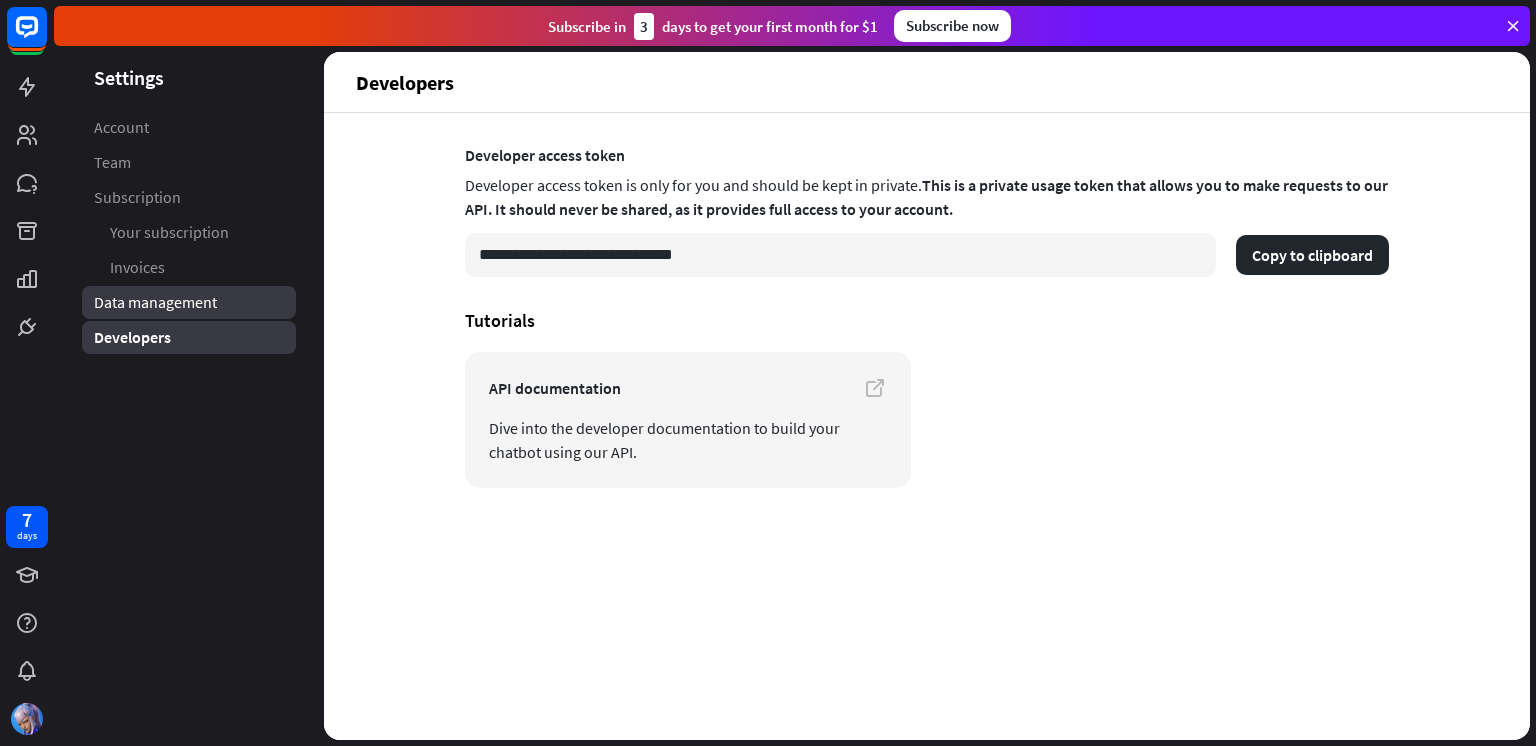 click on "Data management" at bounding box center (189, 302) 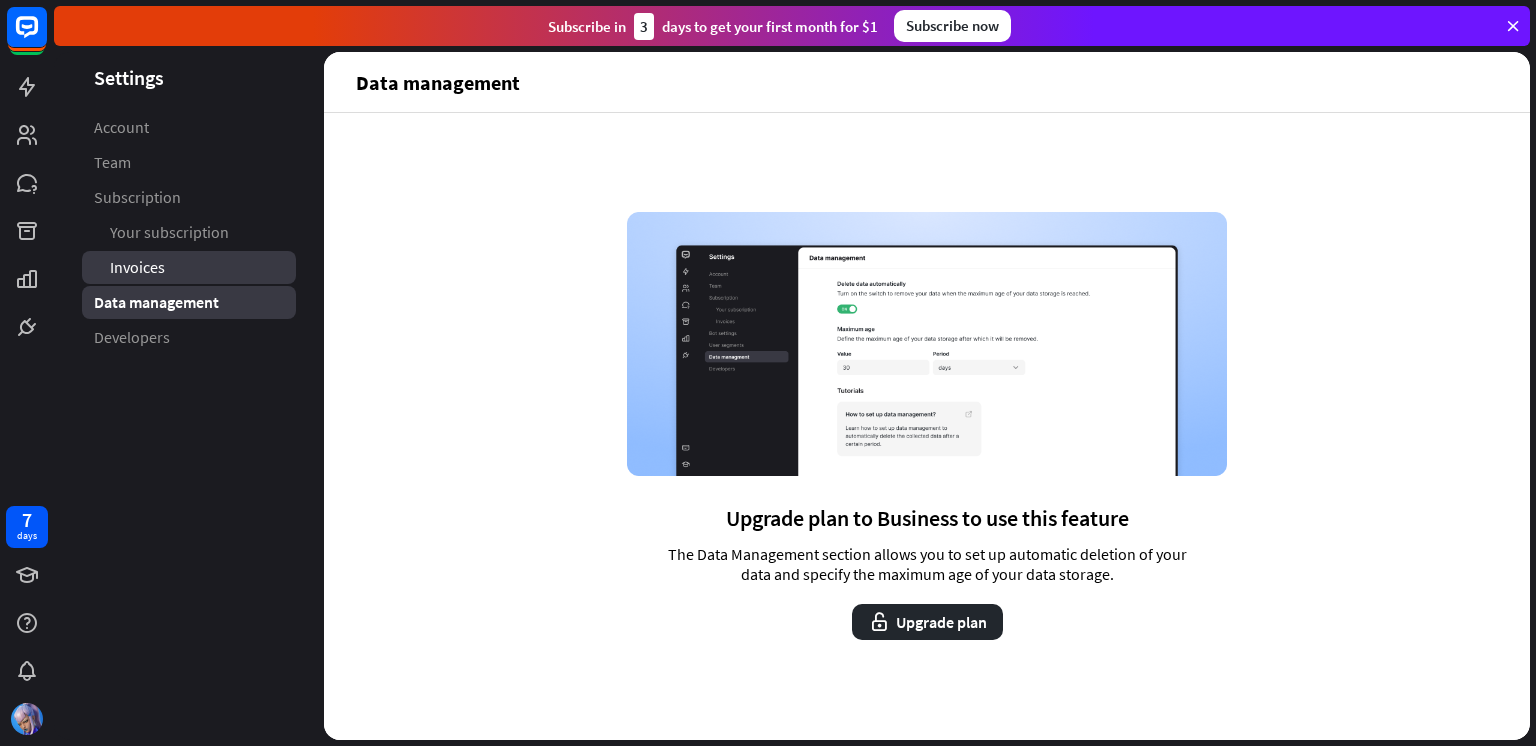 click on "Invoices" at bounding box center [189, 267] 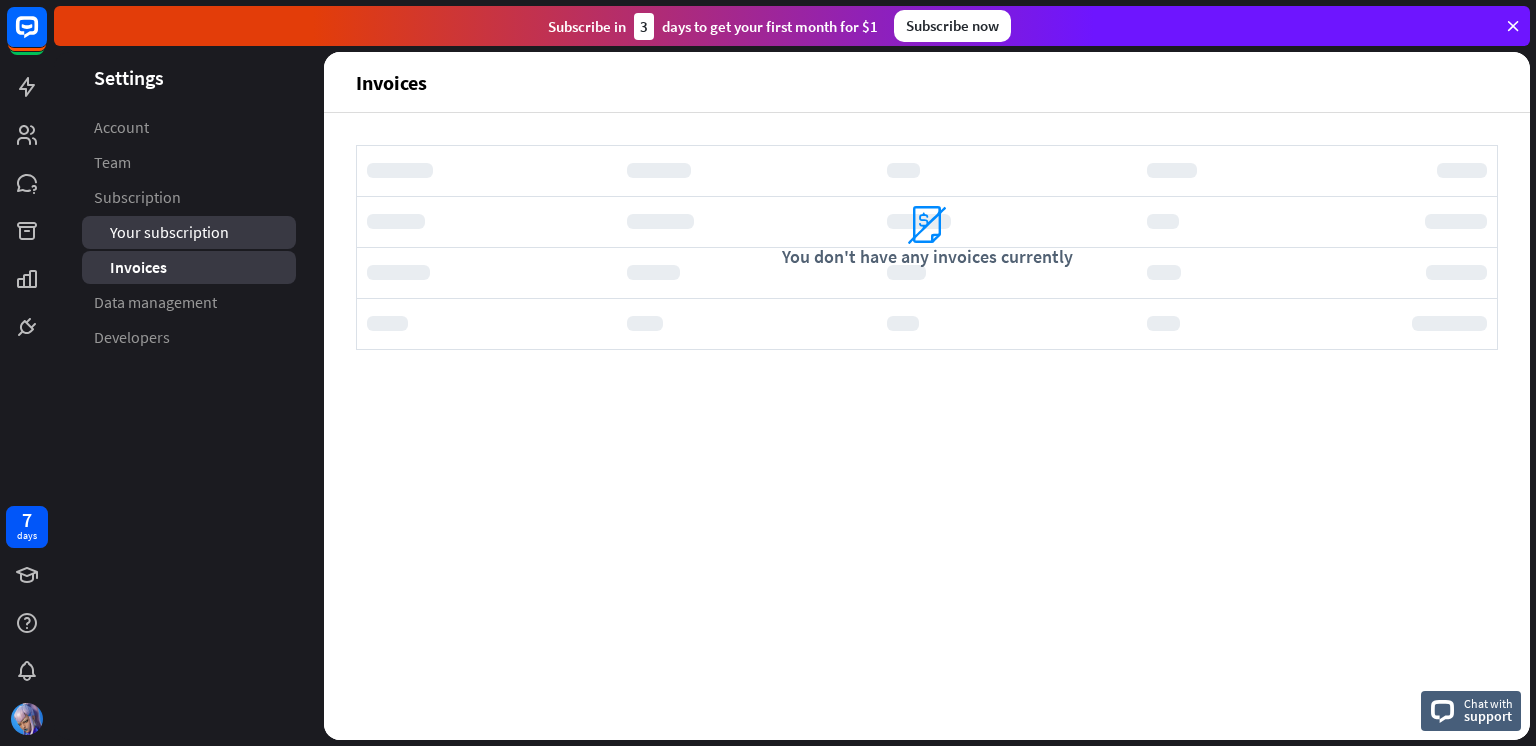 click on "Your subscription" at bounding box center [169, 232] 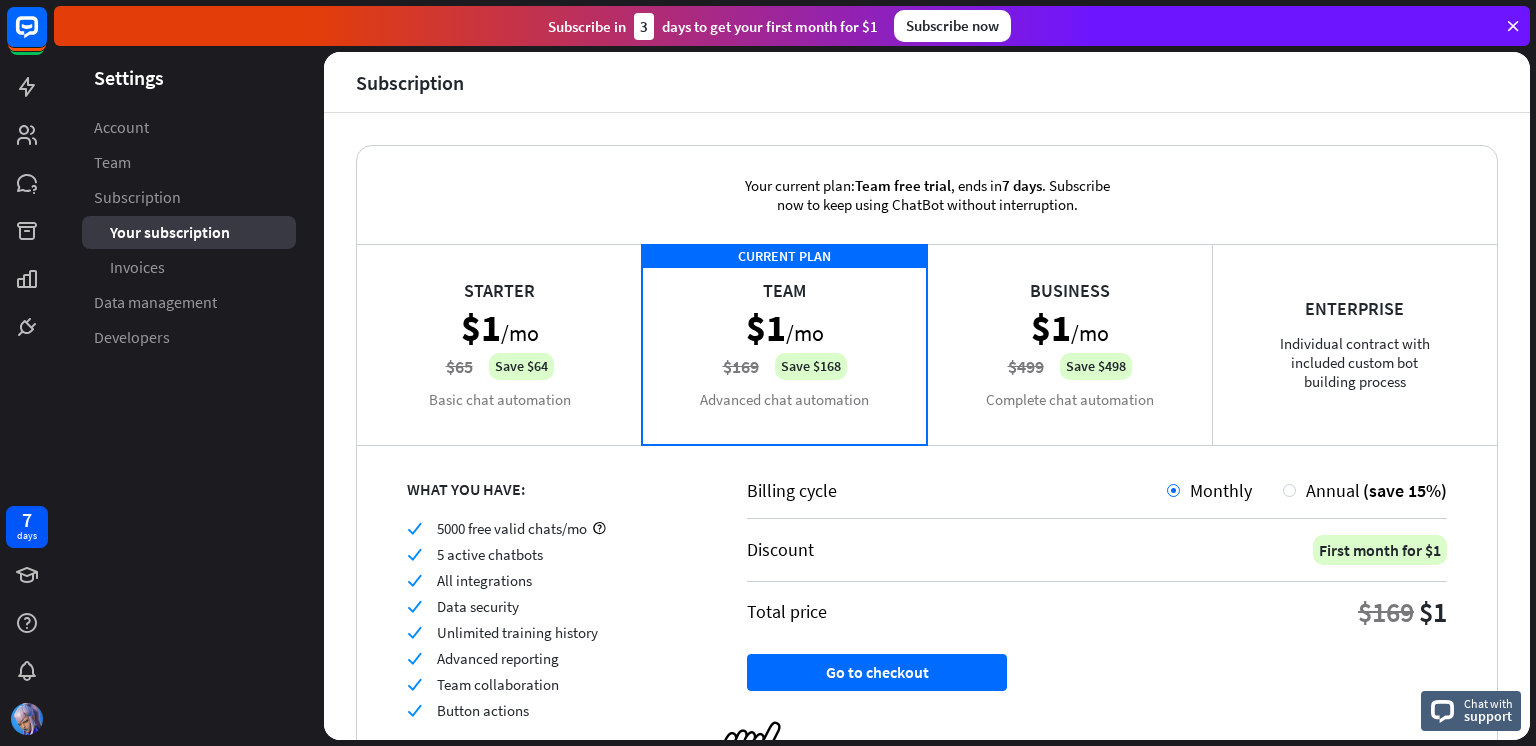 scroll, scrollTop: 97, scrollLeft: 0, axis: vertical 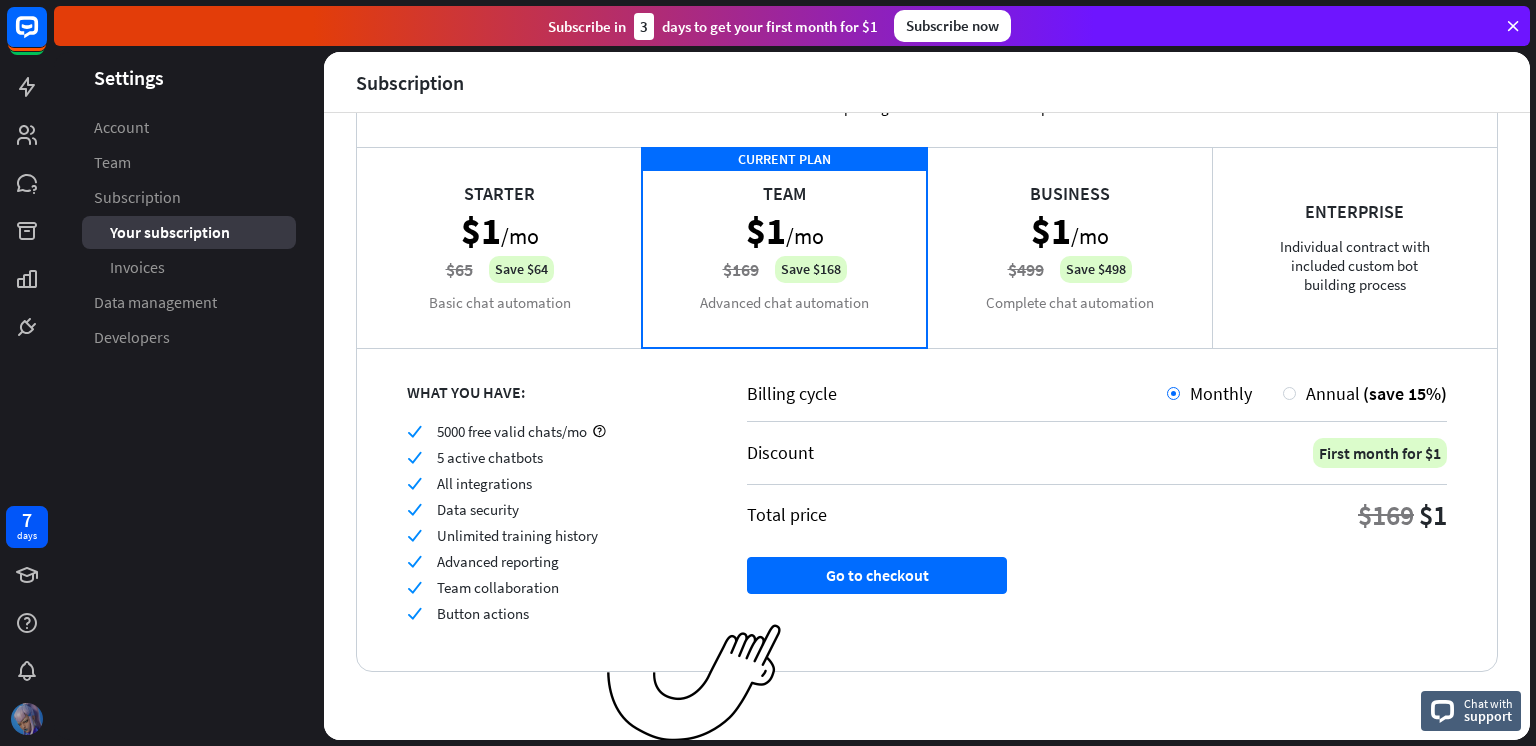 click at bounding box center [27, 719] 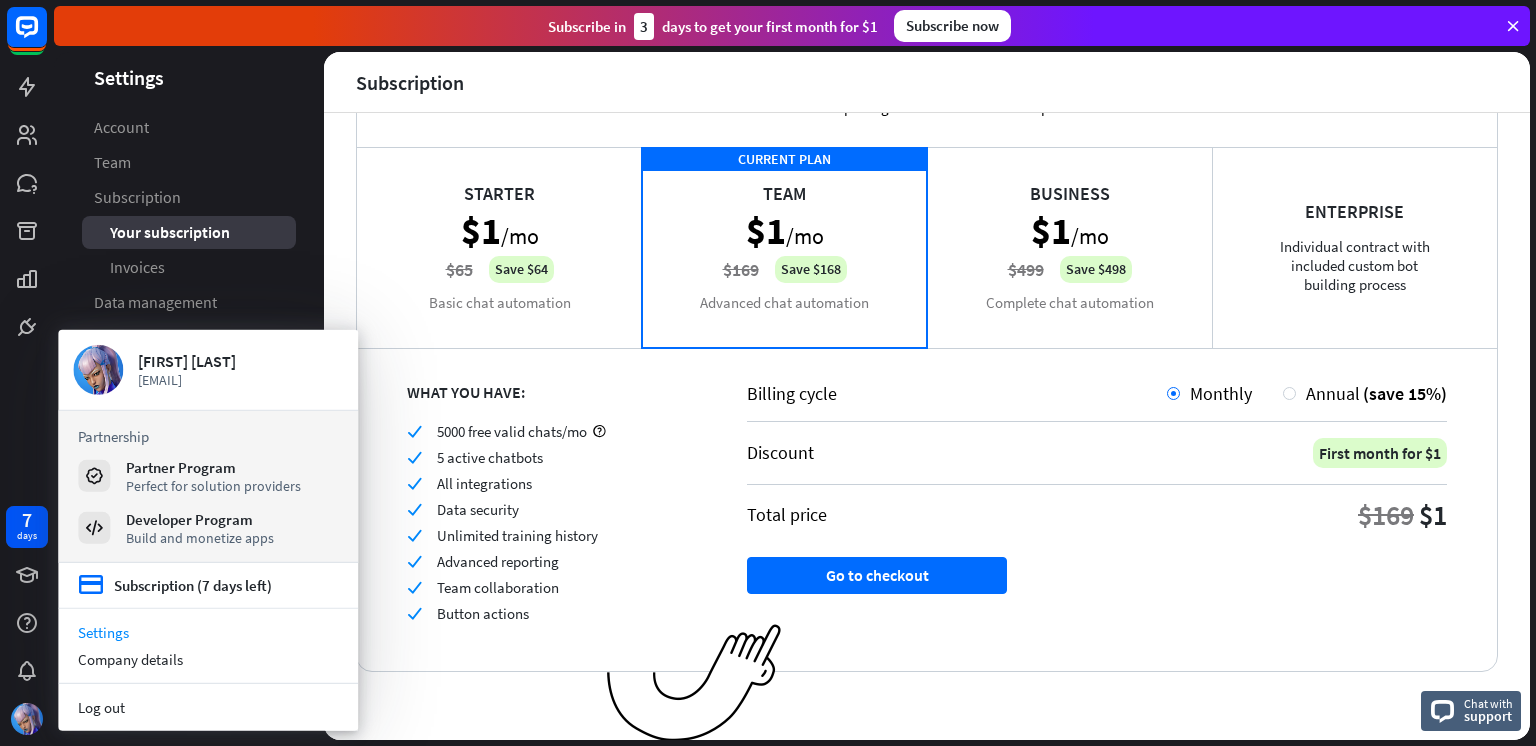click on "Settings" at bounding box center [208, 632] 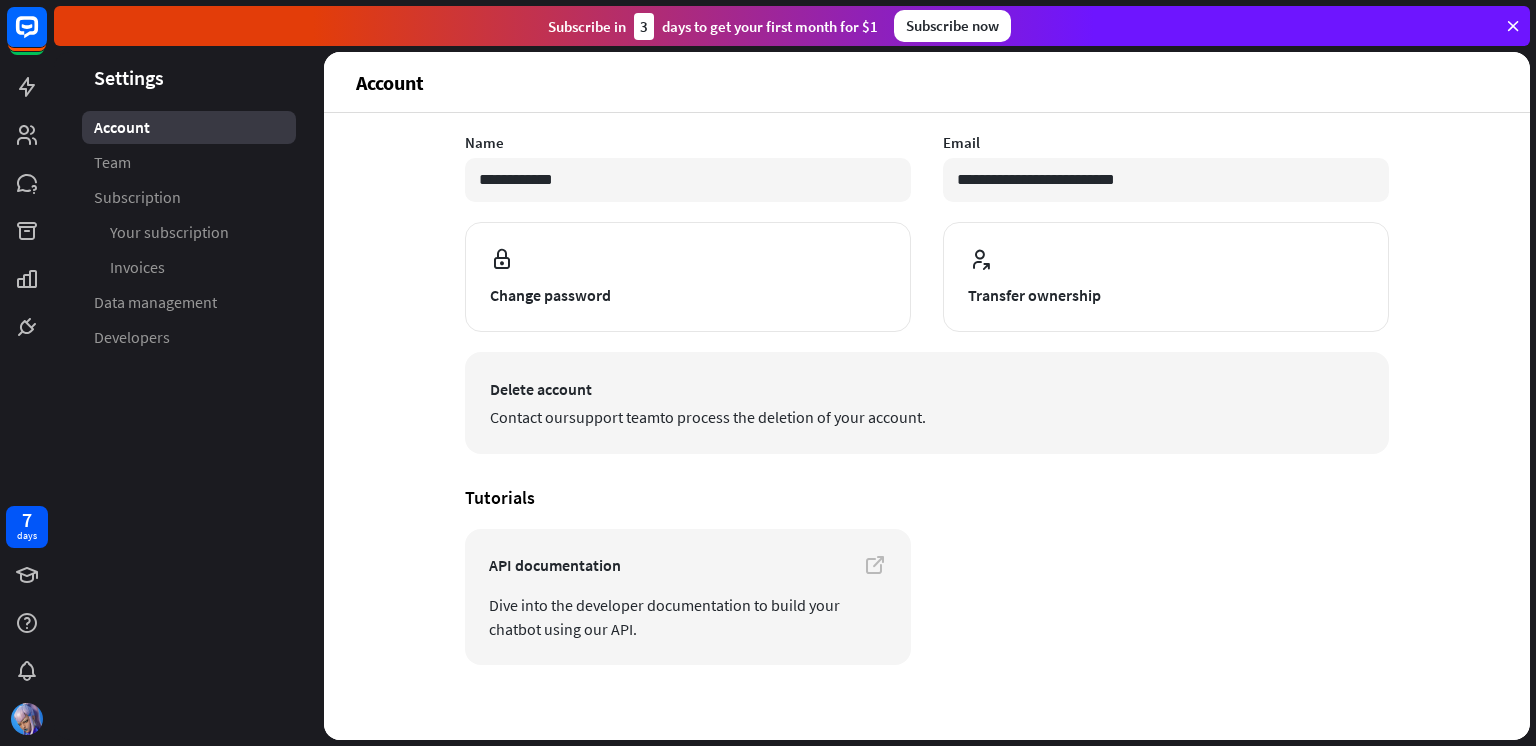 scroll, scrollTop: 139, scrollLeft: 0, axis: vertical 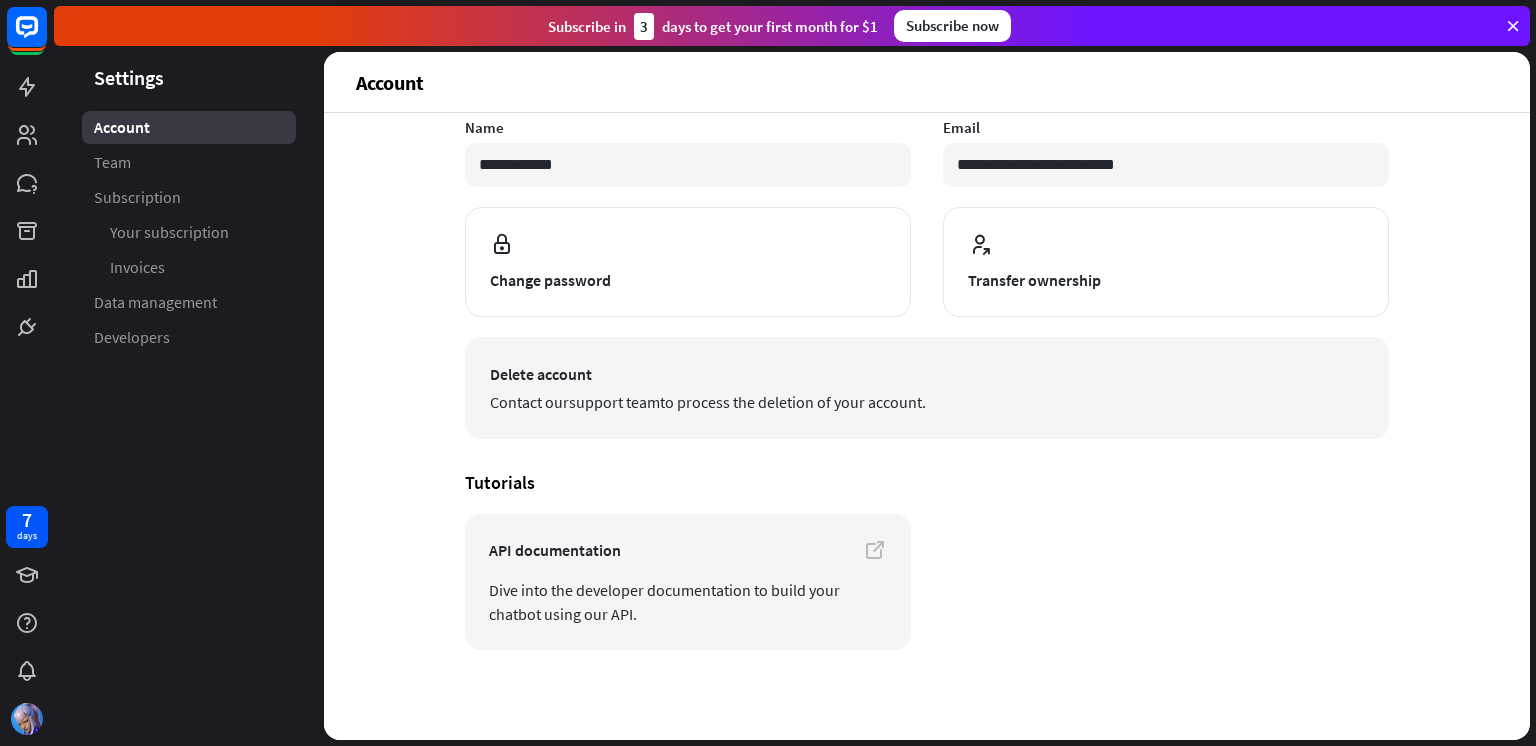 click on "Delete account" at bounding box center (927, 374) 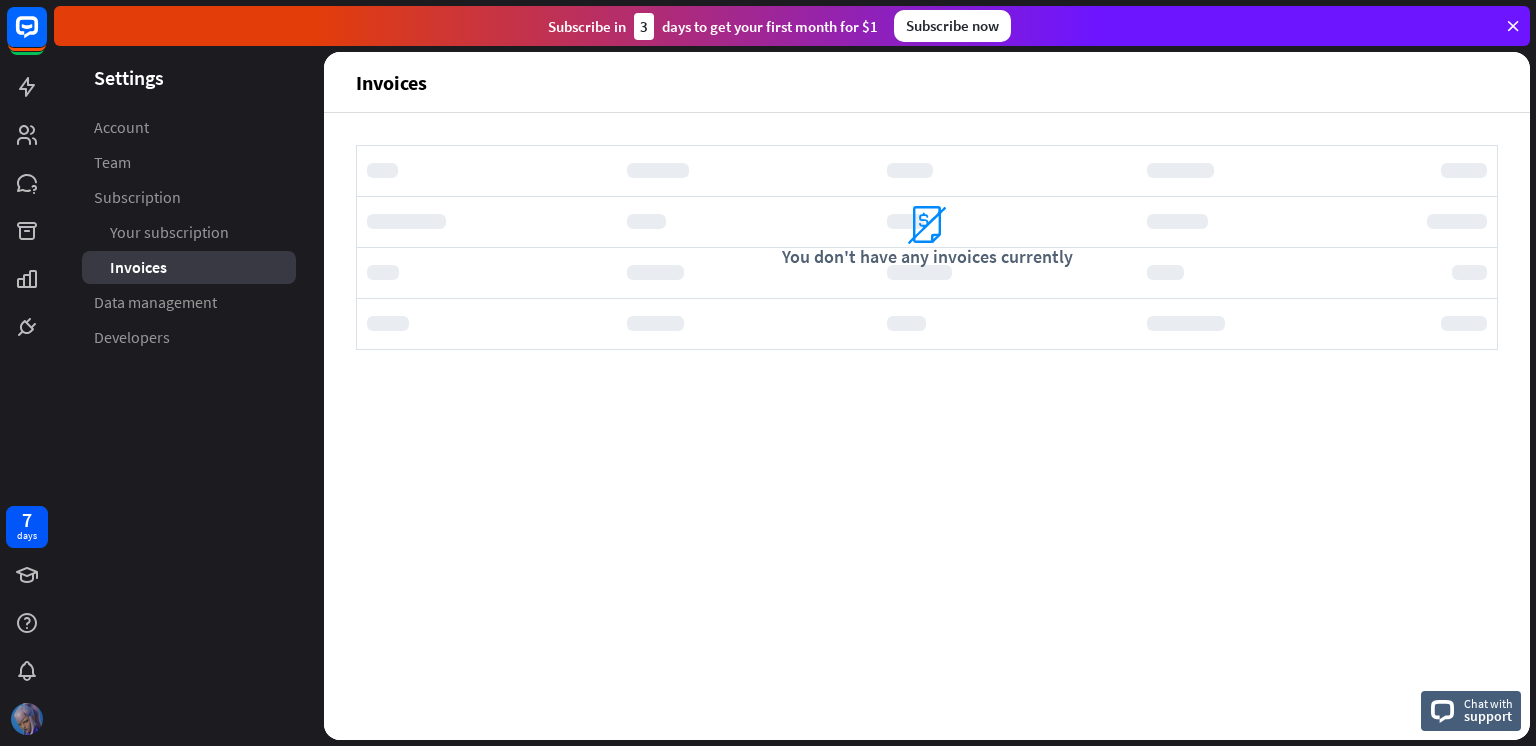 click at bounding box center (27, 719) 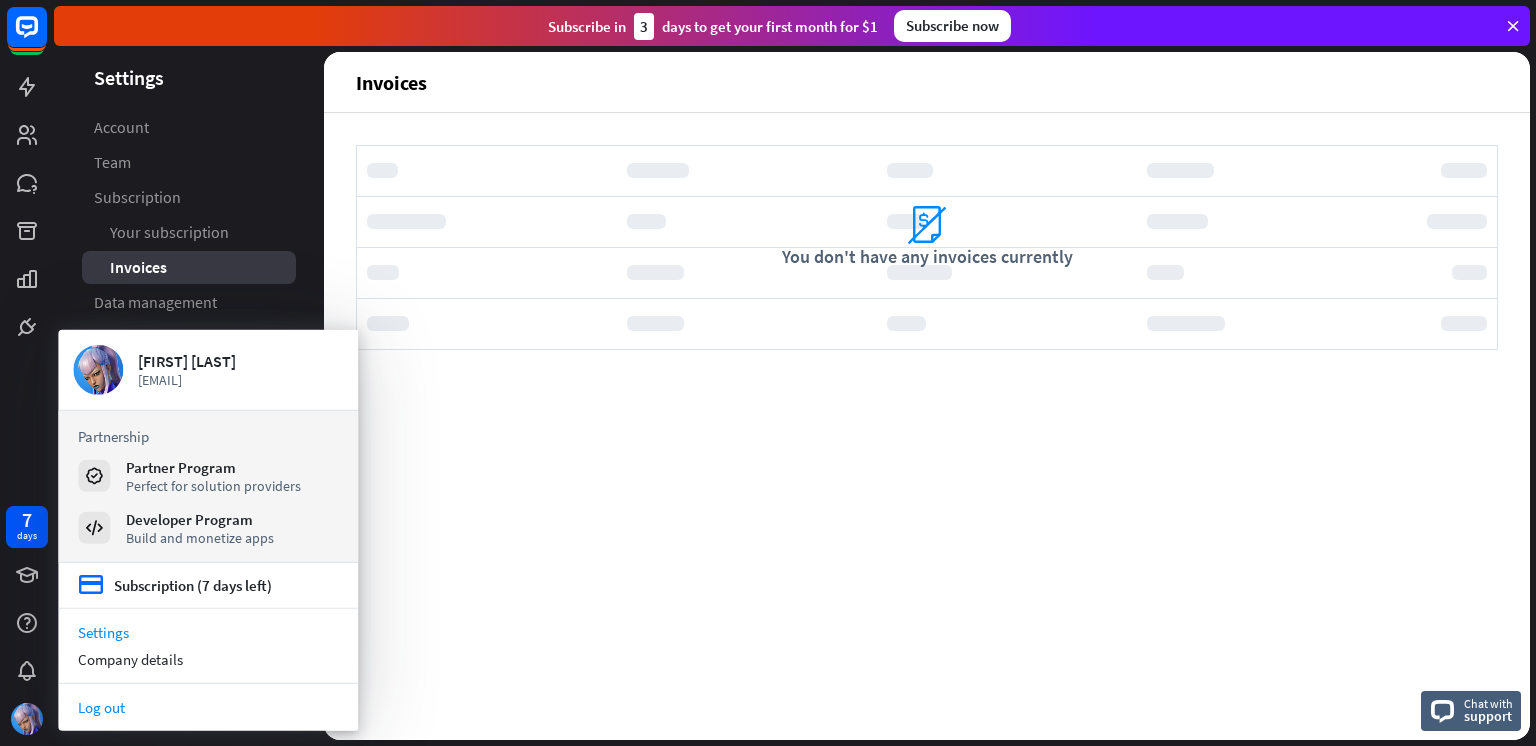 click on "Log out" at bounding box center [208, 707] 